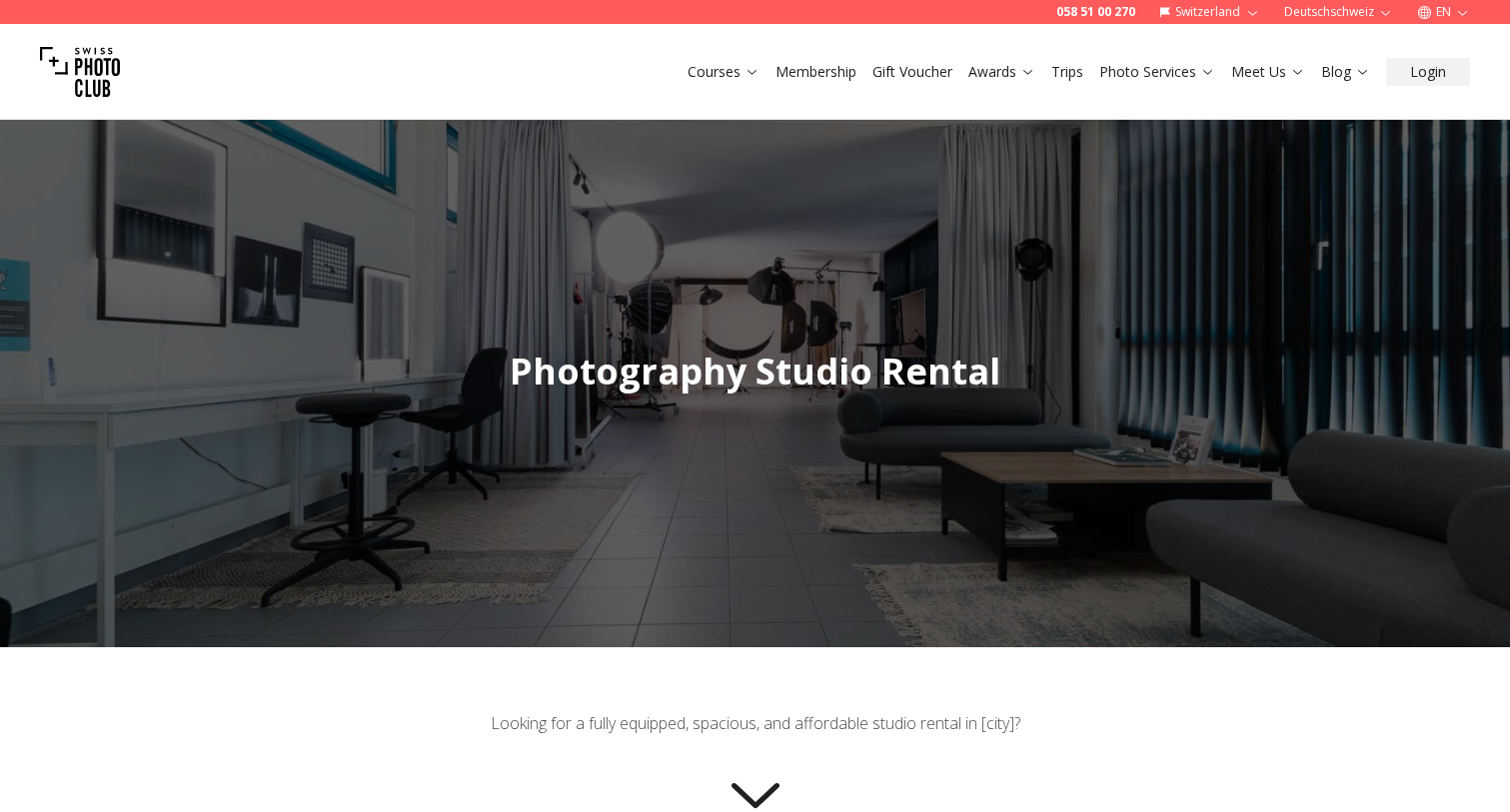 scroll, scrollTop: 0, scrollLeft: 0, axis: both 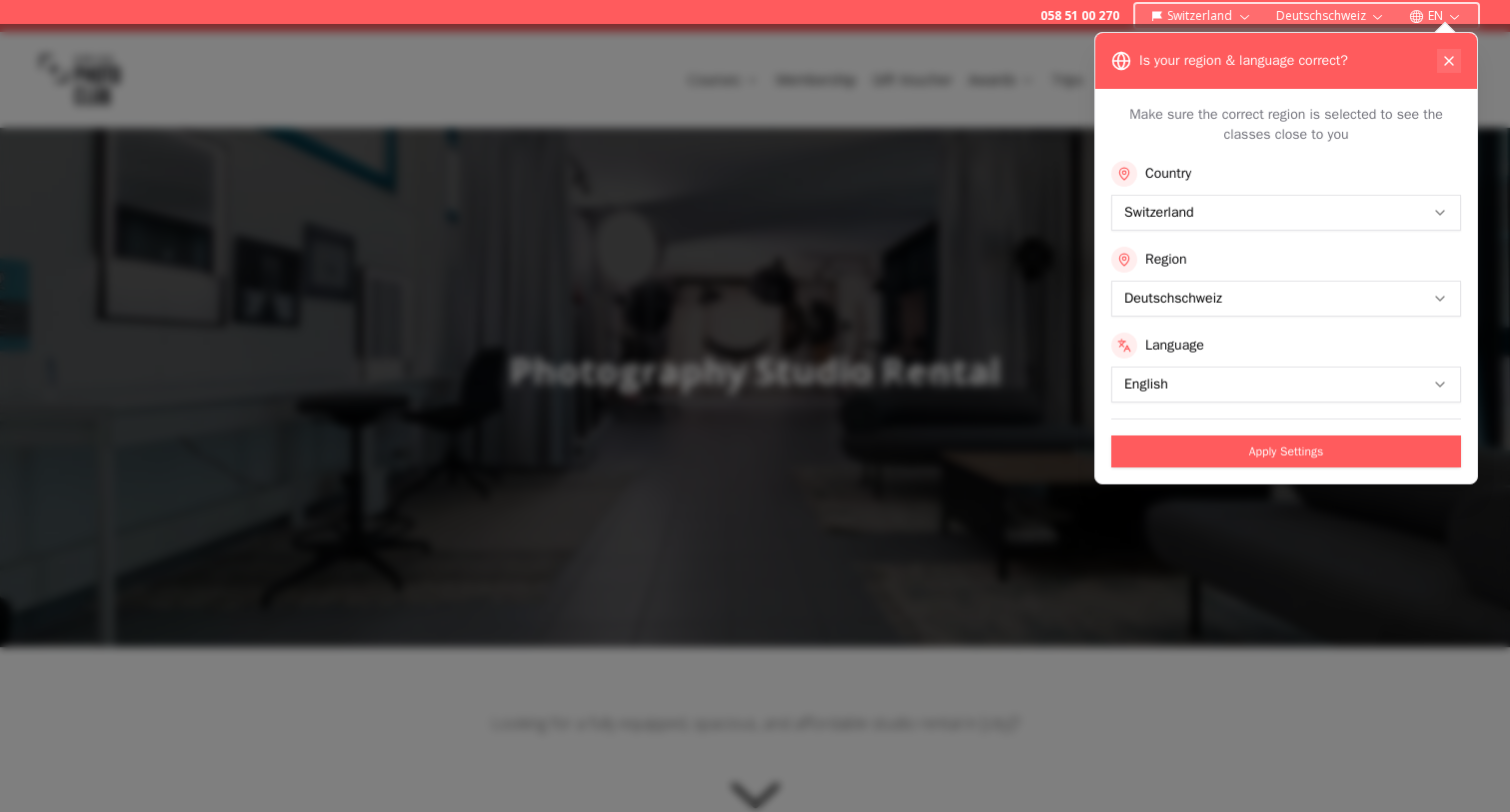 click 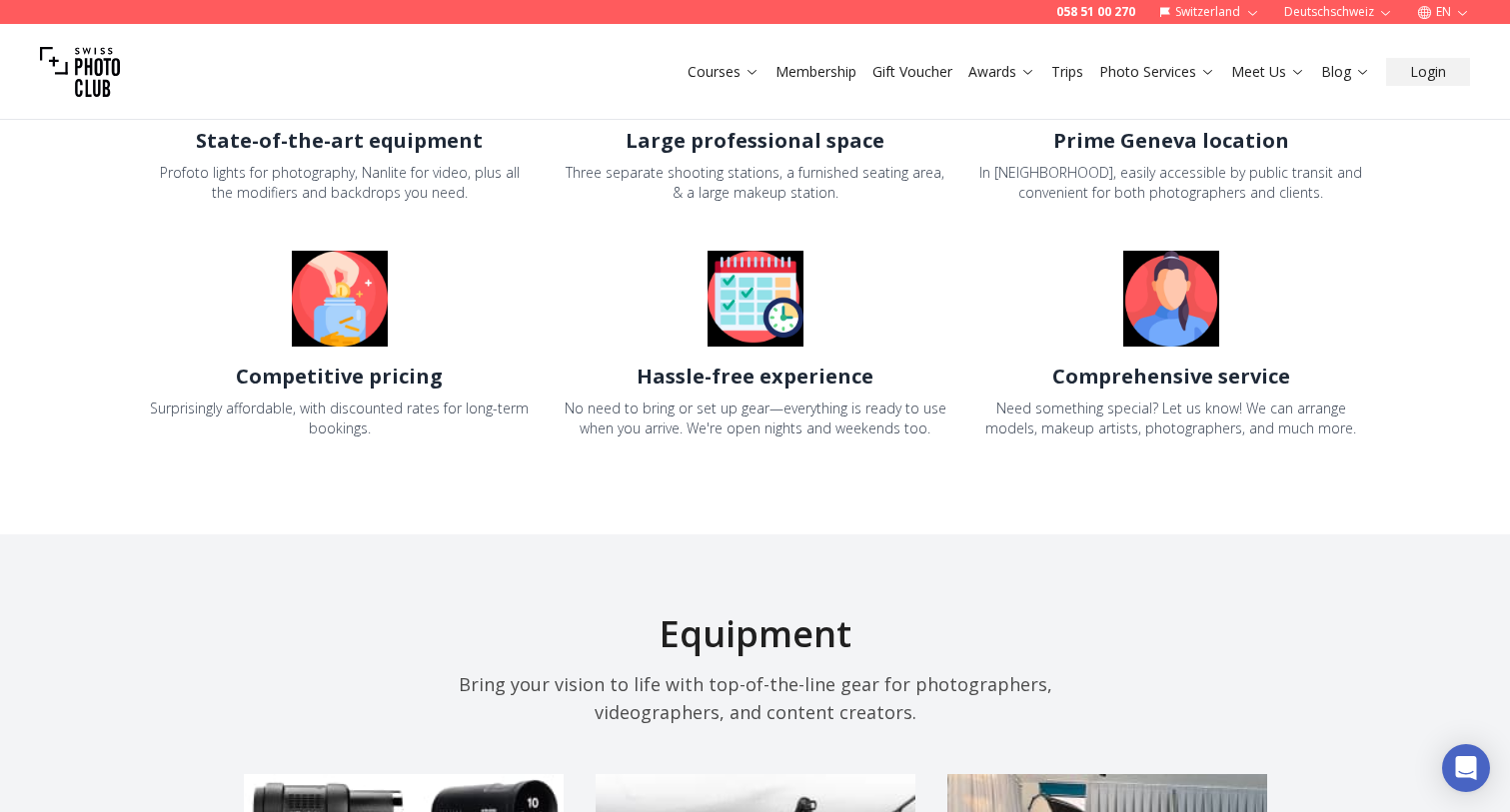scroll, scrollTop: 1859, scrollLeft: 0, axis: vertical 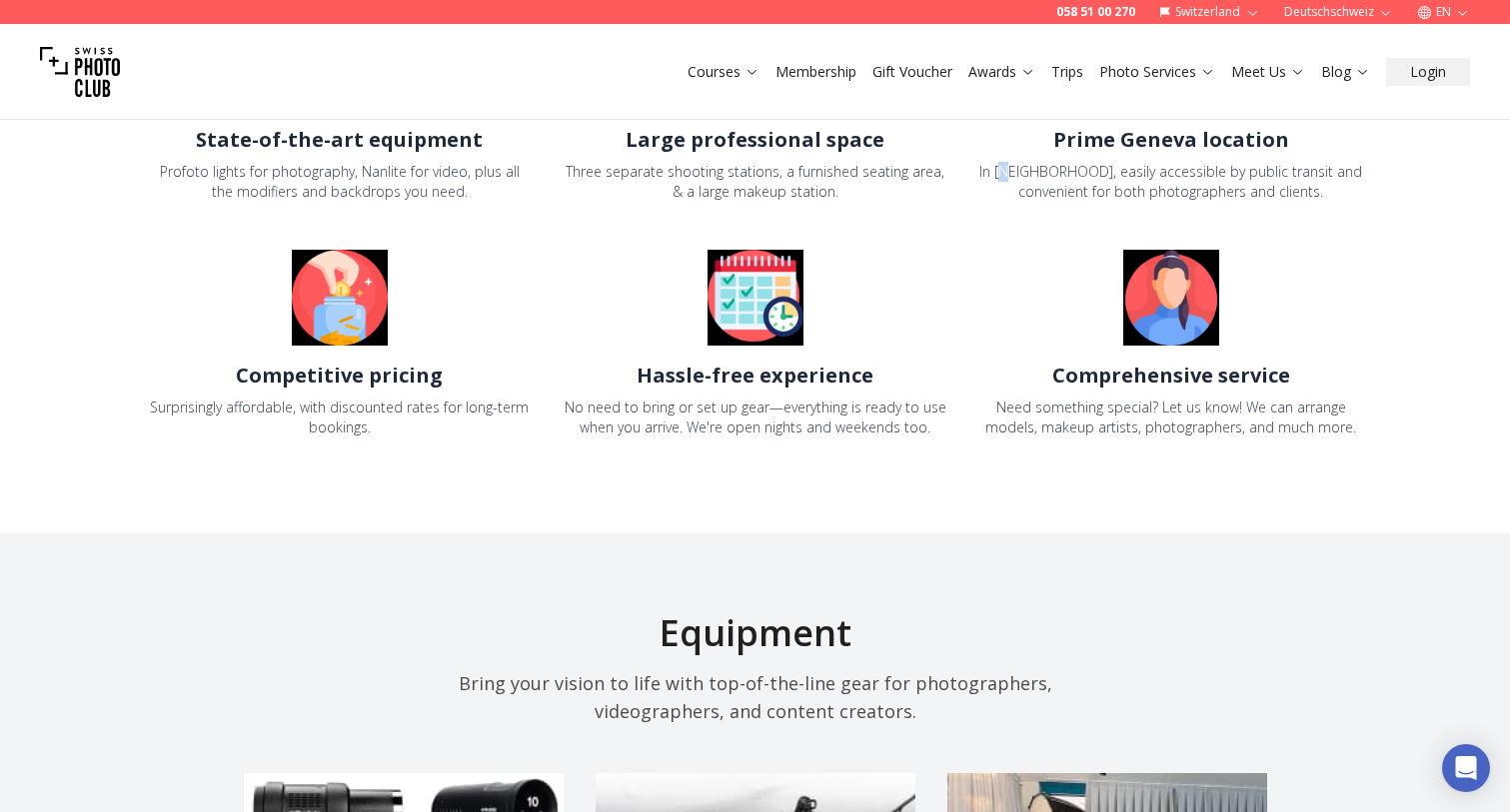 click on "In [NEIGHBORHOOD], easily accessible by public transit and convenient for both photographers and clients." at bounding box center [1171, 182] 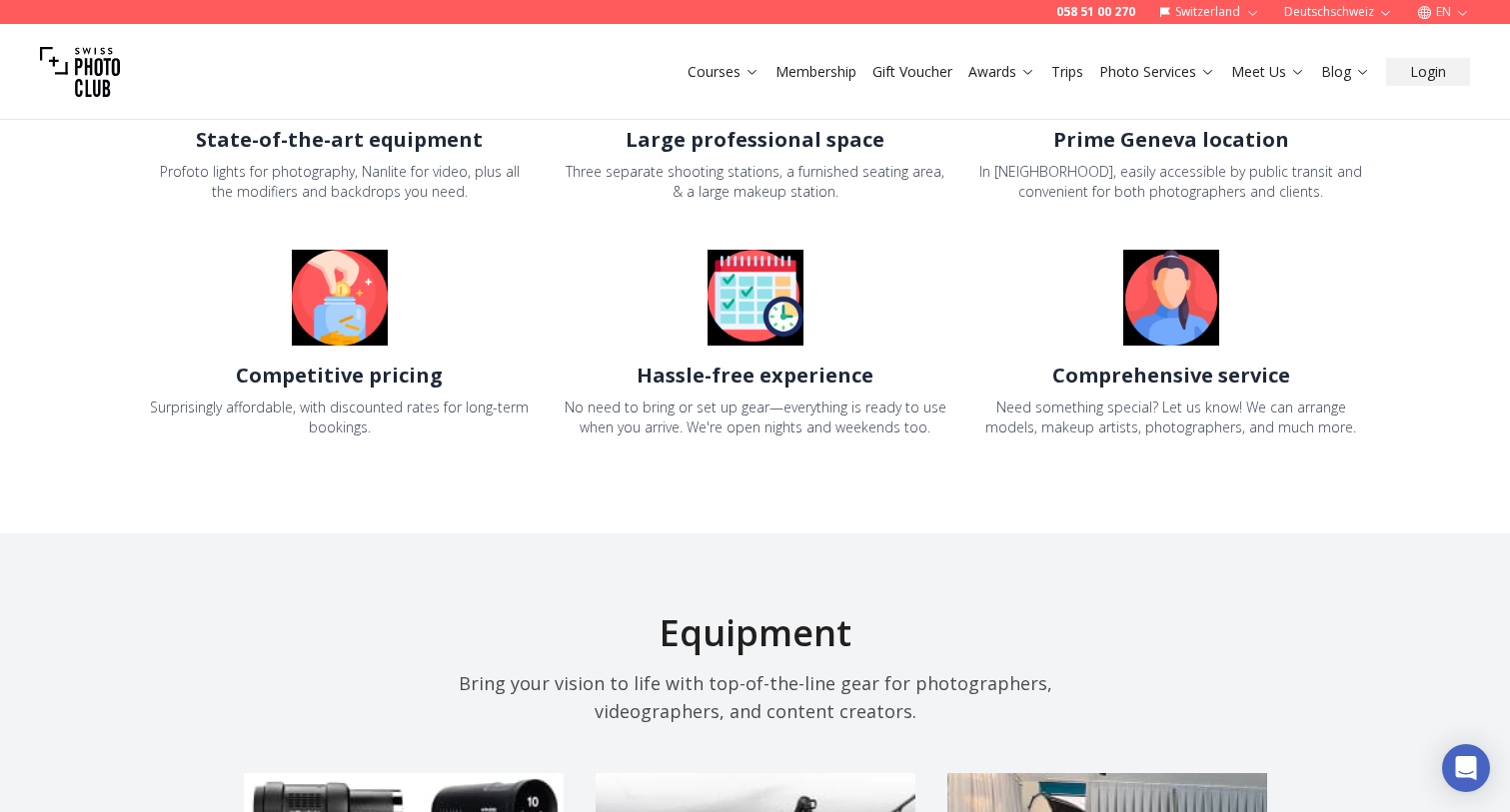 click on "In [NEIGHBORHOOD], easily accessible by public transit and convenient for both photographers and clients." at bounding box center (1171, 182) 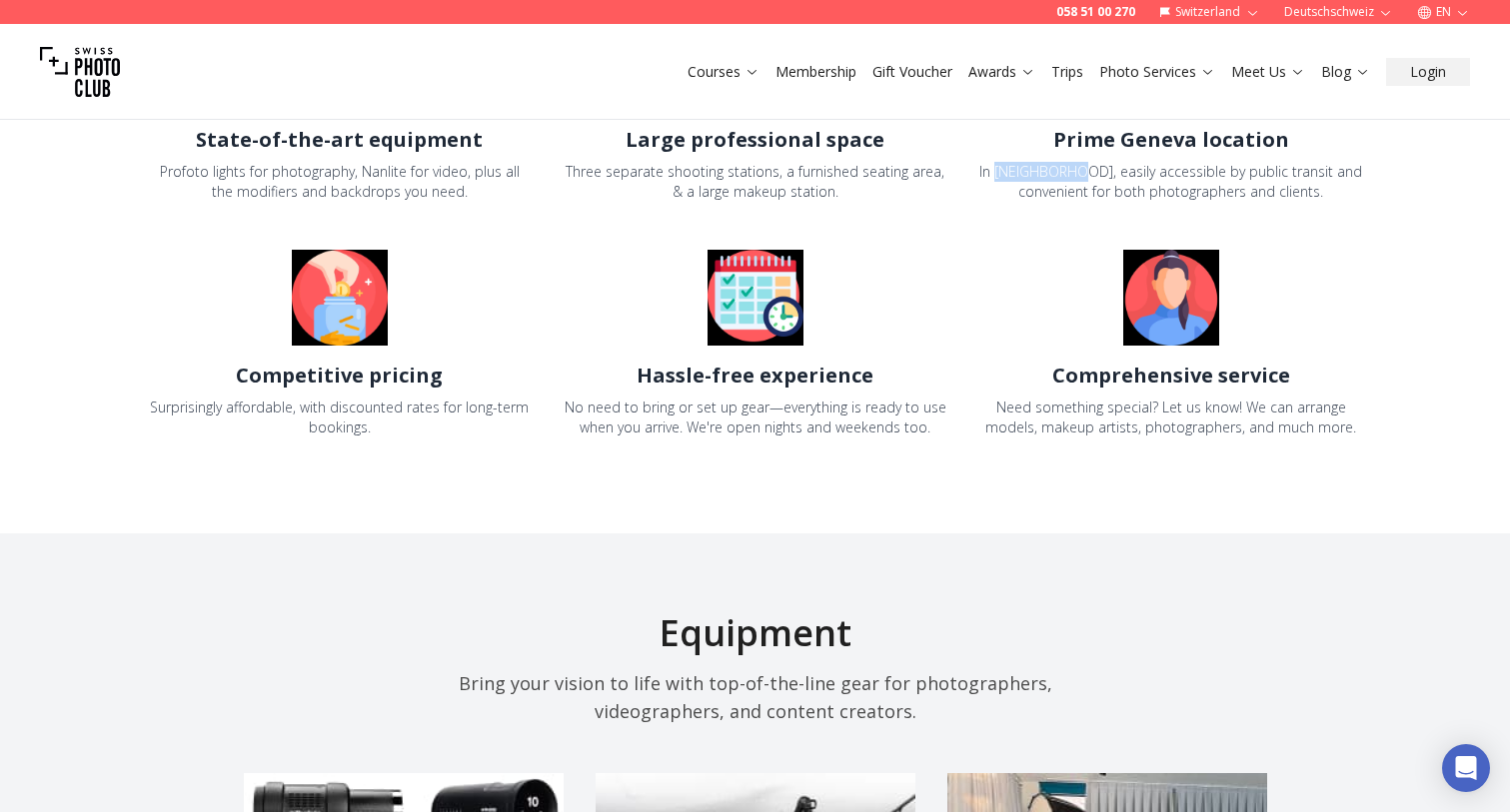 click on "In [NEIGHBORHOOD], easily accessible by public transit and convenient for both photographers and clients." at bounding box center (1171, 182) 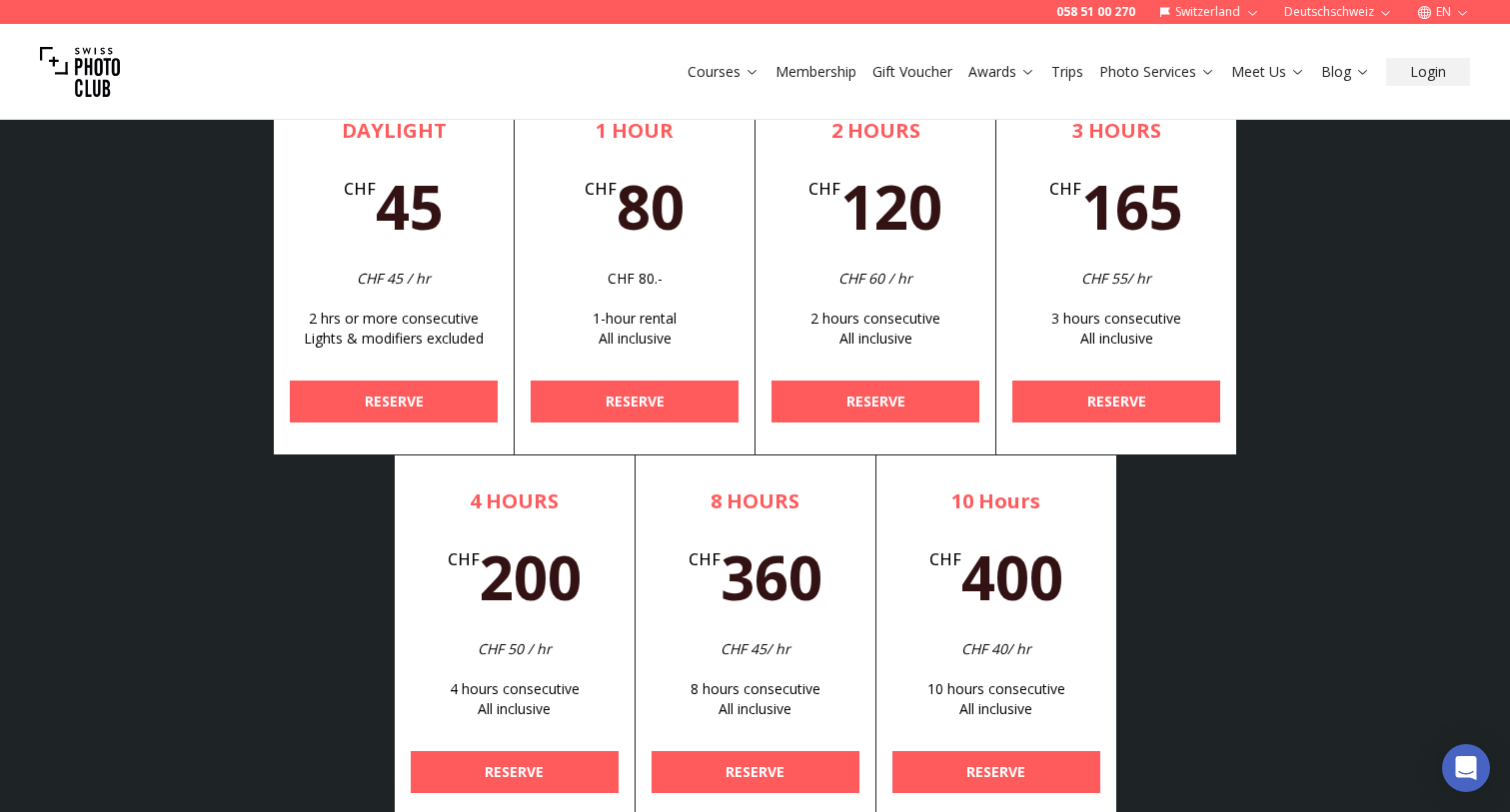 scroll, scrollTop: 6189, scrollLeft: 0, axis: vertical 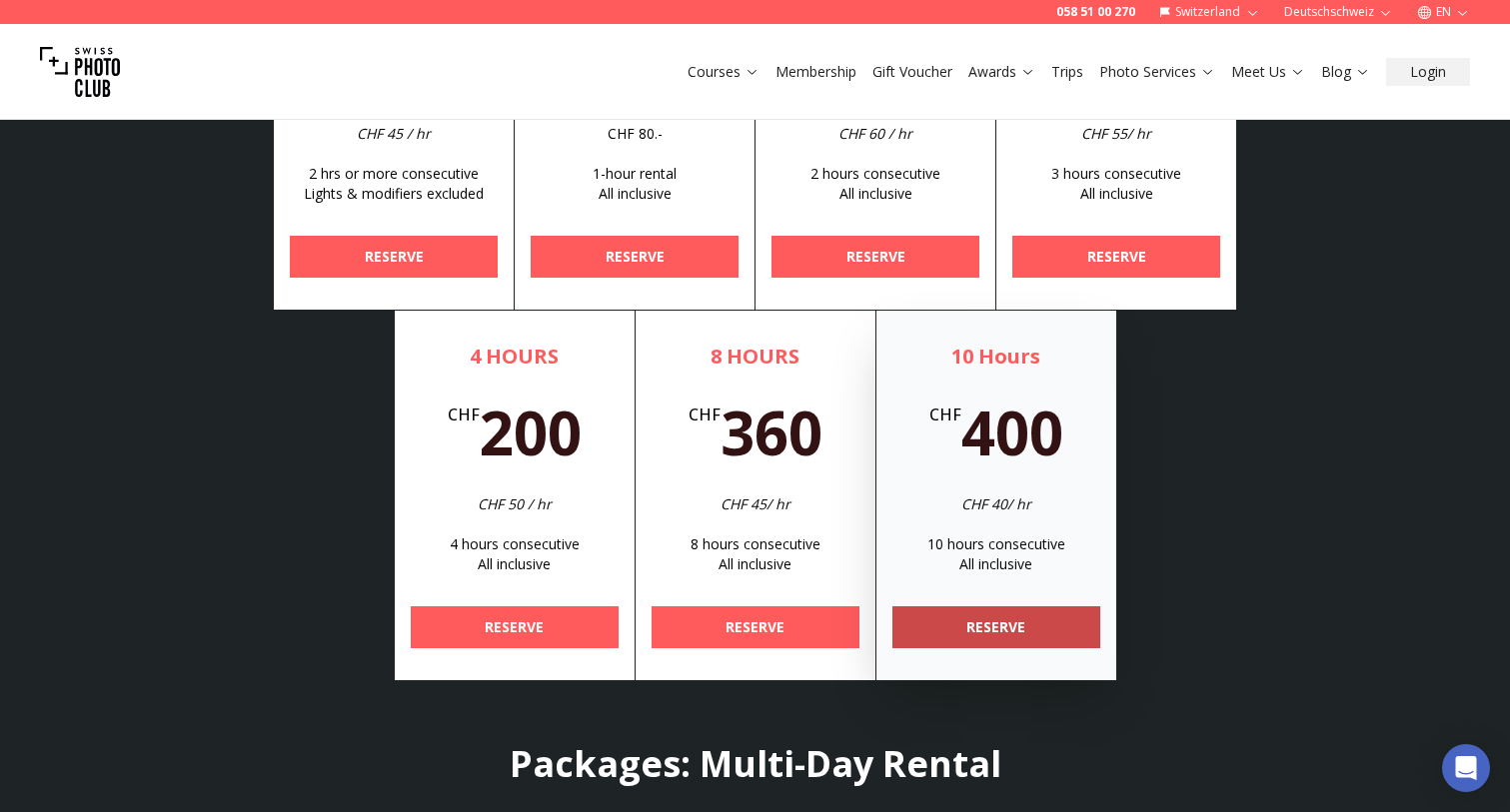 click on "RESERVE" at bounding box center (996, 627) 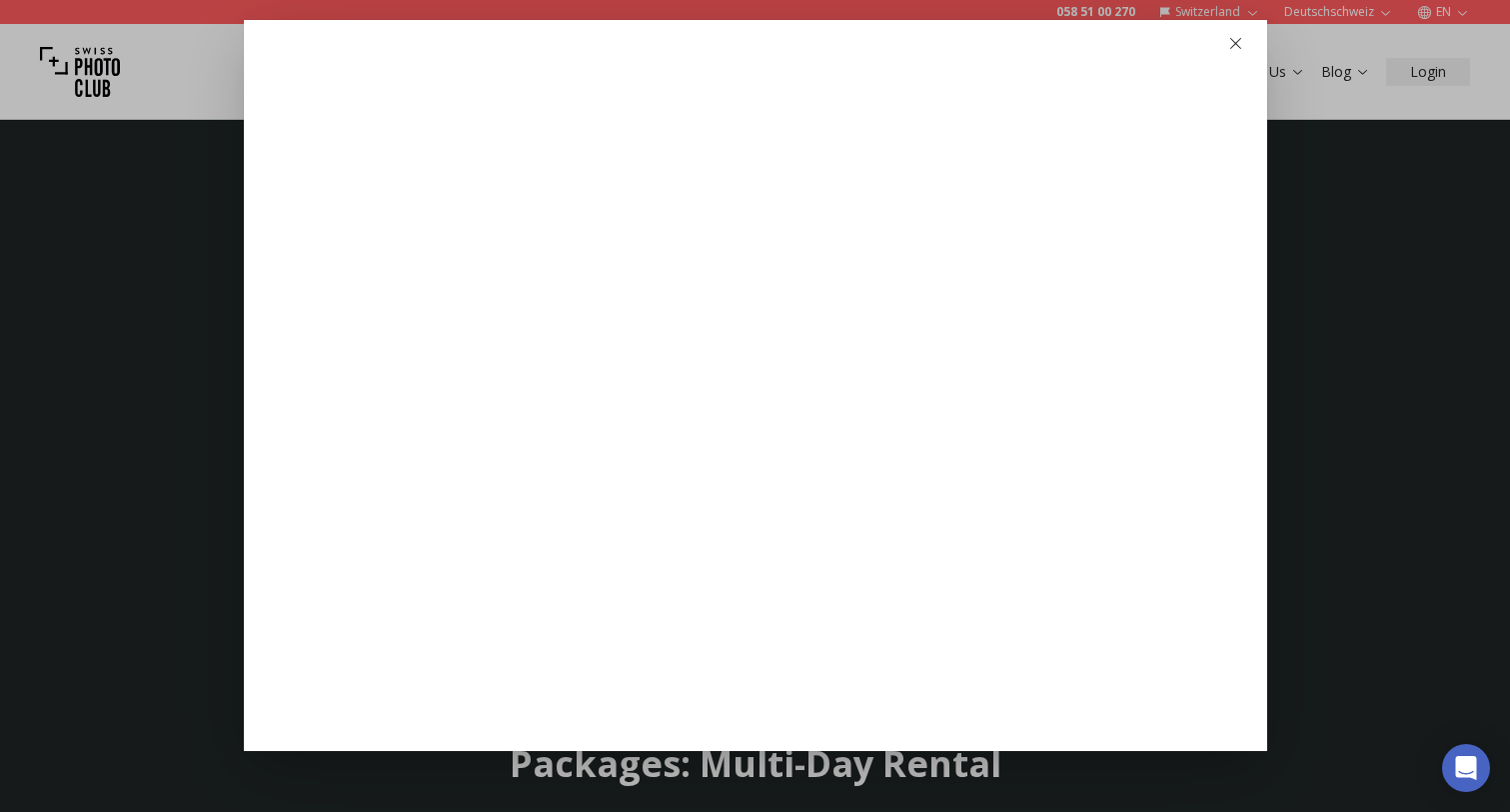 click at bounding box center (755, 406) 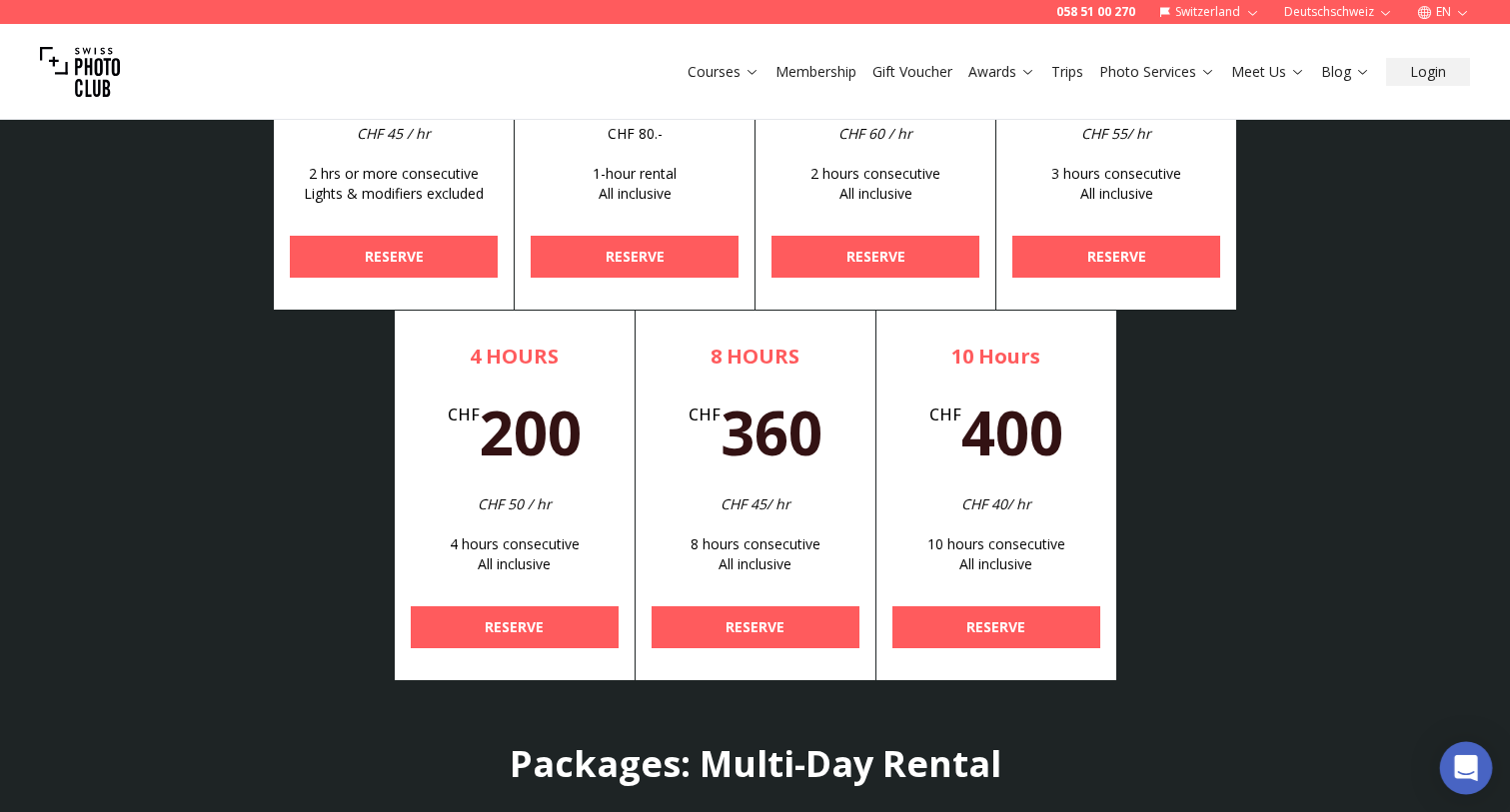 click 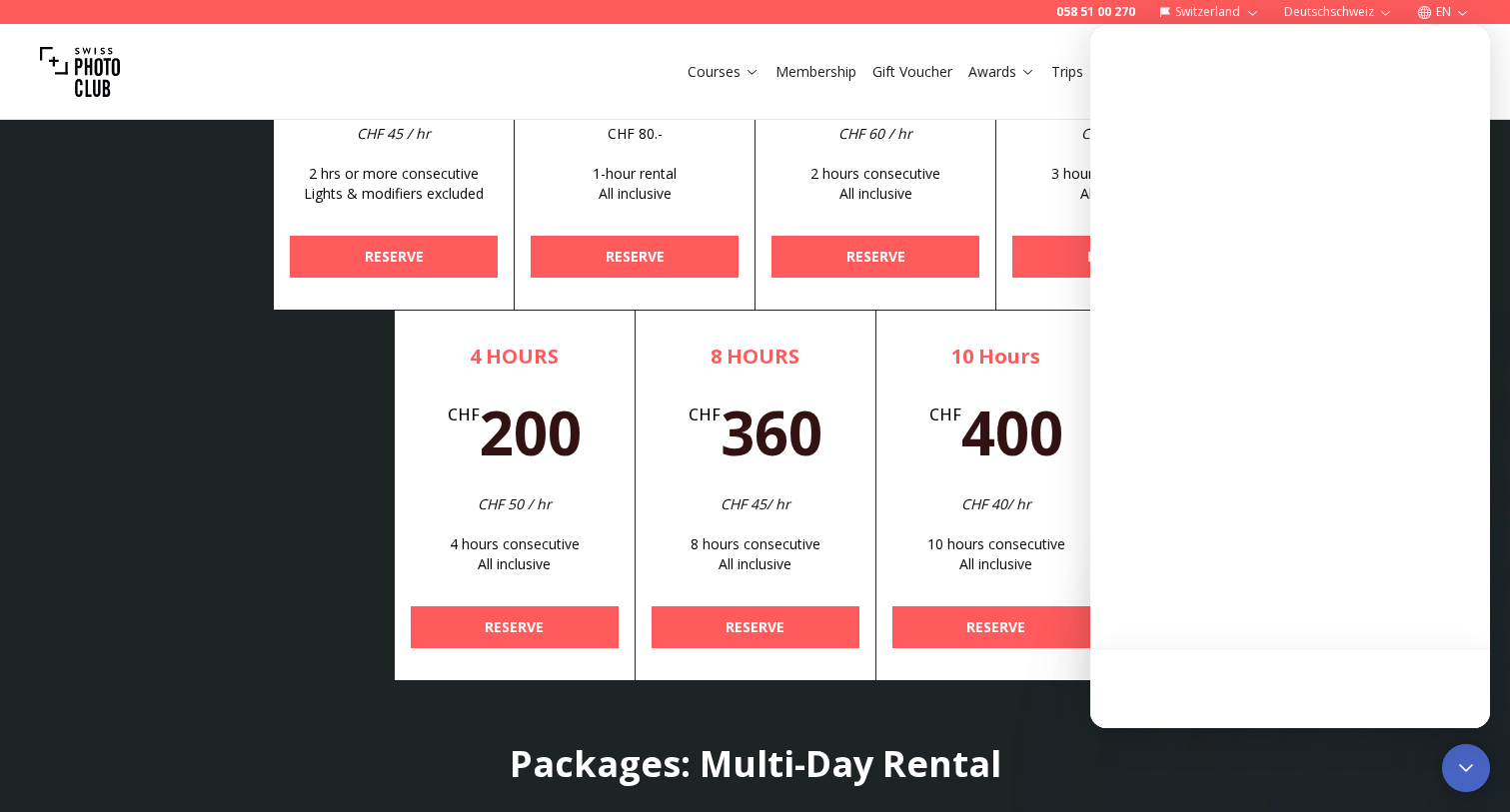 scroll, scrollTop: 0, scrollLeft: 0, axis: both 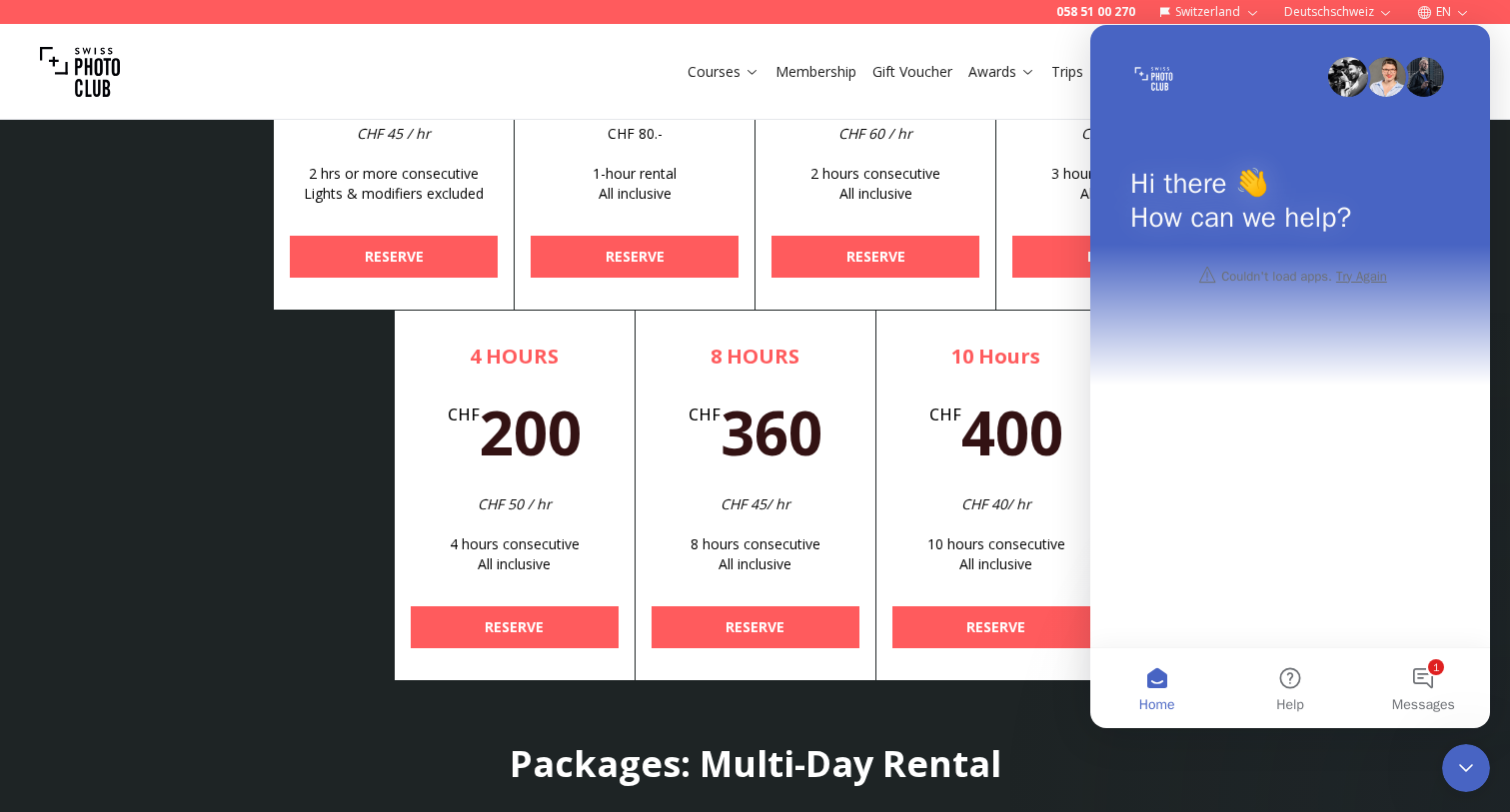 click 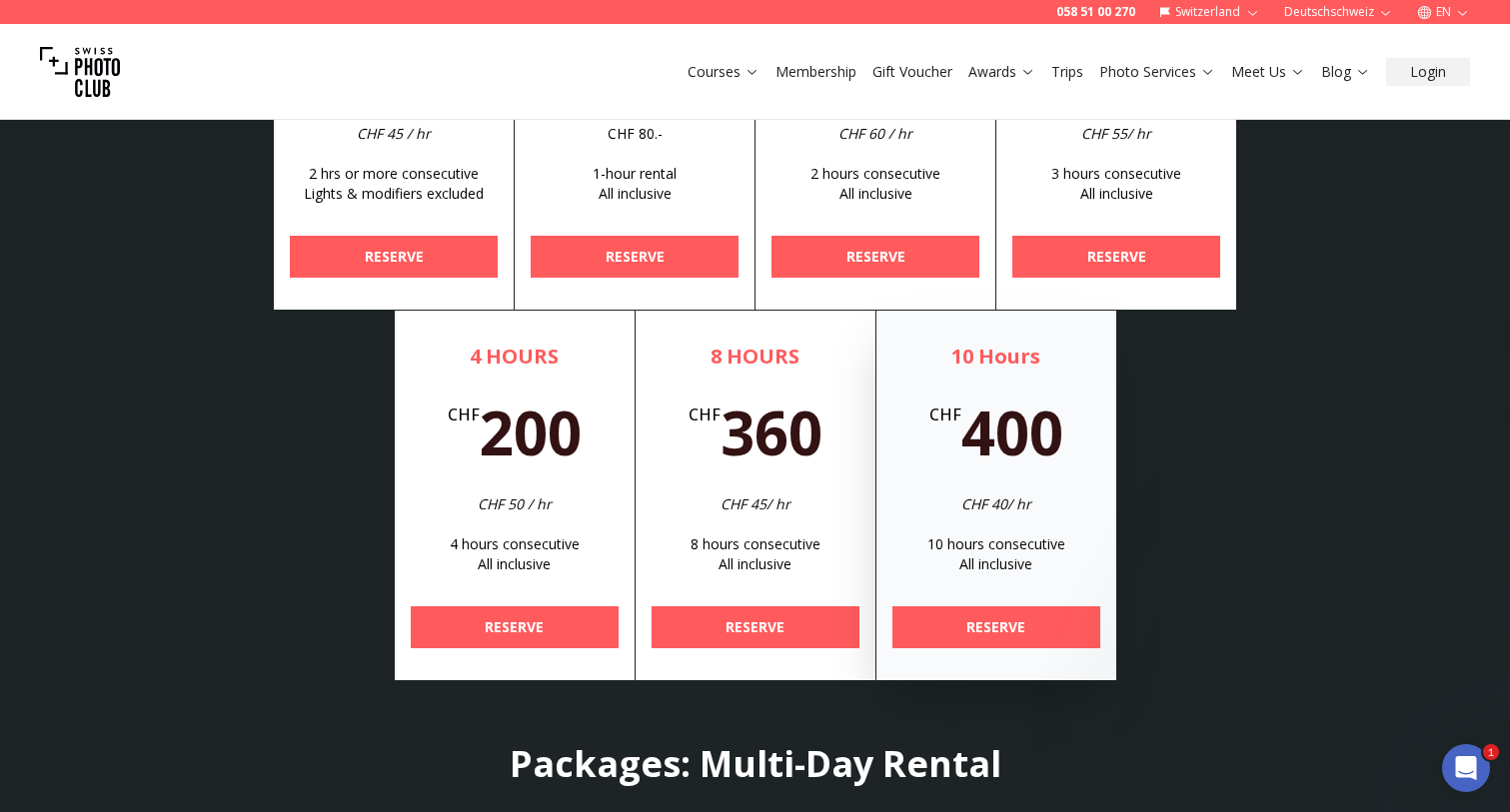 scroll, scrollTop: 6440, scrollLeft: 1, axis: both 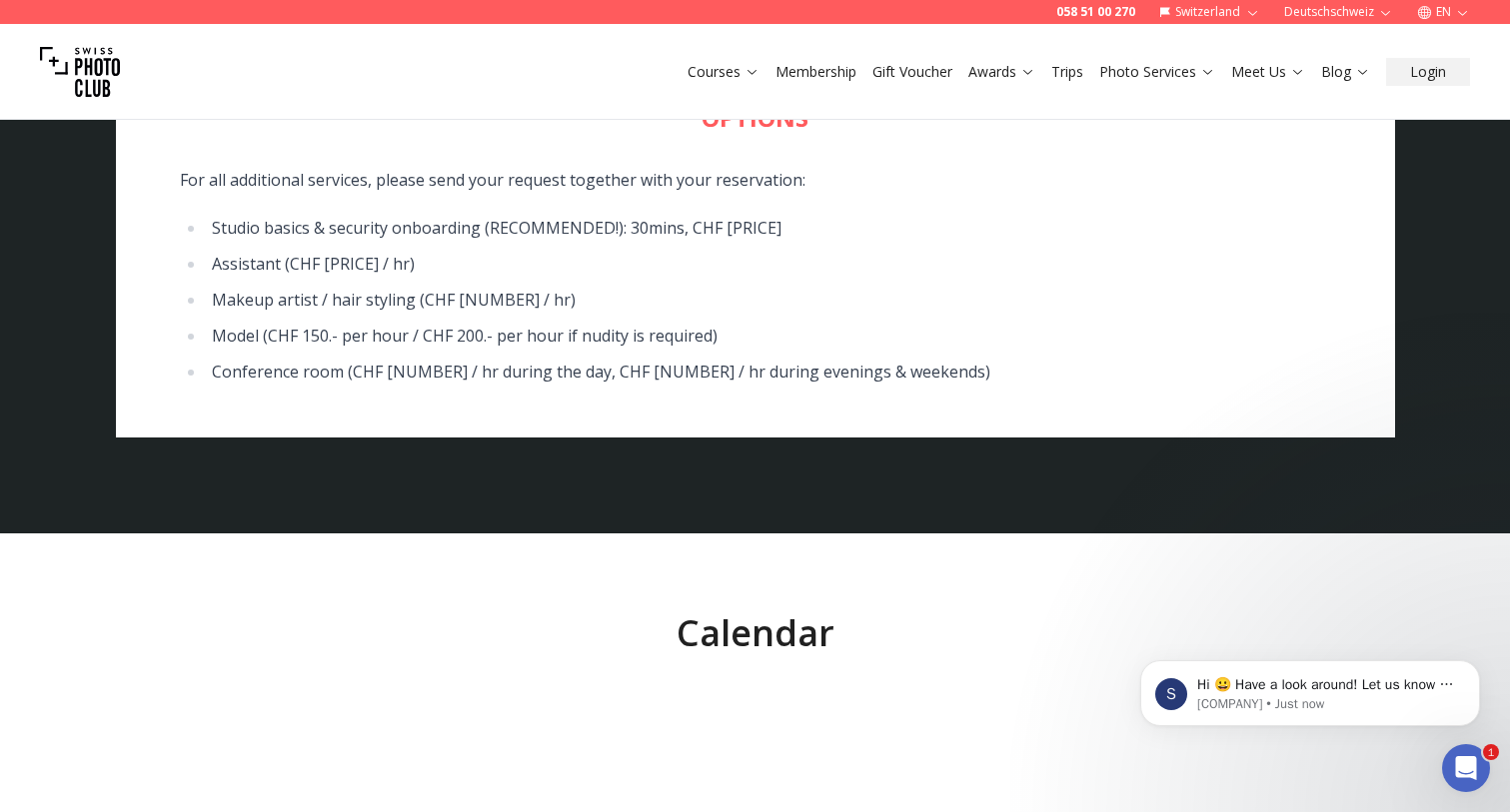 click 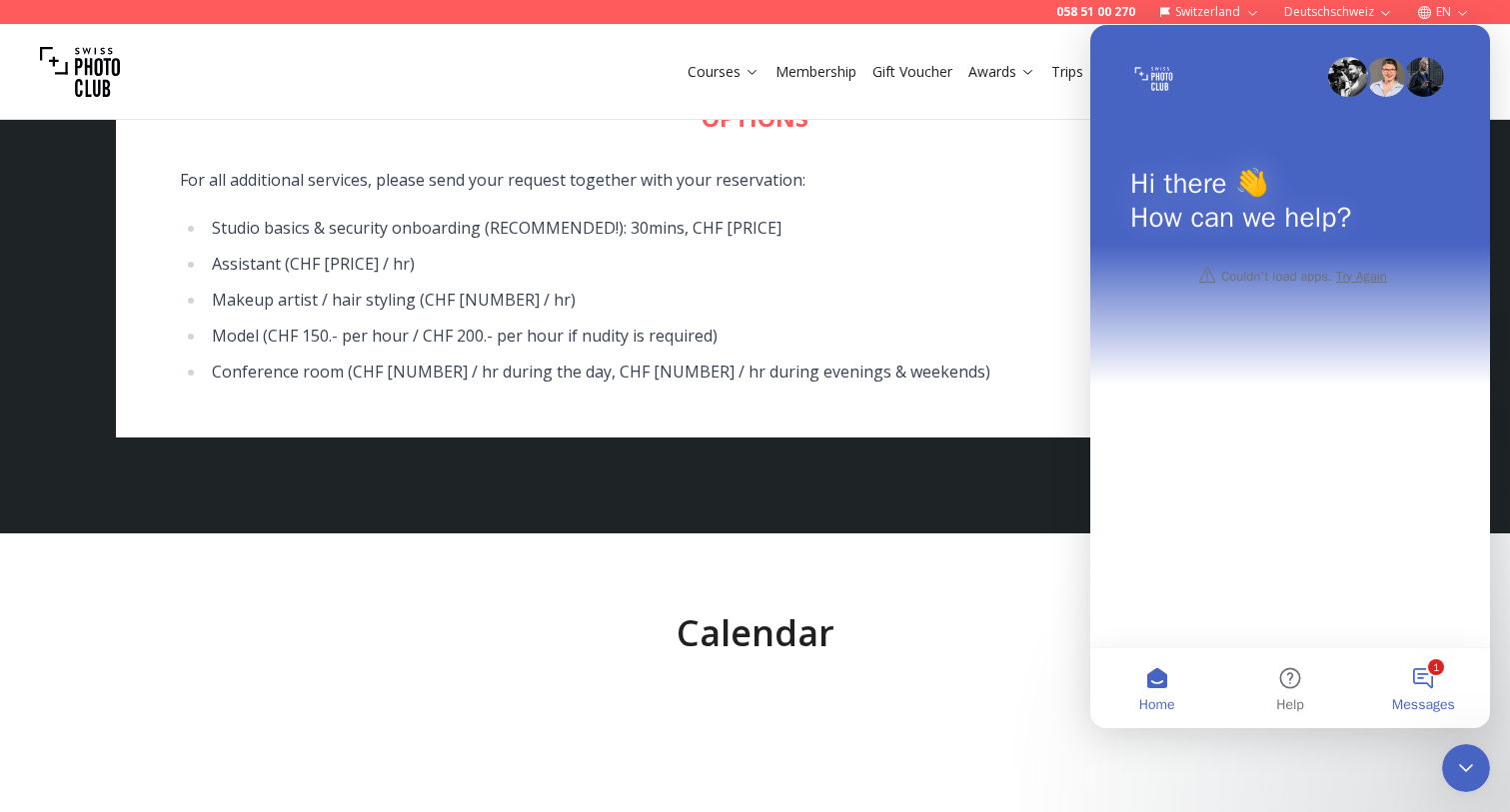 click on "1 Messages" at bounding box center (1423, 688) 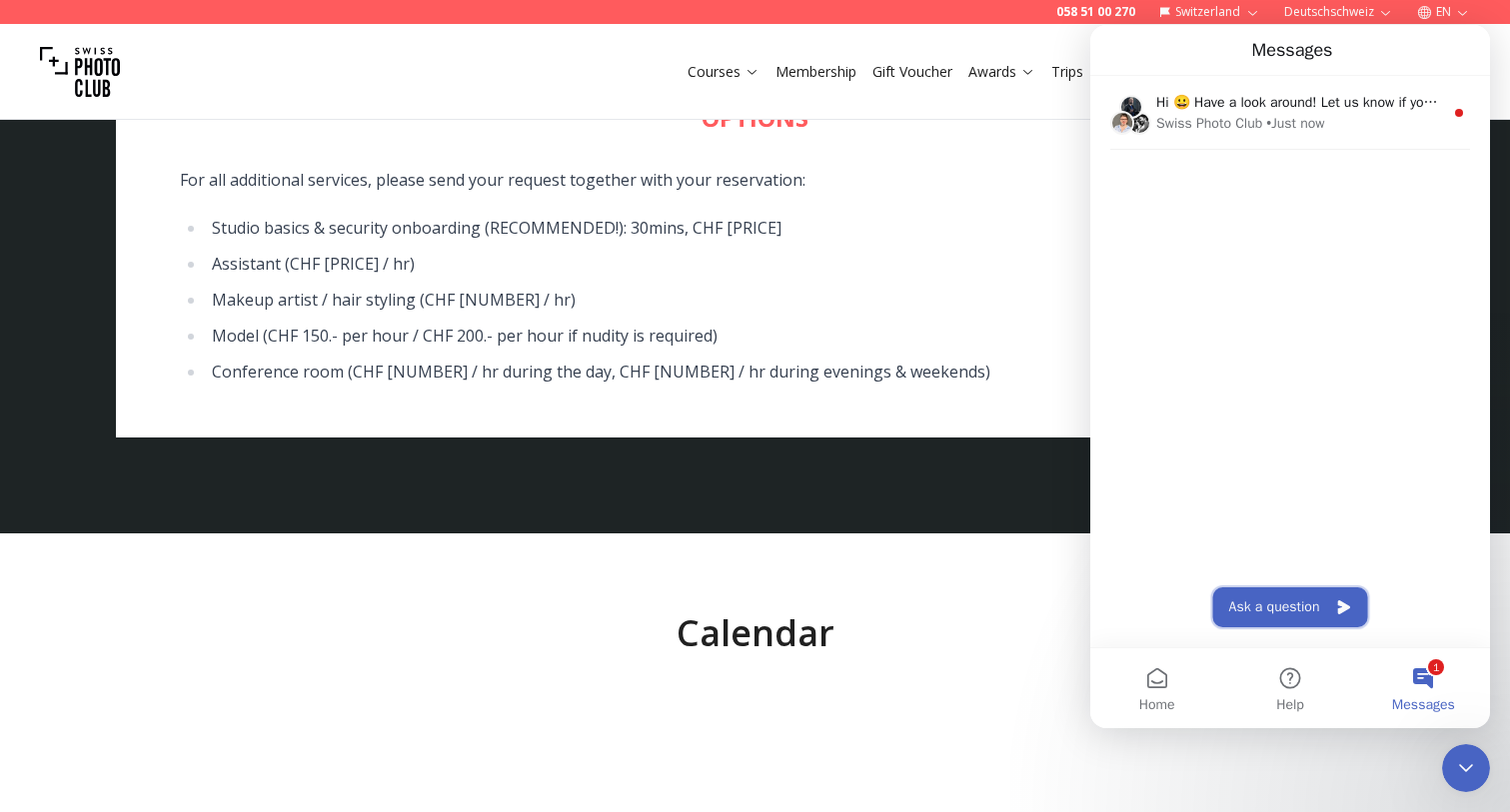 click on "Ask a question" at bounding box center (1290, 607) 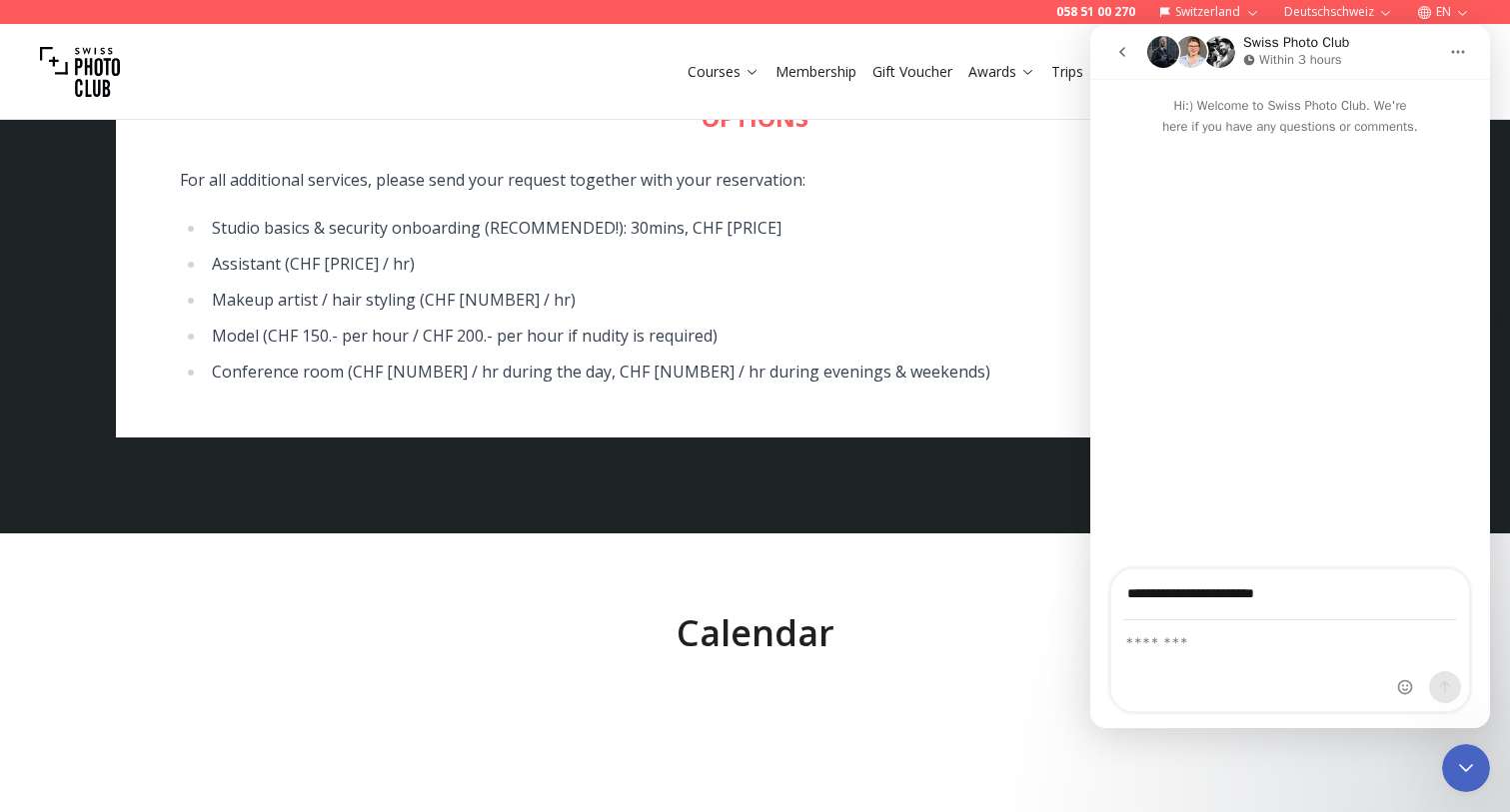 type on "**********" 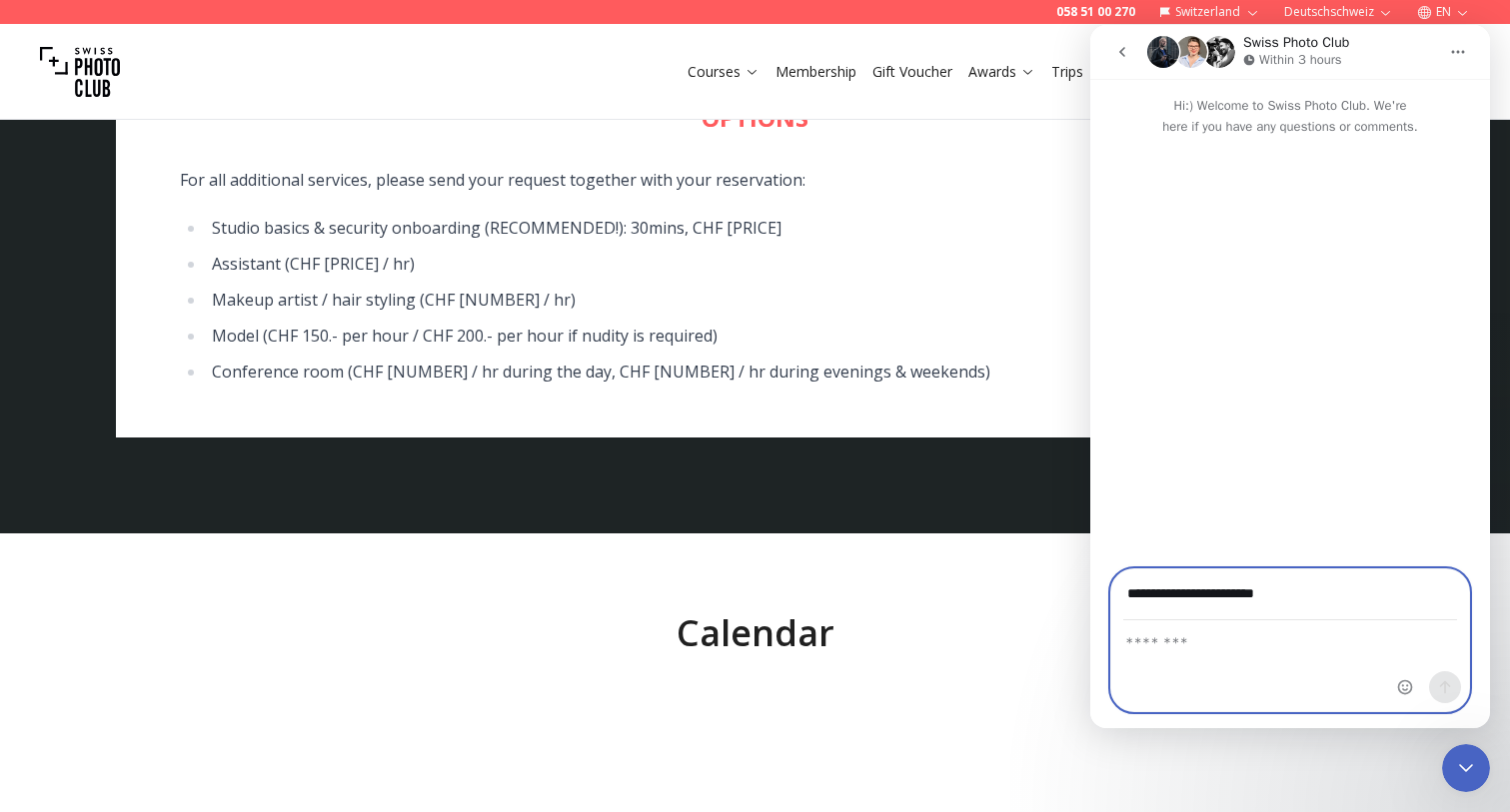 click at bounding box center (1290, 638) 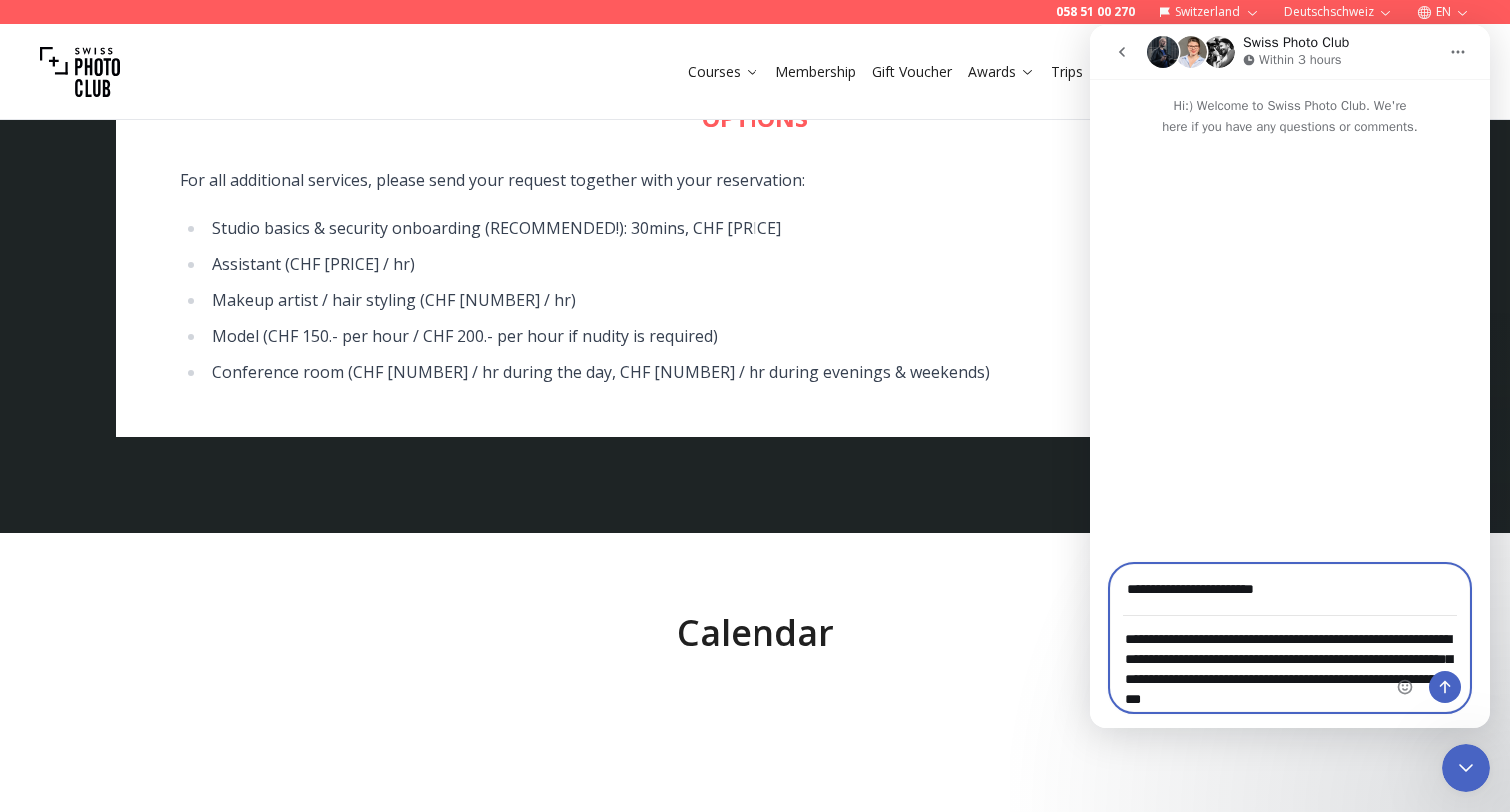 scroll, scrollTop: 0, scrollLeft: 0, axis: both 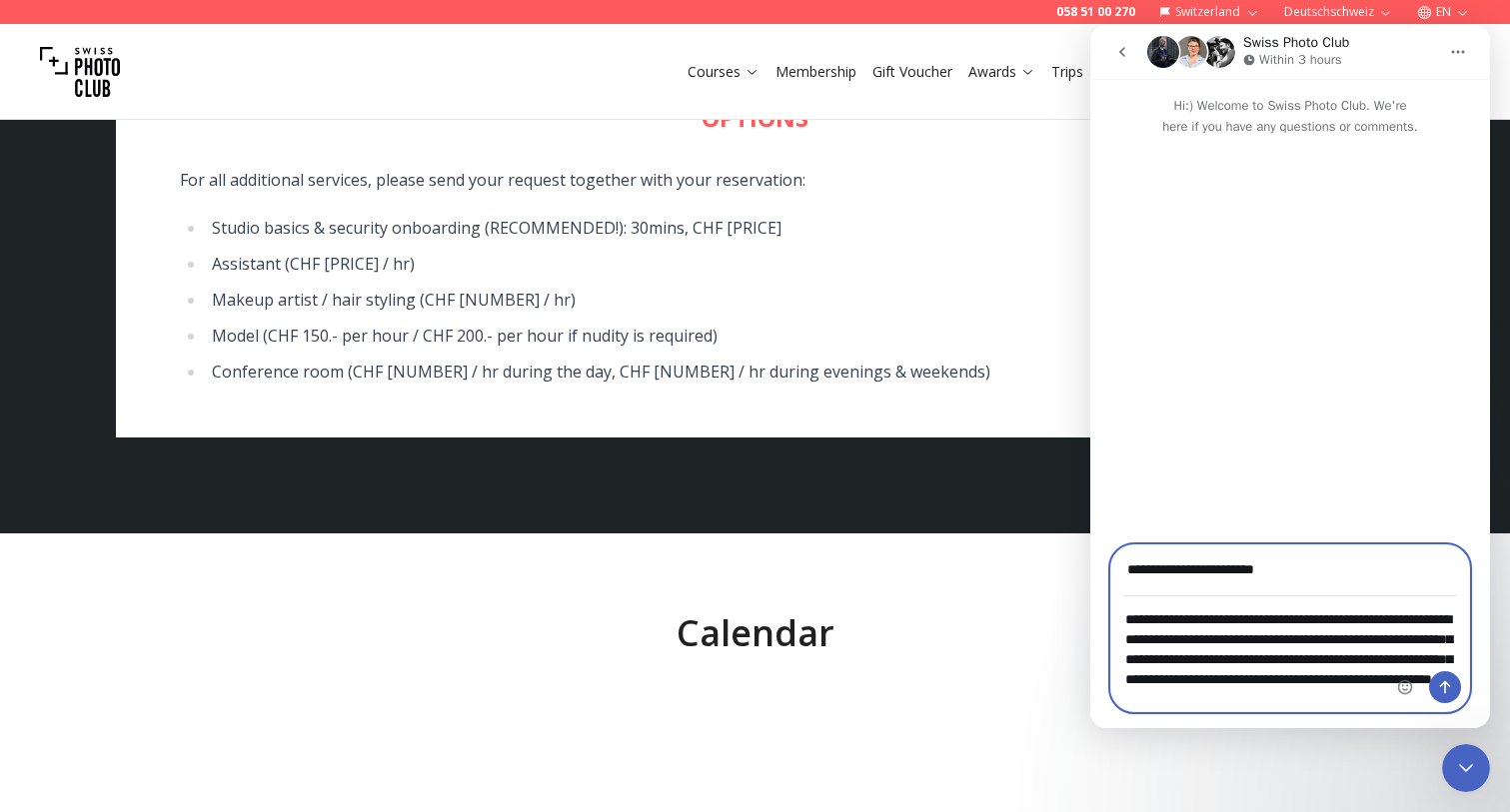 type on "**********" 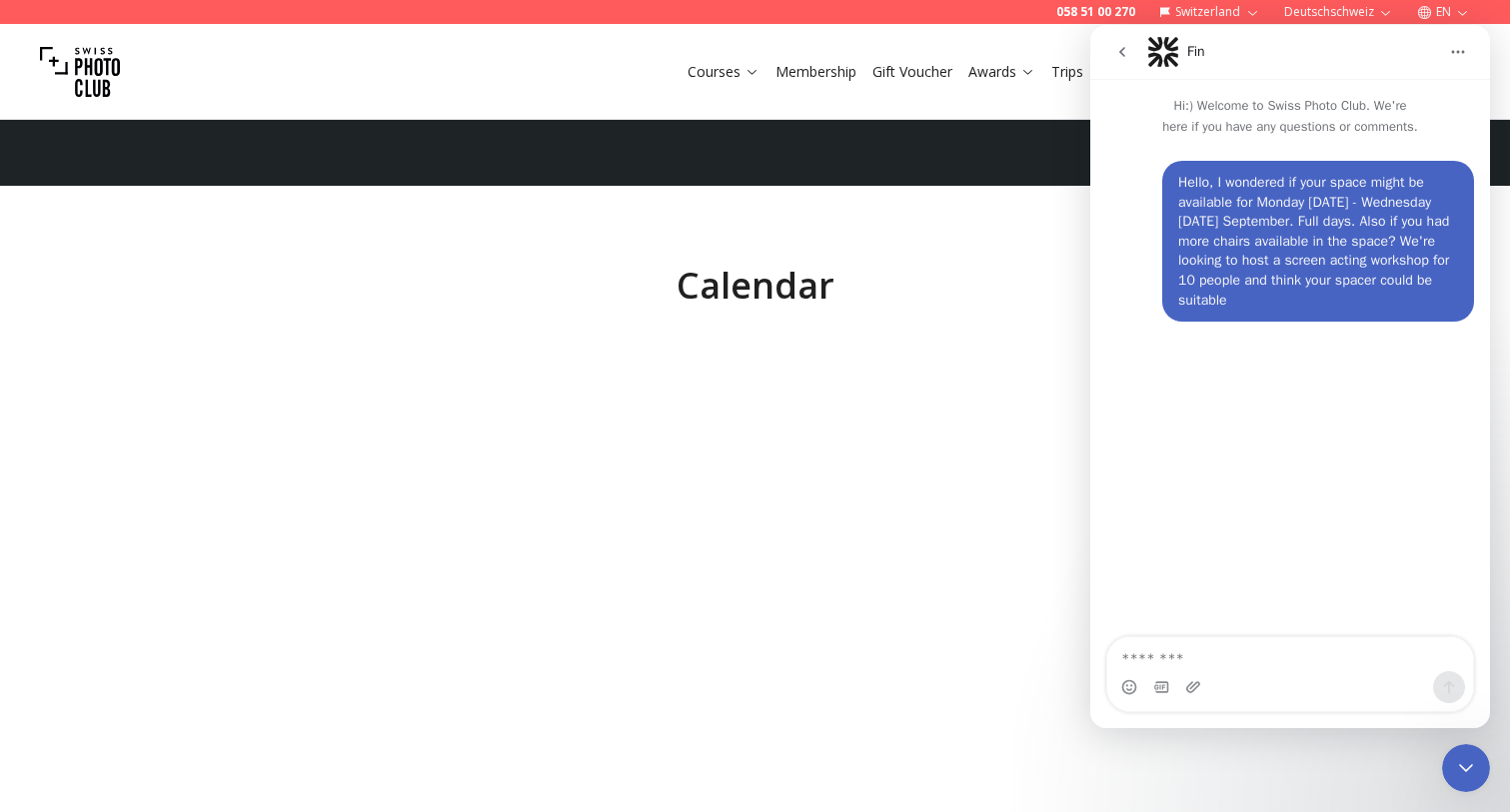 scroll, scrollTop: 7600, scrollLeft: 0, axis: vertical 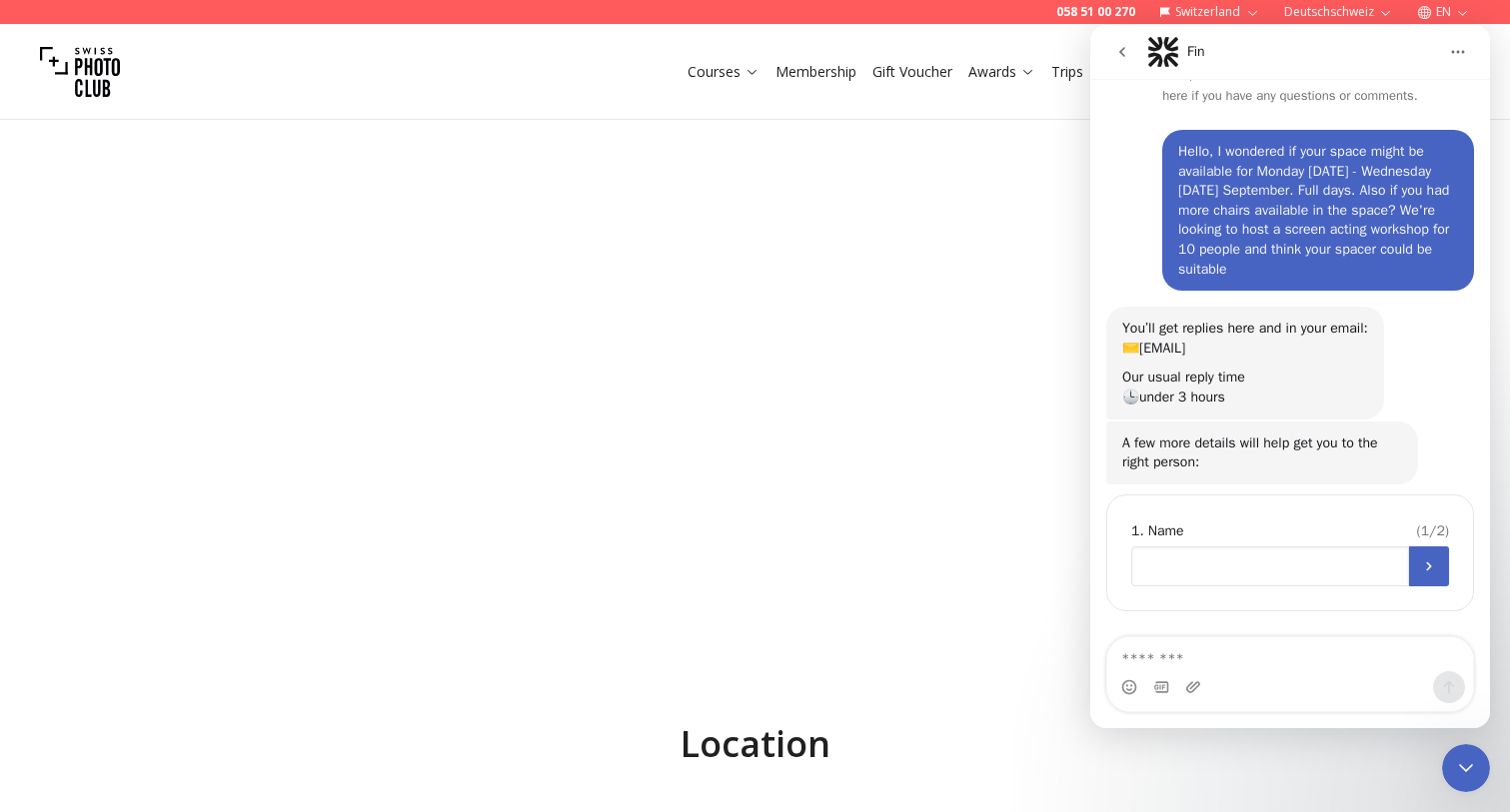 click at bounding box center [1270, 566] 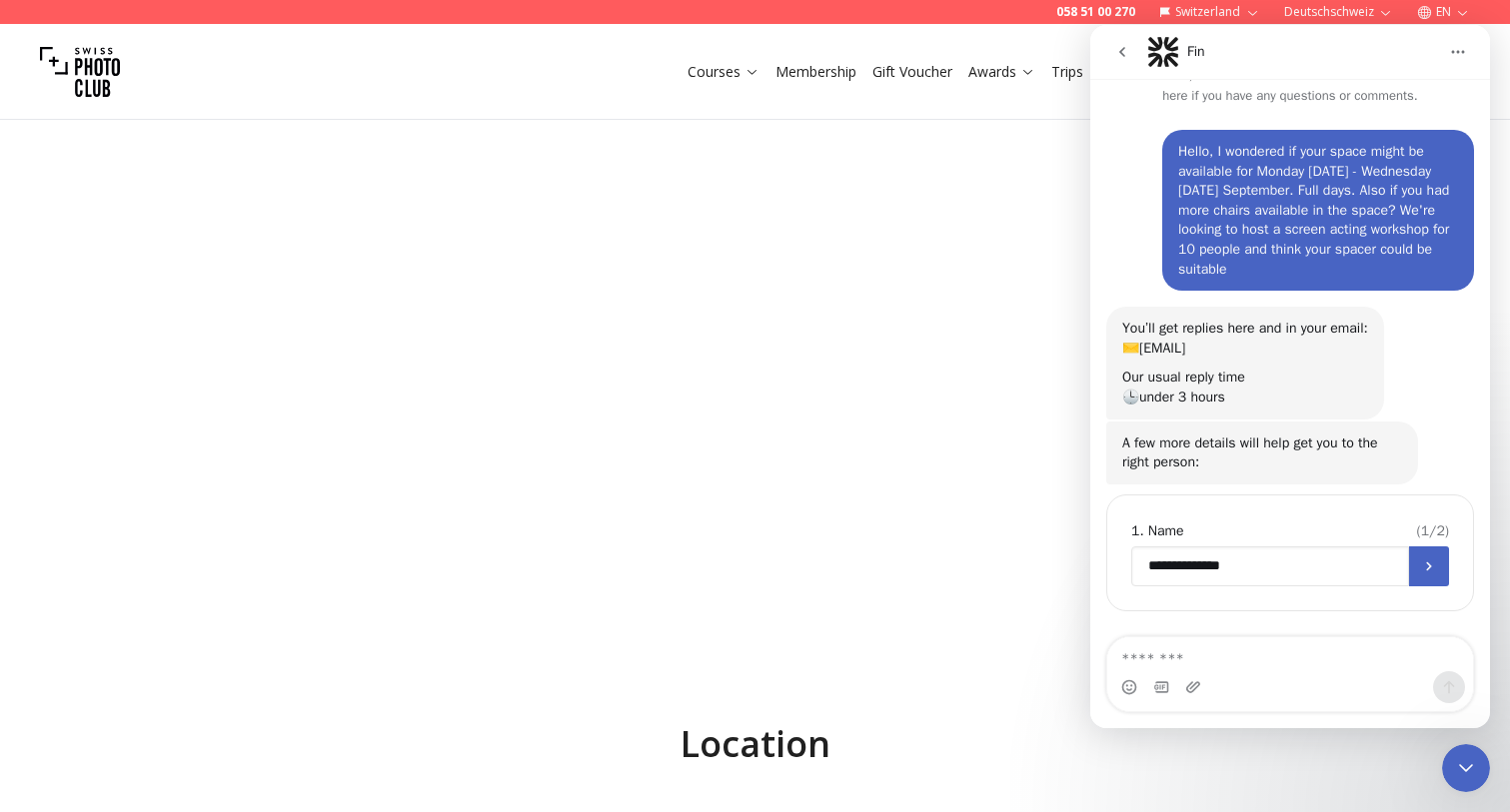 type on "**********" 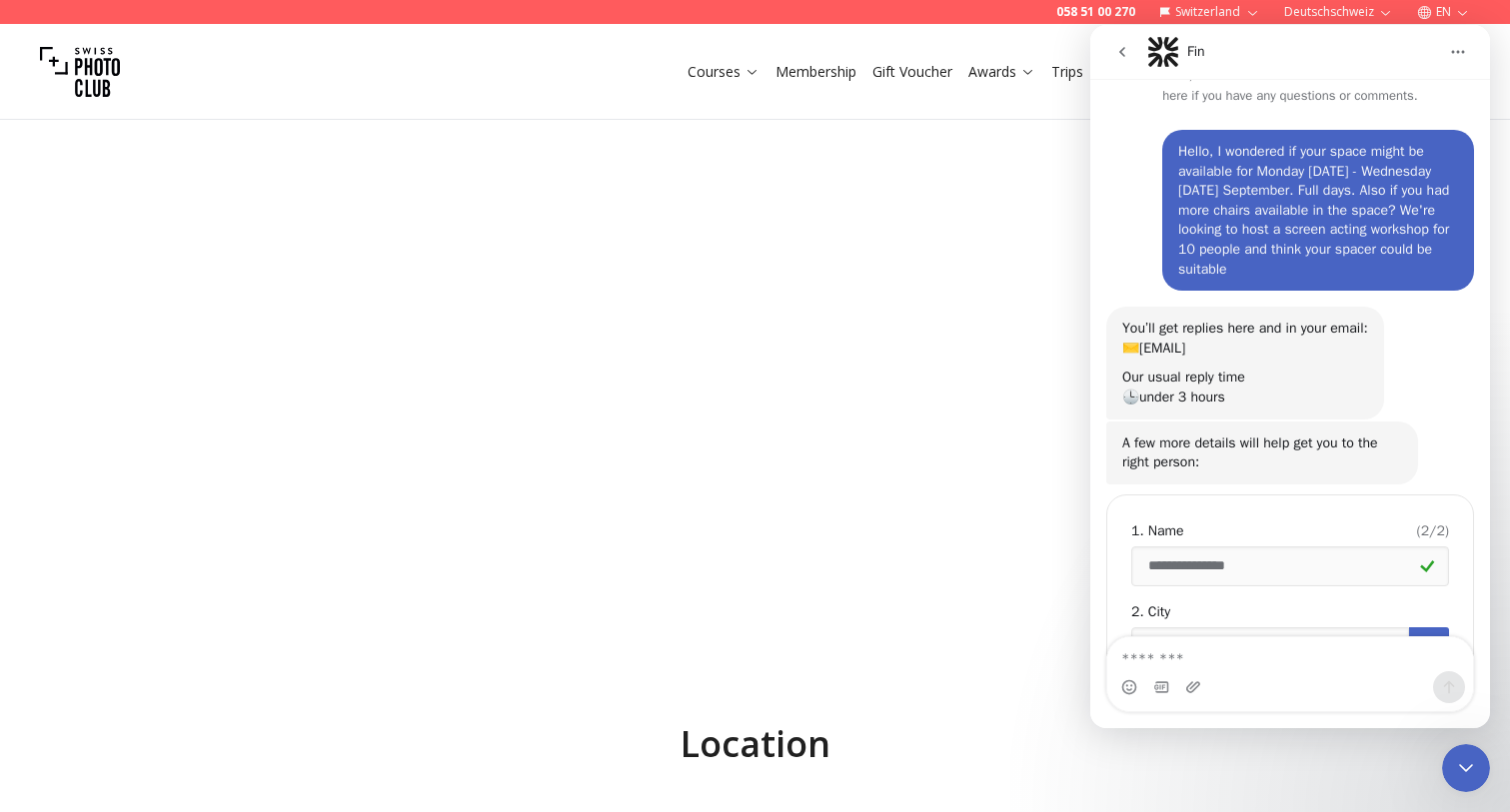 scroll, scrollTop: 112, scrollLeft: 0, axis: vertical 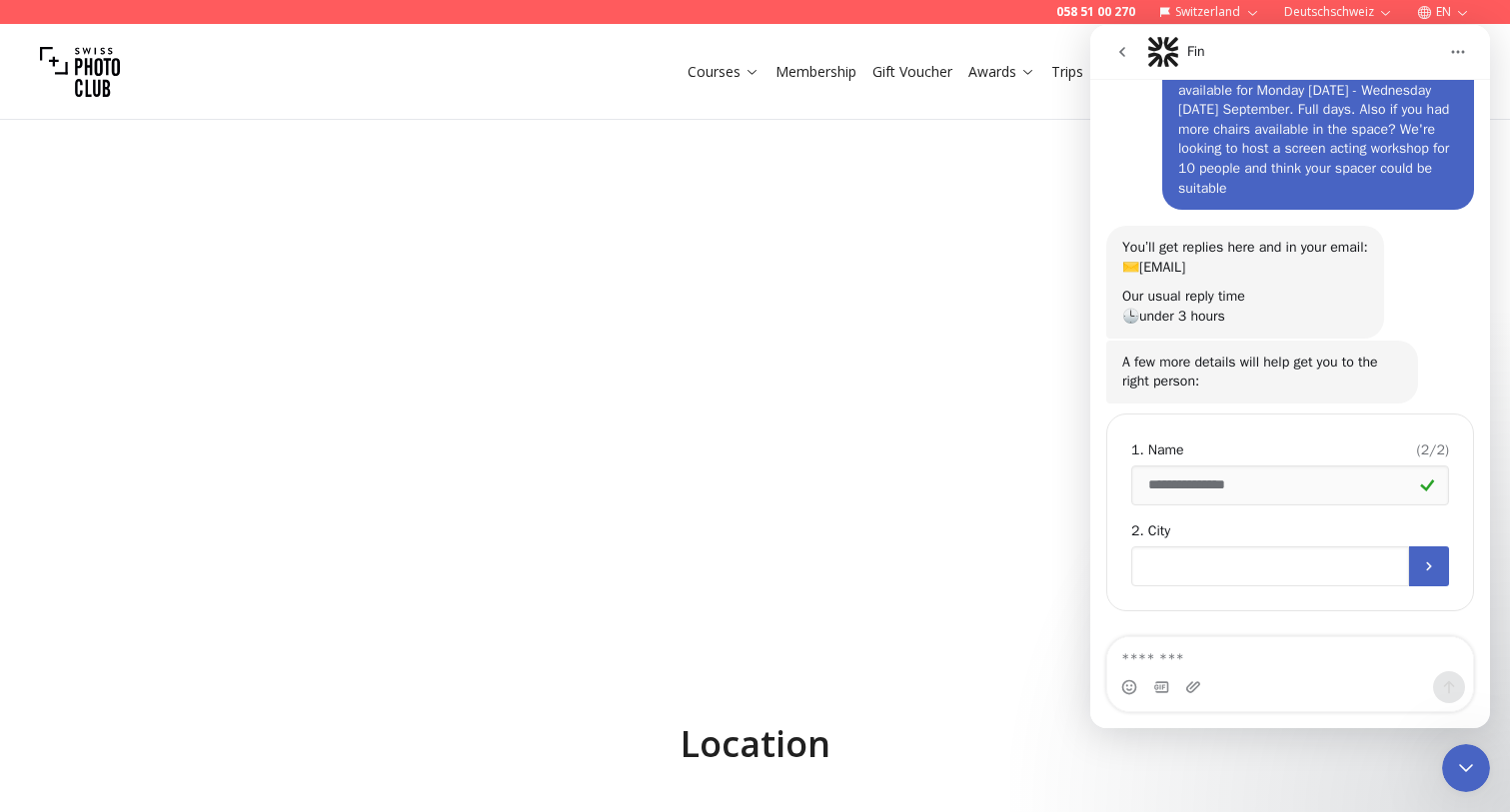 click at bounding box center [1270, 566] 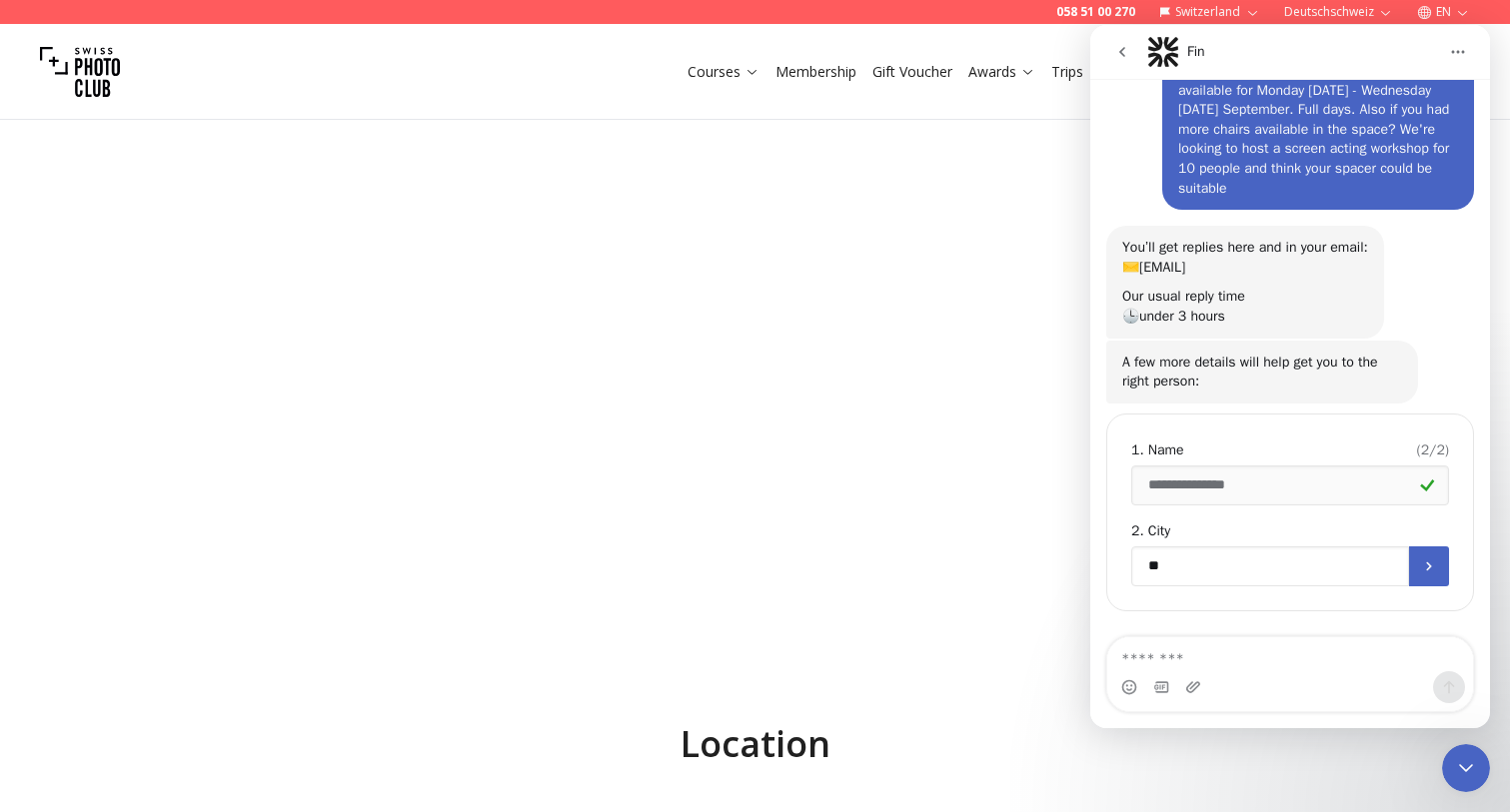 type on "*" 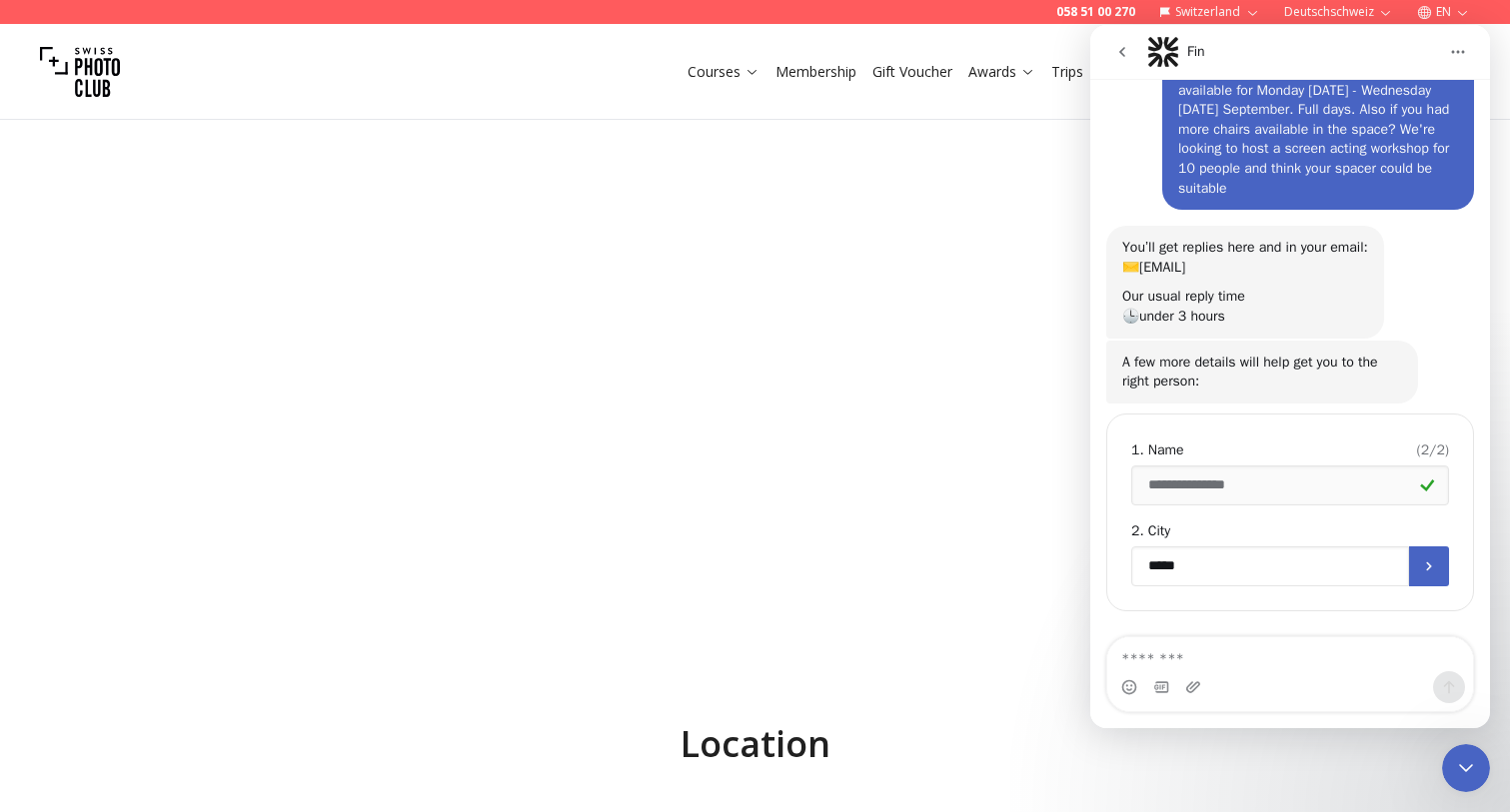 type on "******" 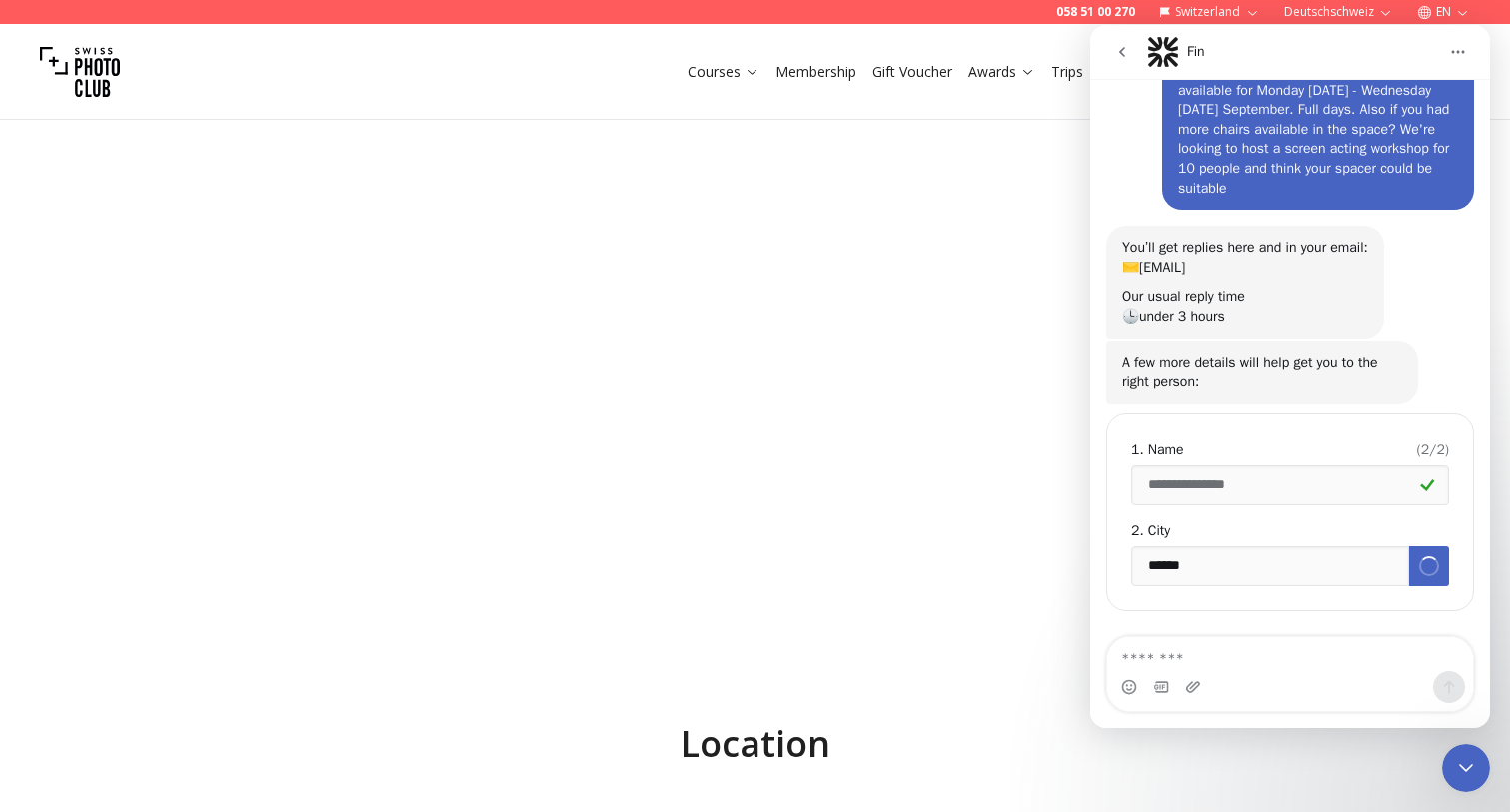scroll, scrollTop: 8174, scrollLeft: 0, axis: vertical 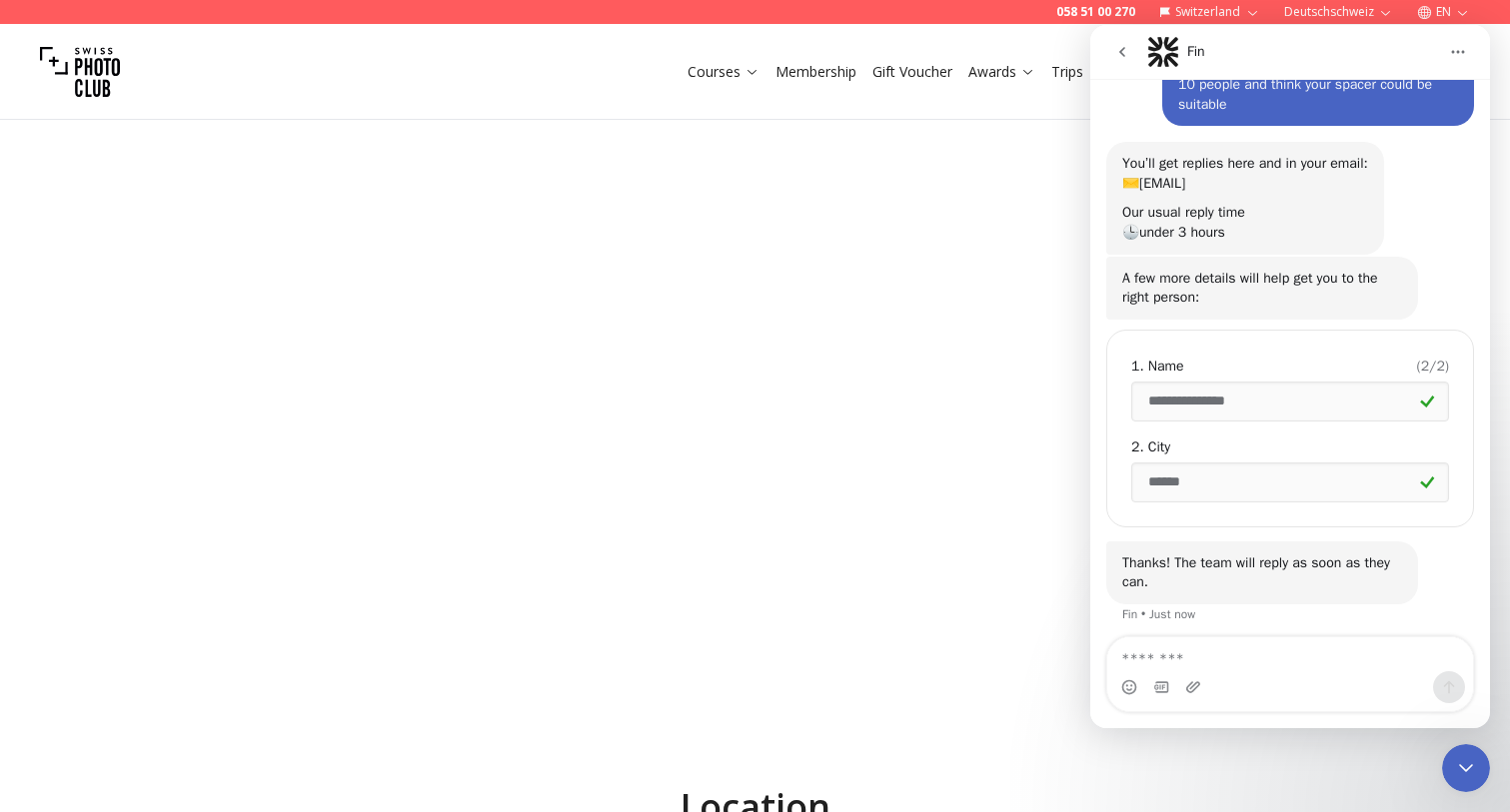 click at bounding box center (1466, 768) 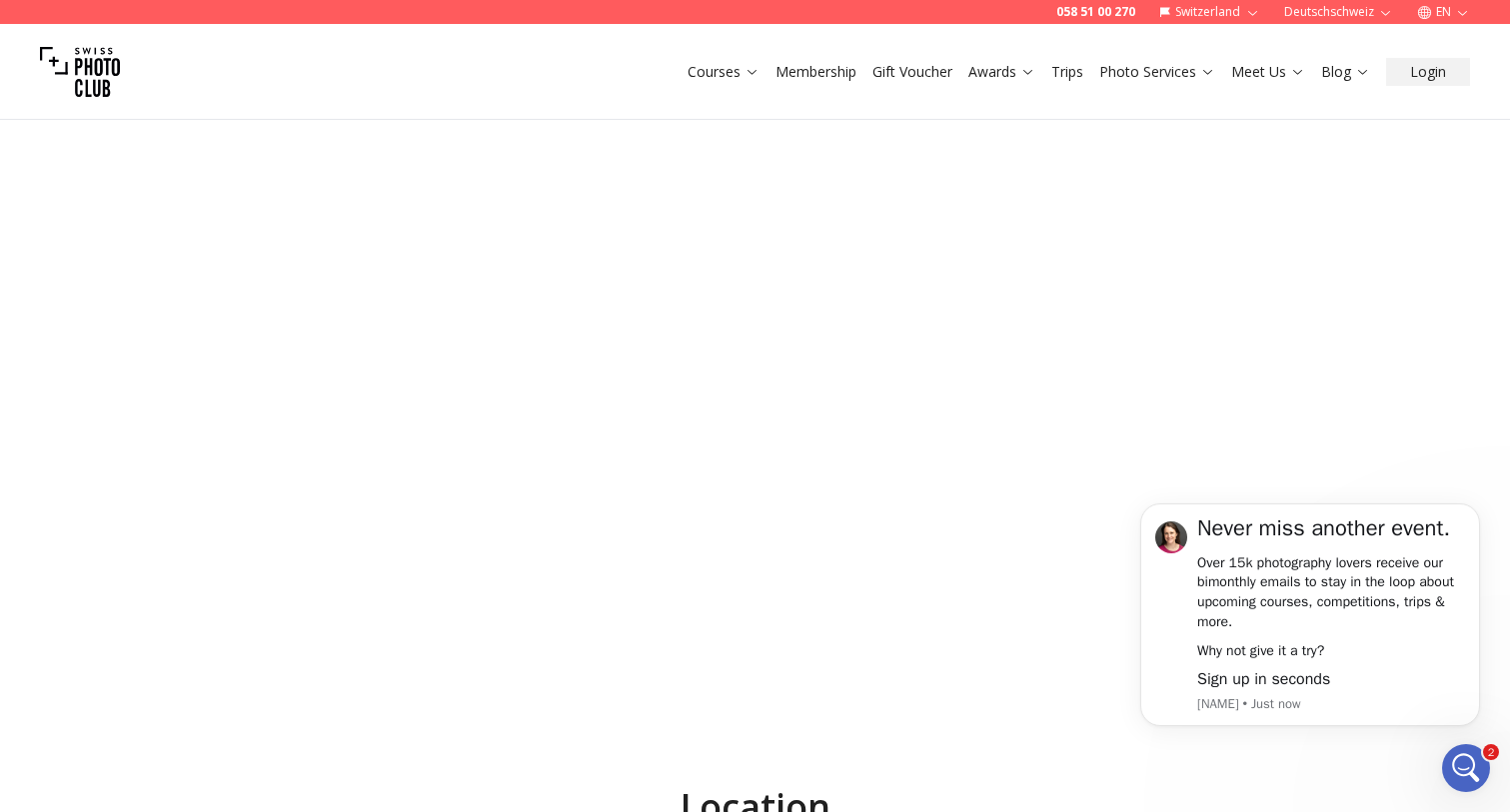 scroll, scrollTop: 0, scrollLeft: 0, axis: both 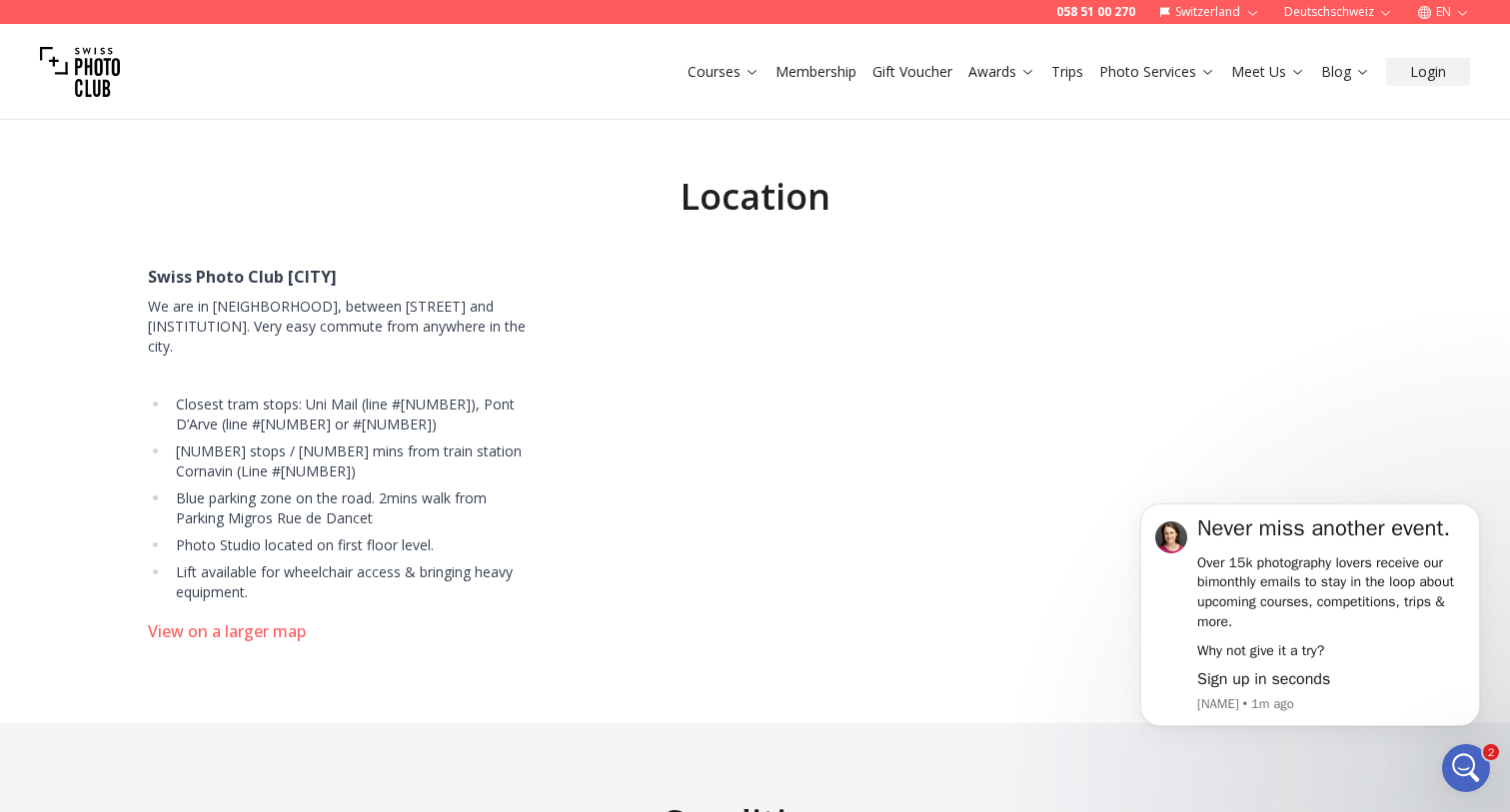 click at bounding box center (1466, 768) 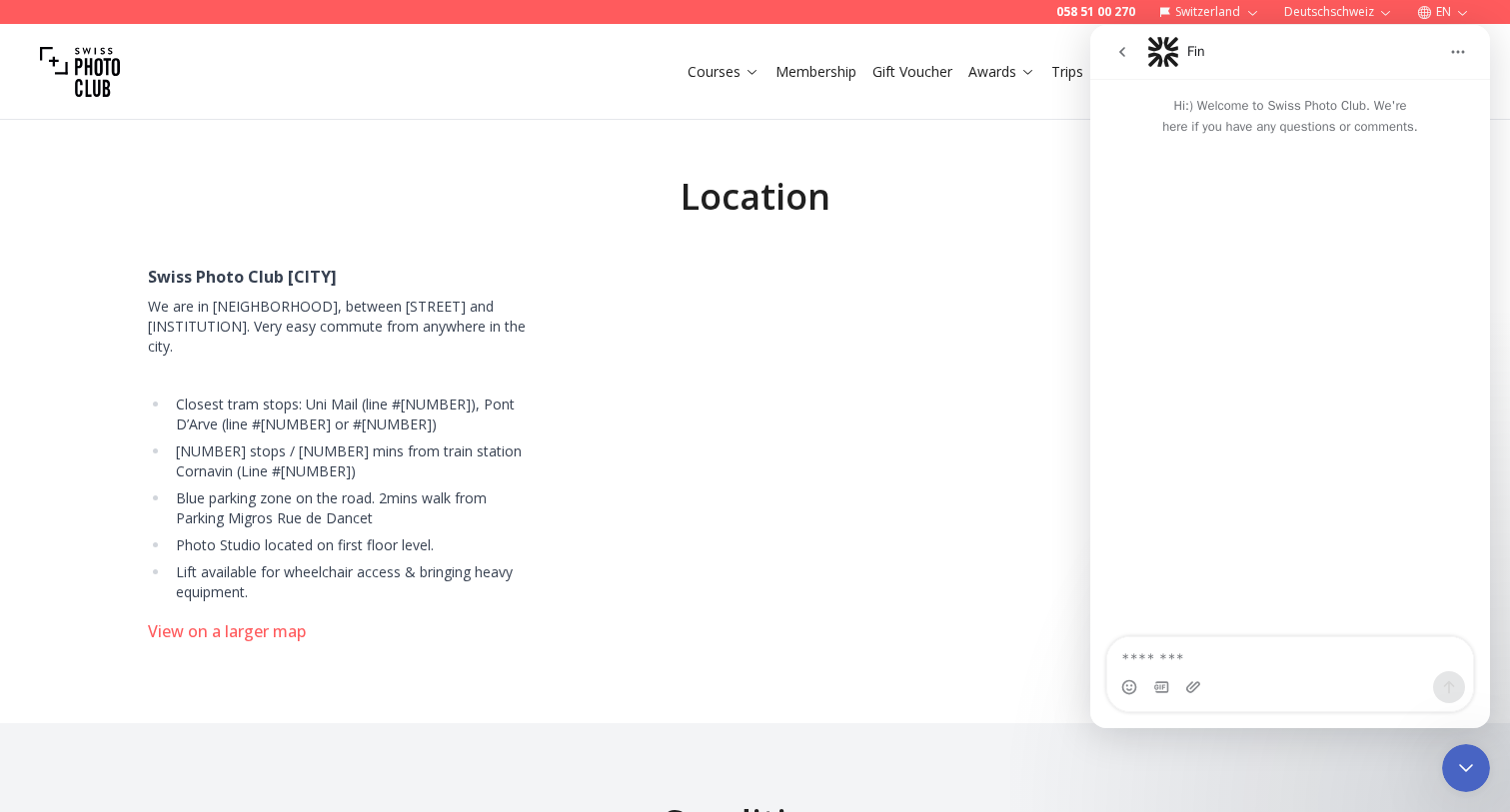 scroll, scrollTop: 8628, scrollLeft: 0, axis: vertical 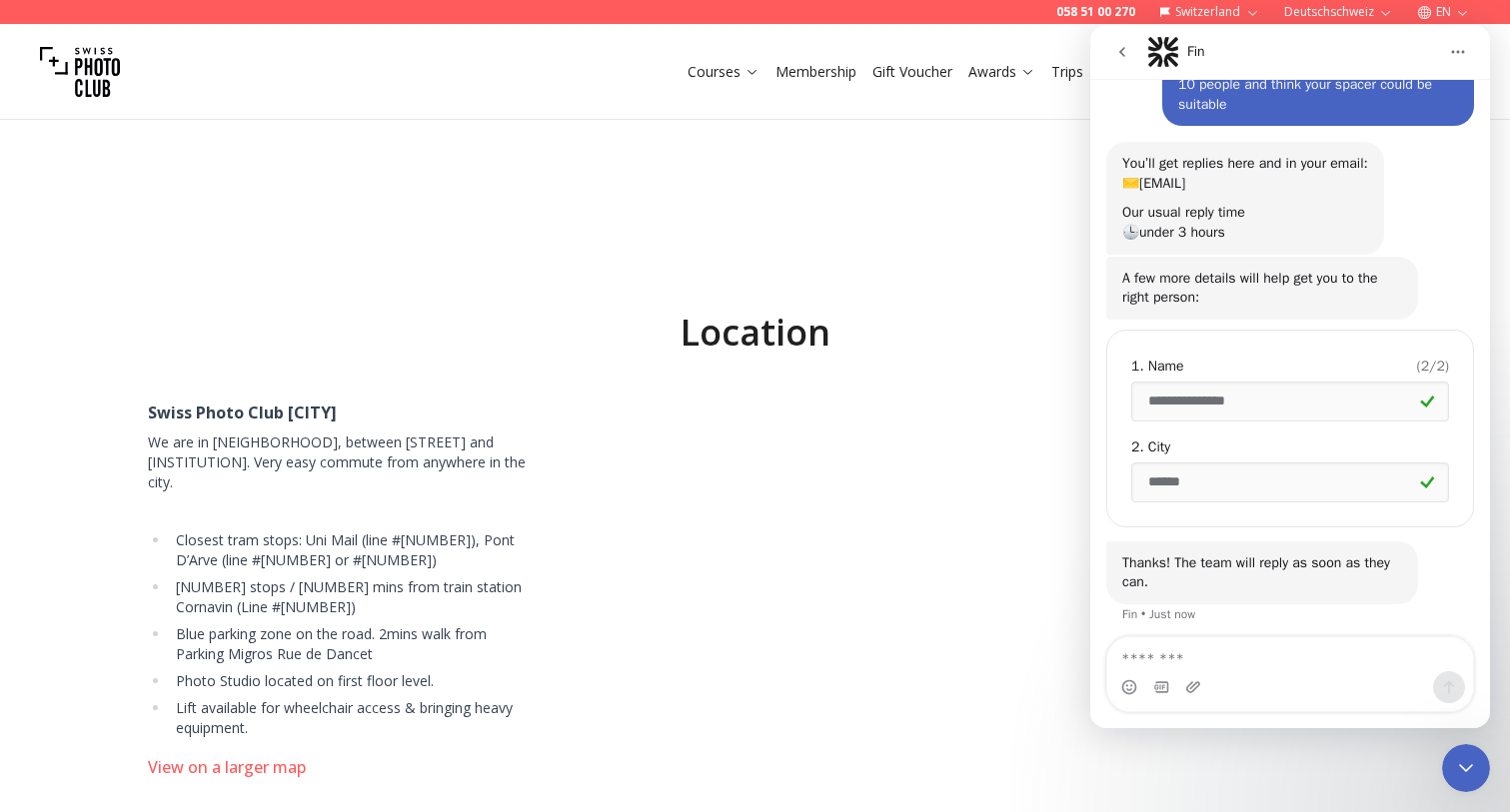 click 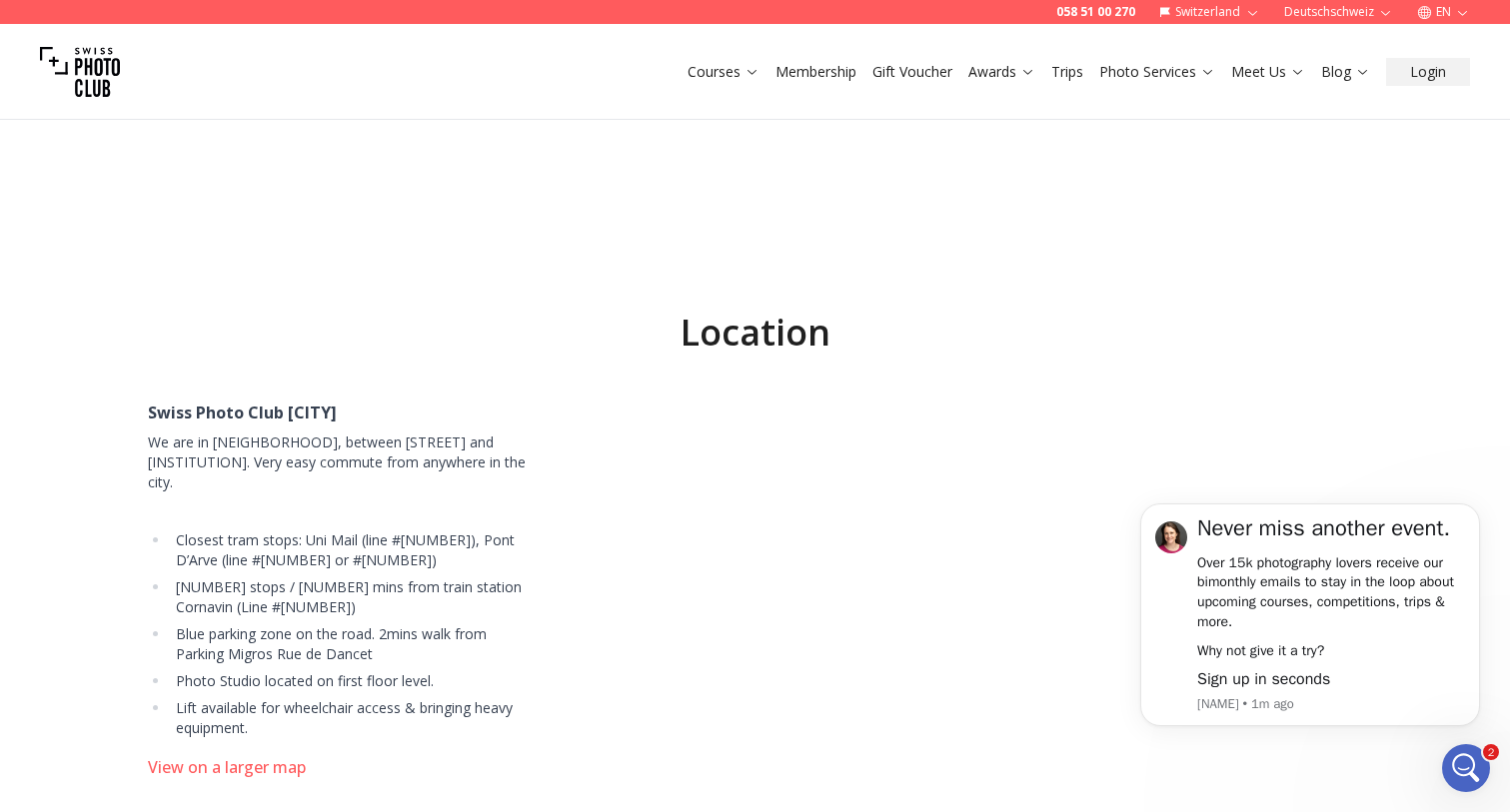 scroll, scrollTop: 0, scrollLeft: 0, axis: both 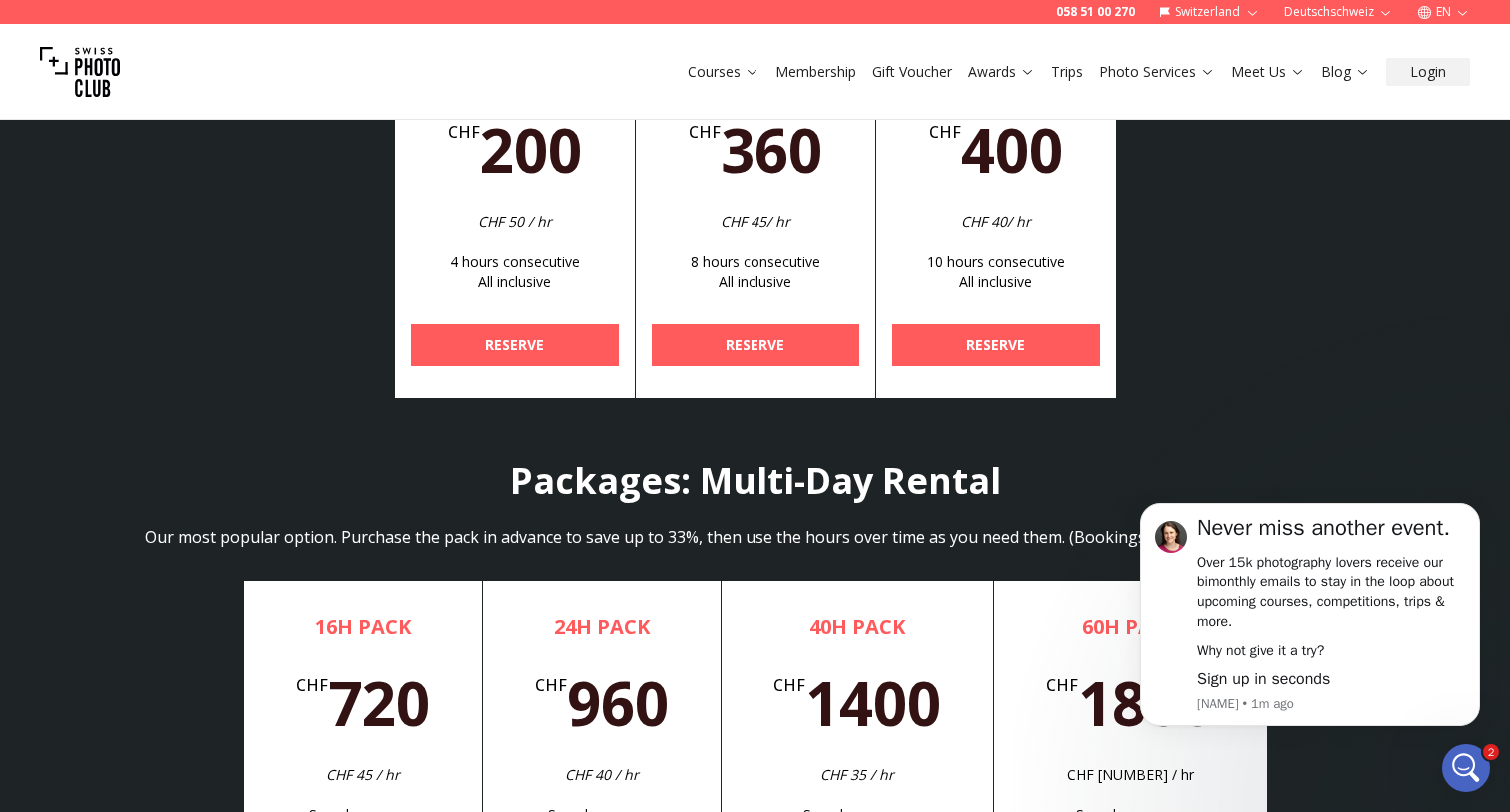 click 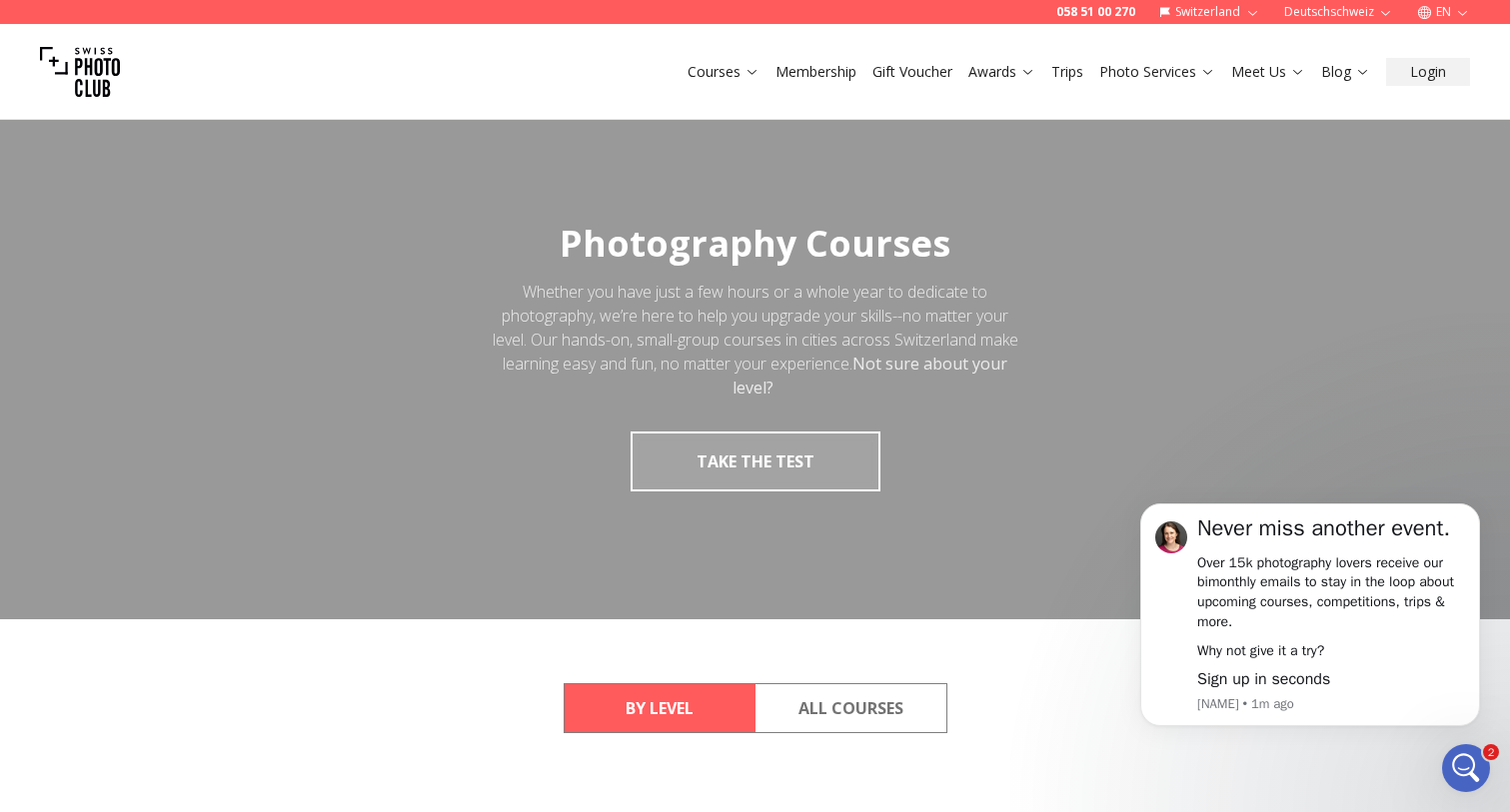 scroll, scrollTop: 0, scrollLeft: 0, axis: both 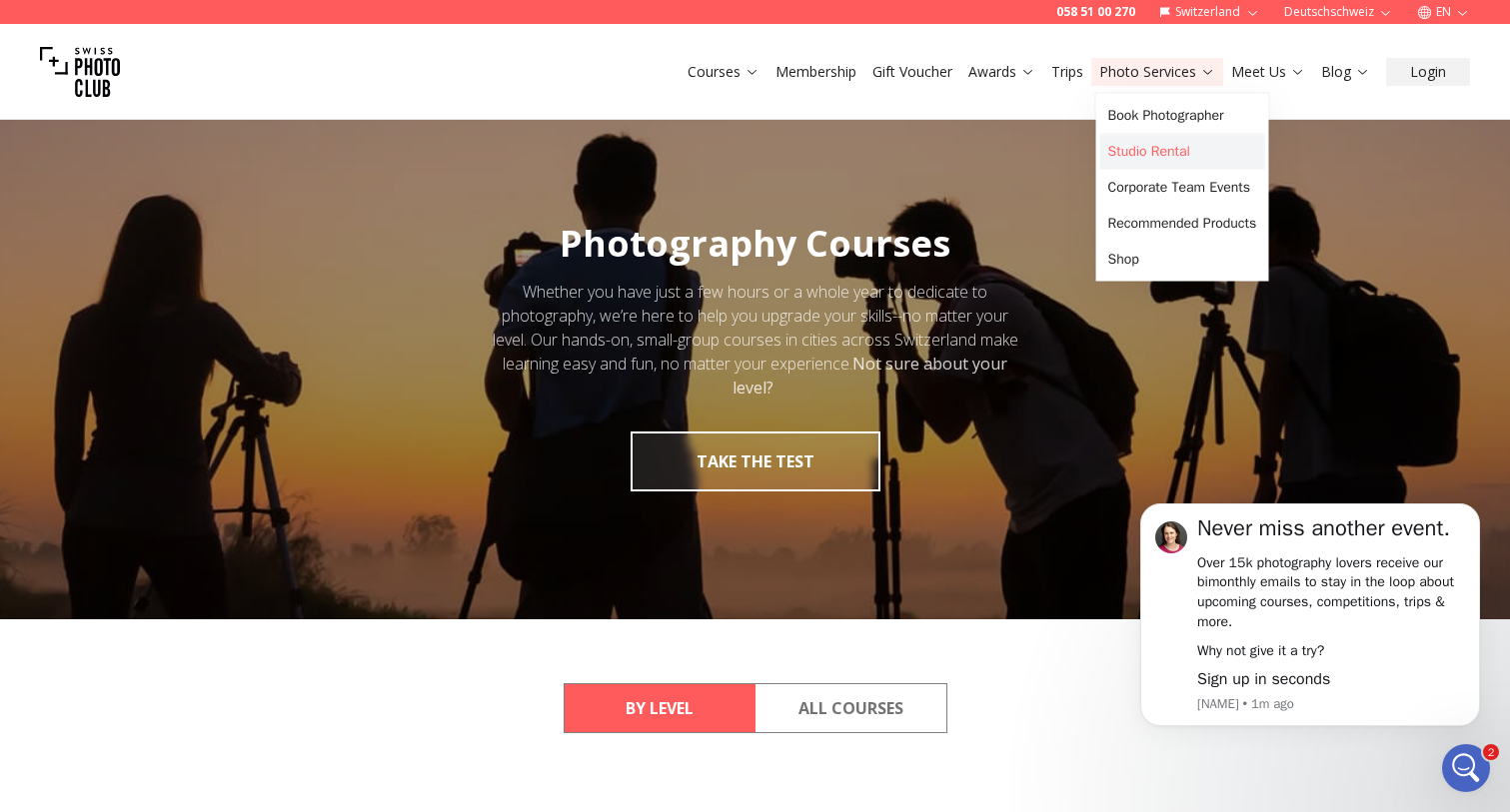 click on "Studio Rental" at bounding box center [1182, 152] 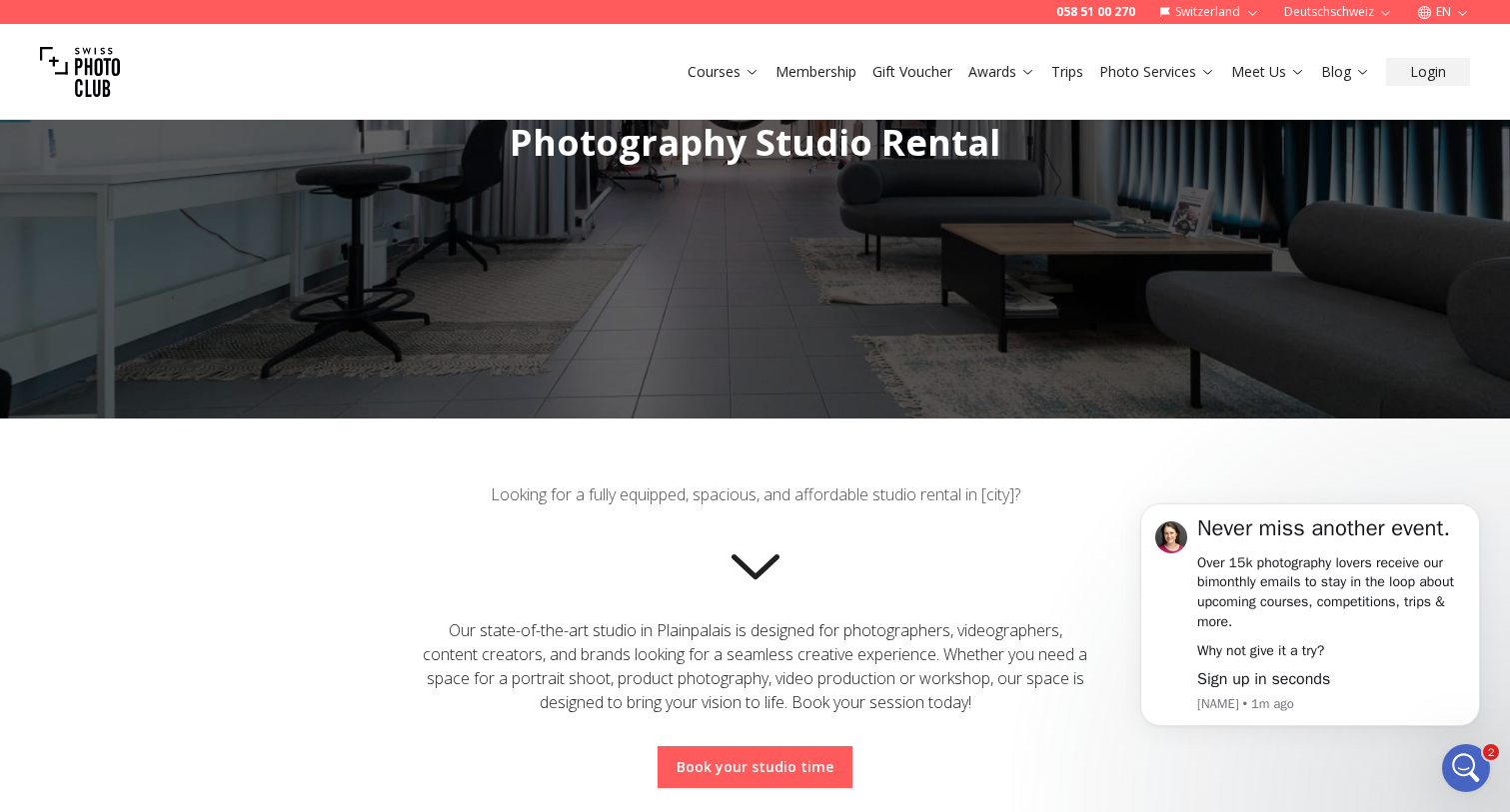 scroll, scrollTop: 623, scrollLeft: 0, axis: vertical 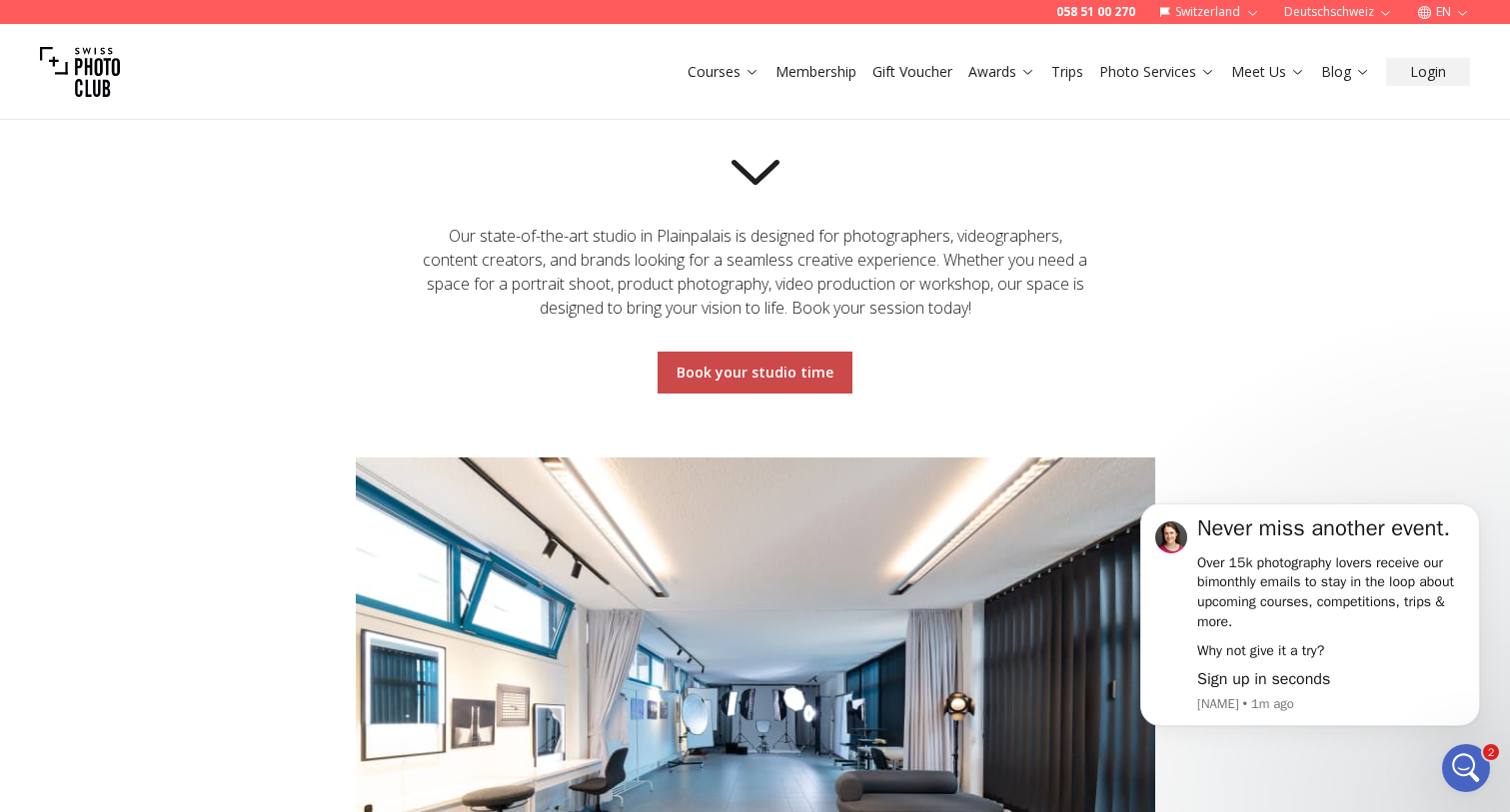 click on "Book your studio time" at bounding box center (755, 373) 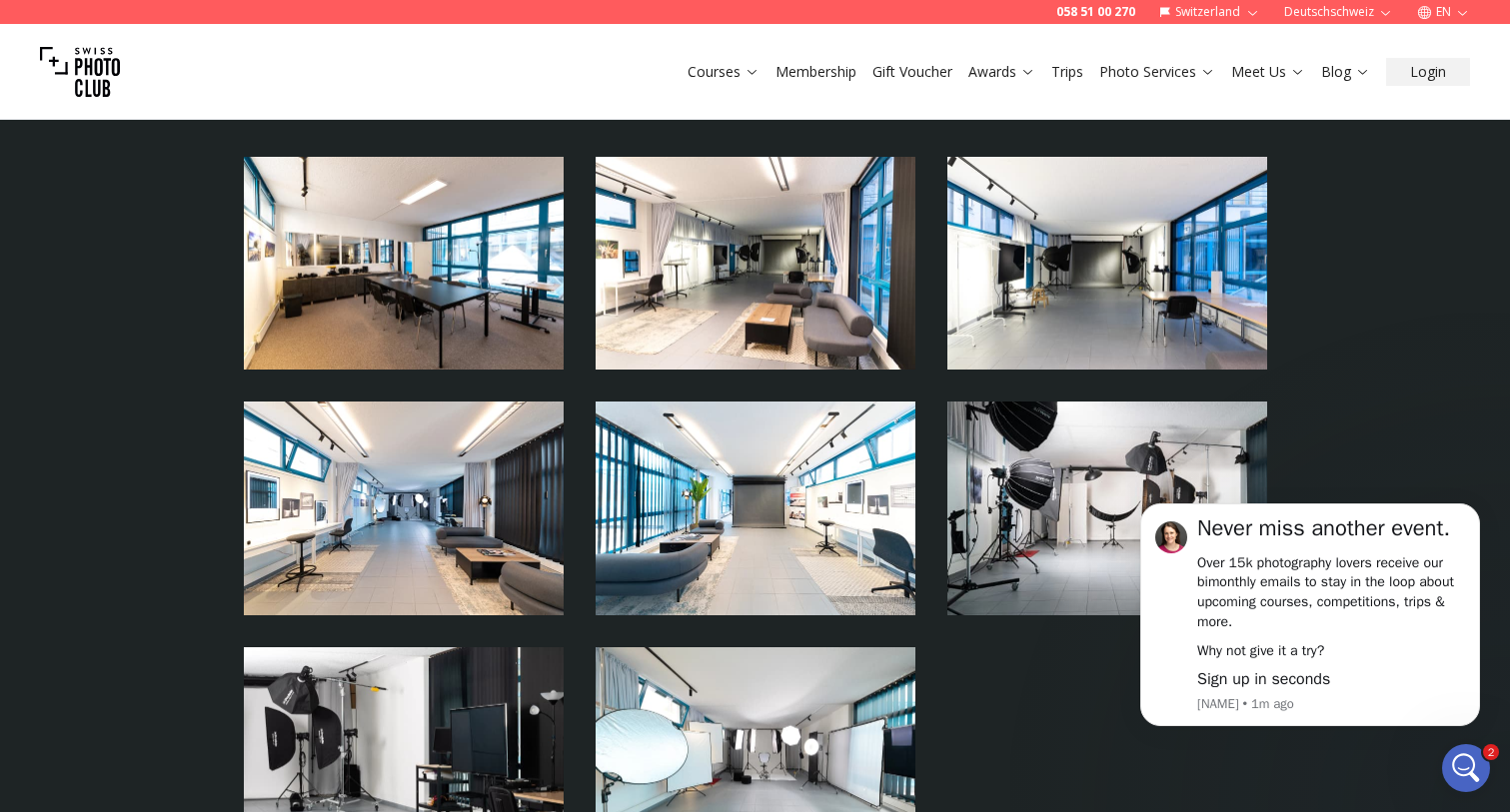 scroll, scrollTop: 4361, scrollLeft: 0, axis: vertical 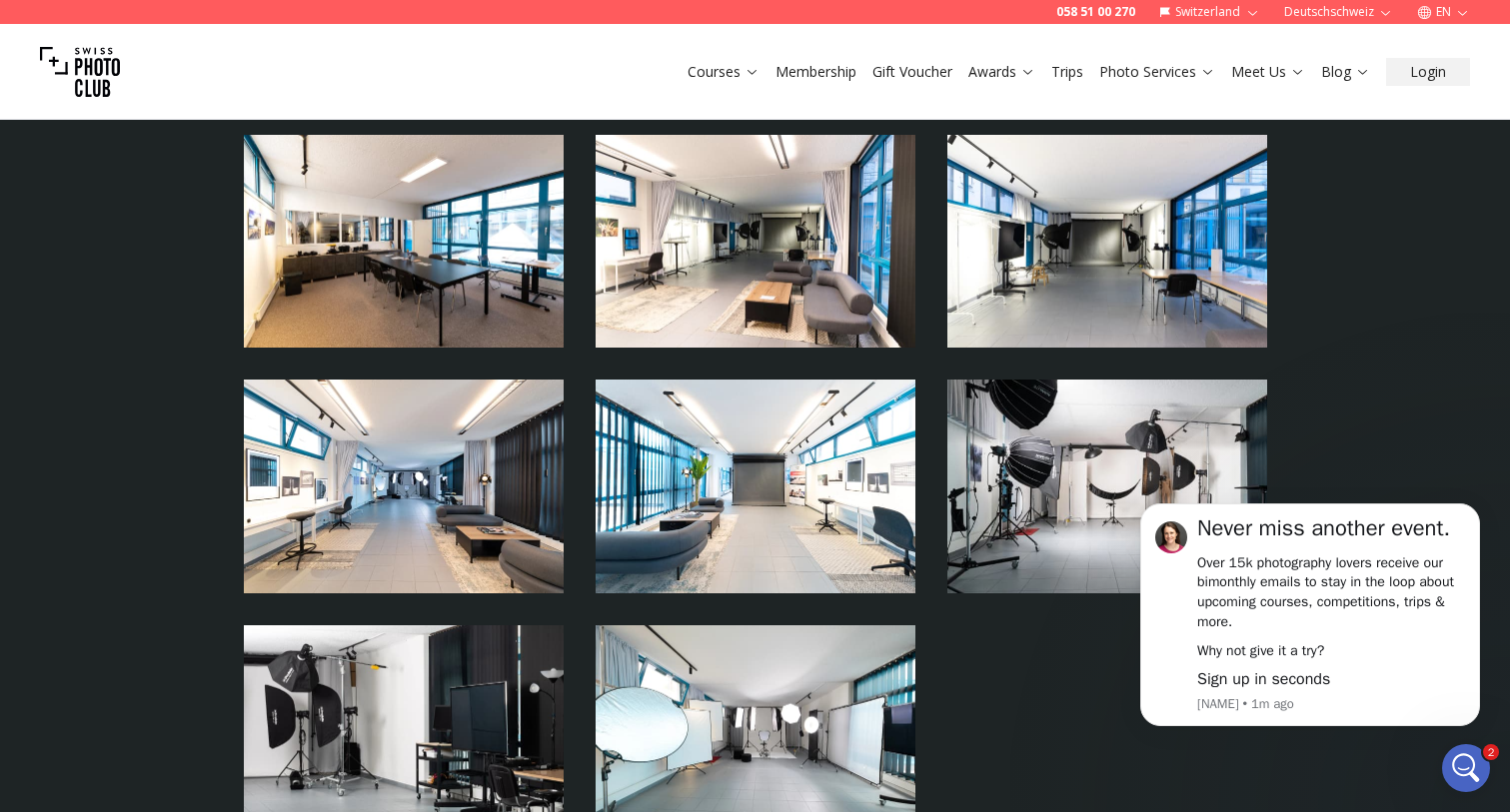 click at bounding box center [404, 242] 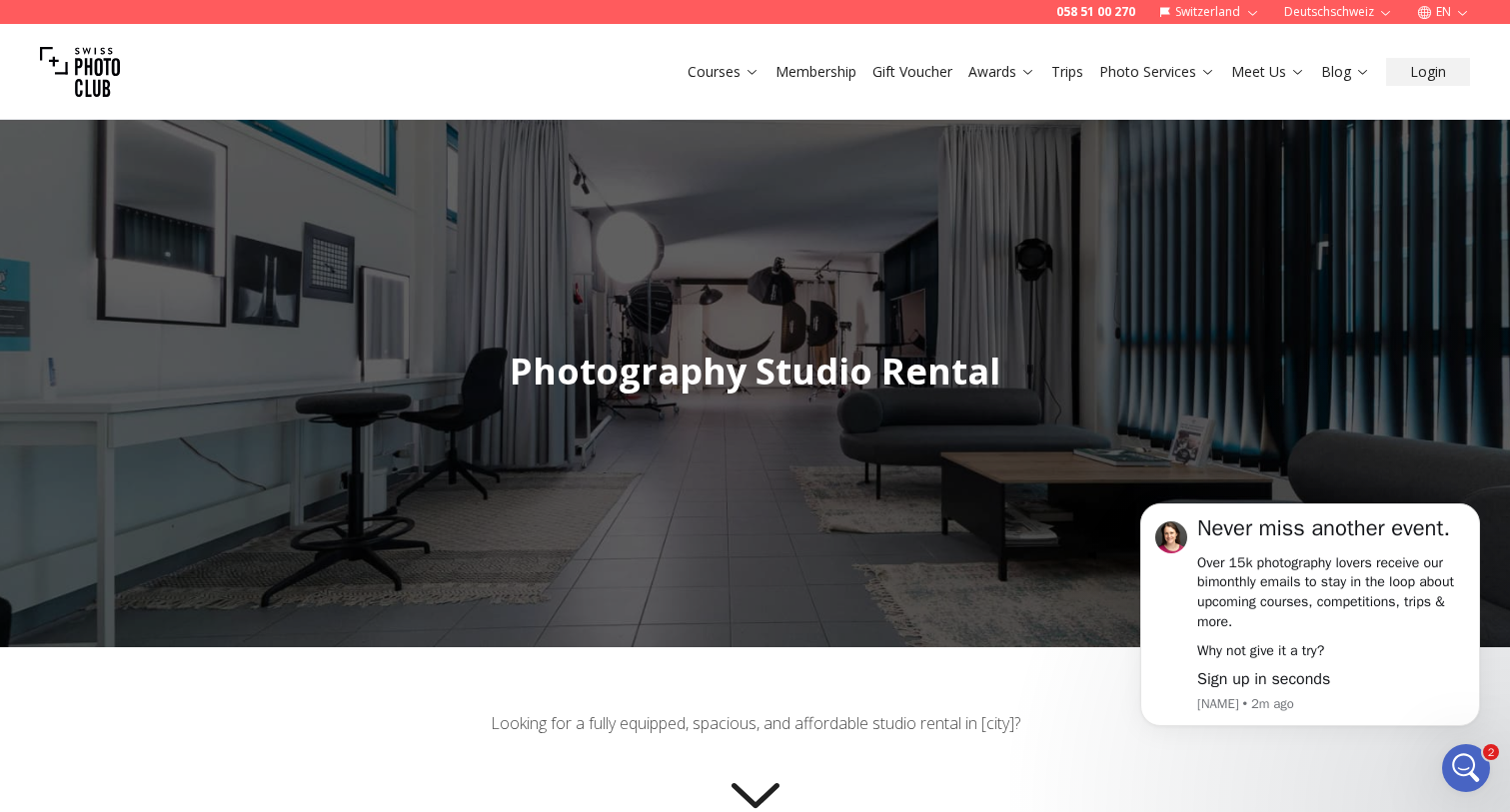 scroll, scrollTop: 0, scrollLeft: 0, axis: both 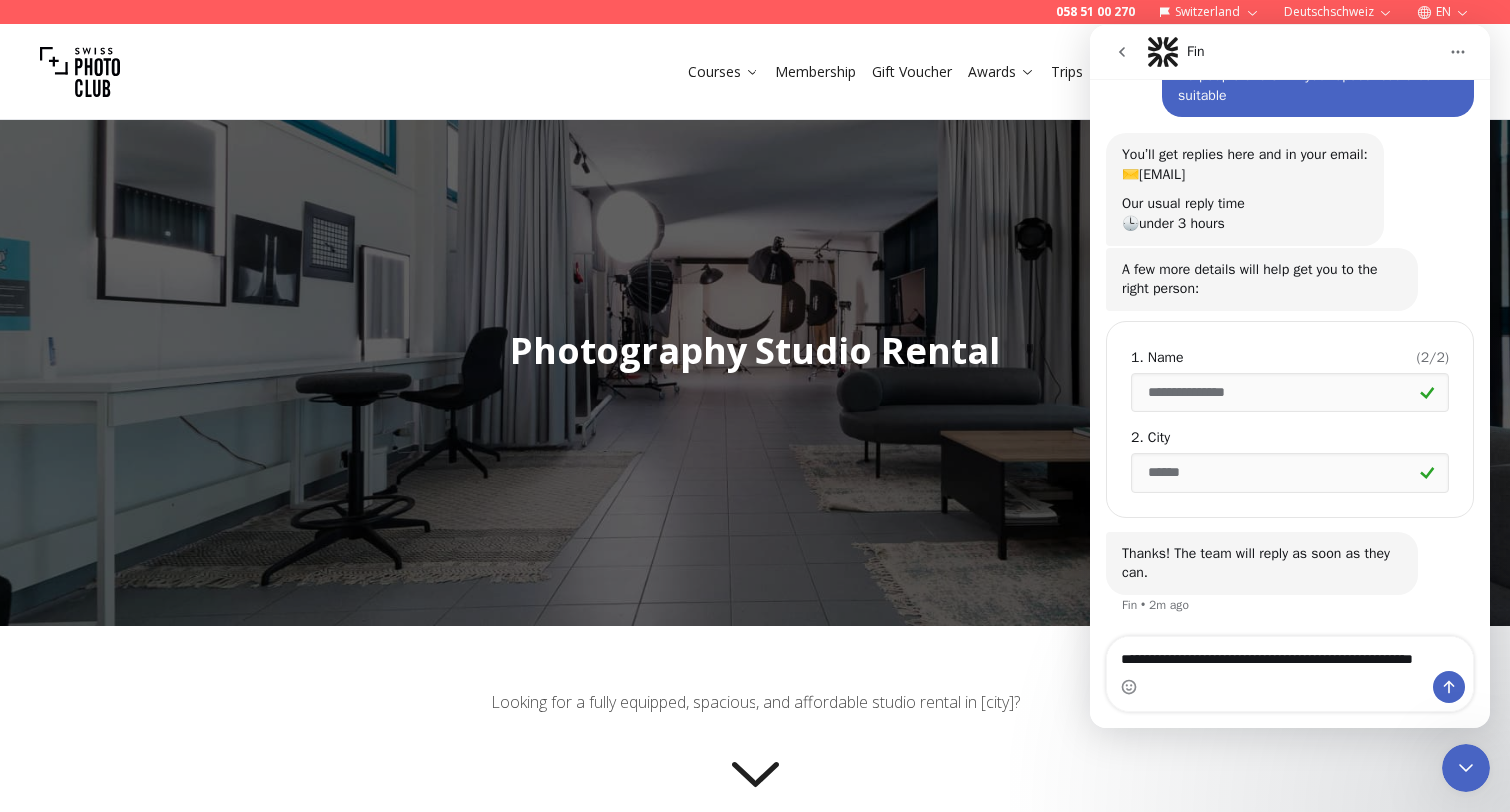 type on "**********" 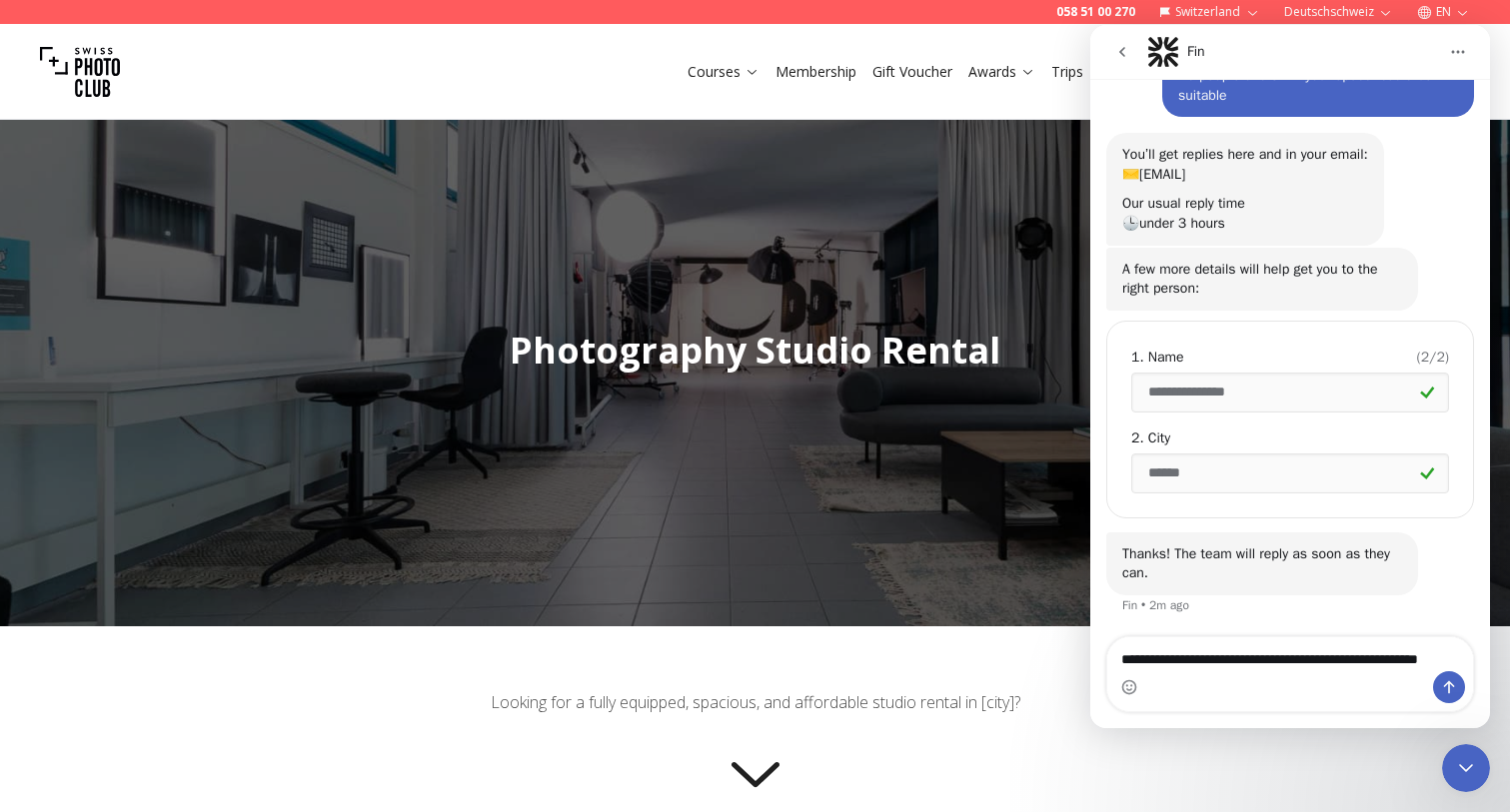 type 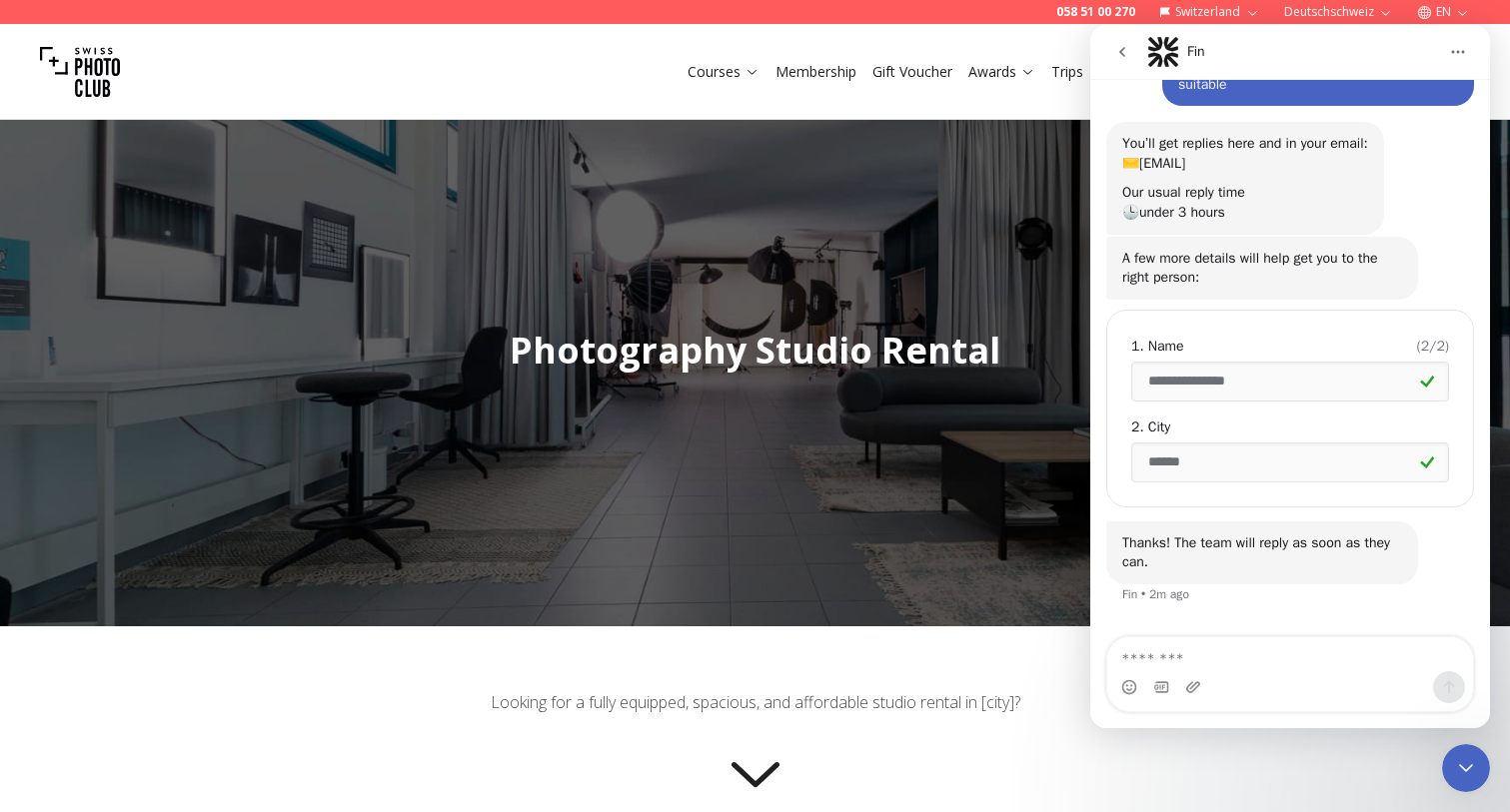 scroll, scrollTop: 0, scrollLeft: 0, axis: both 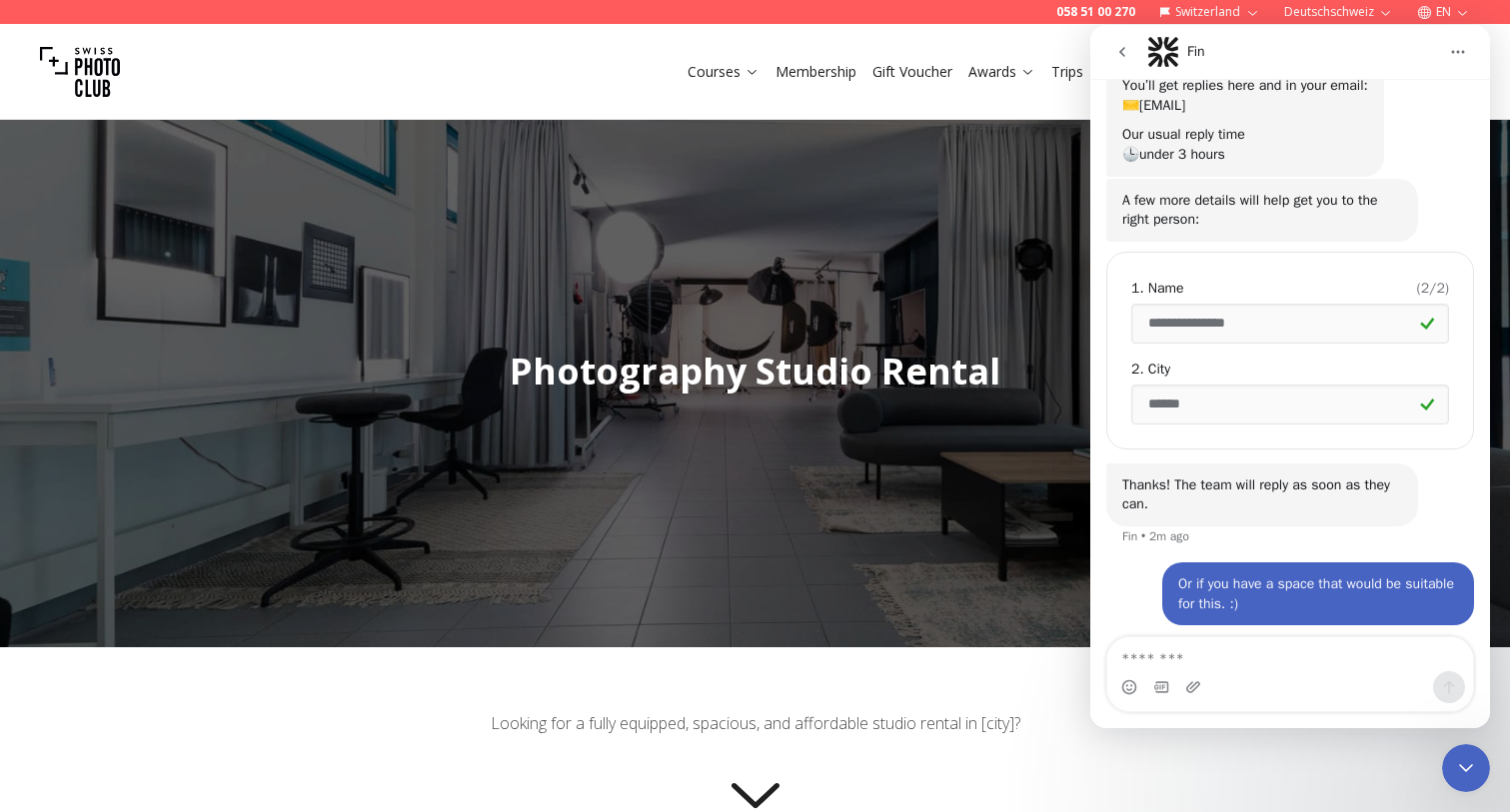 click 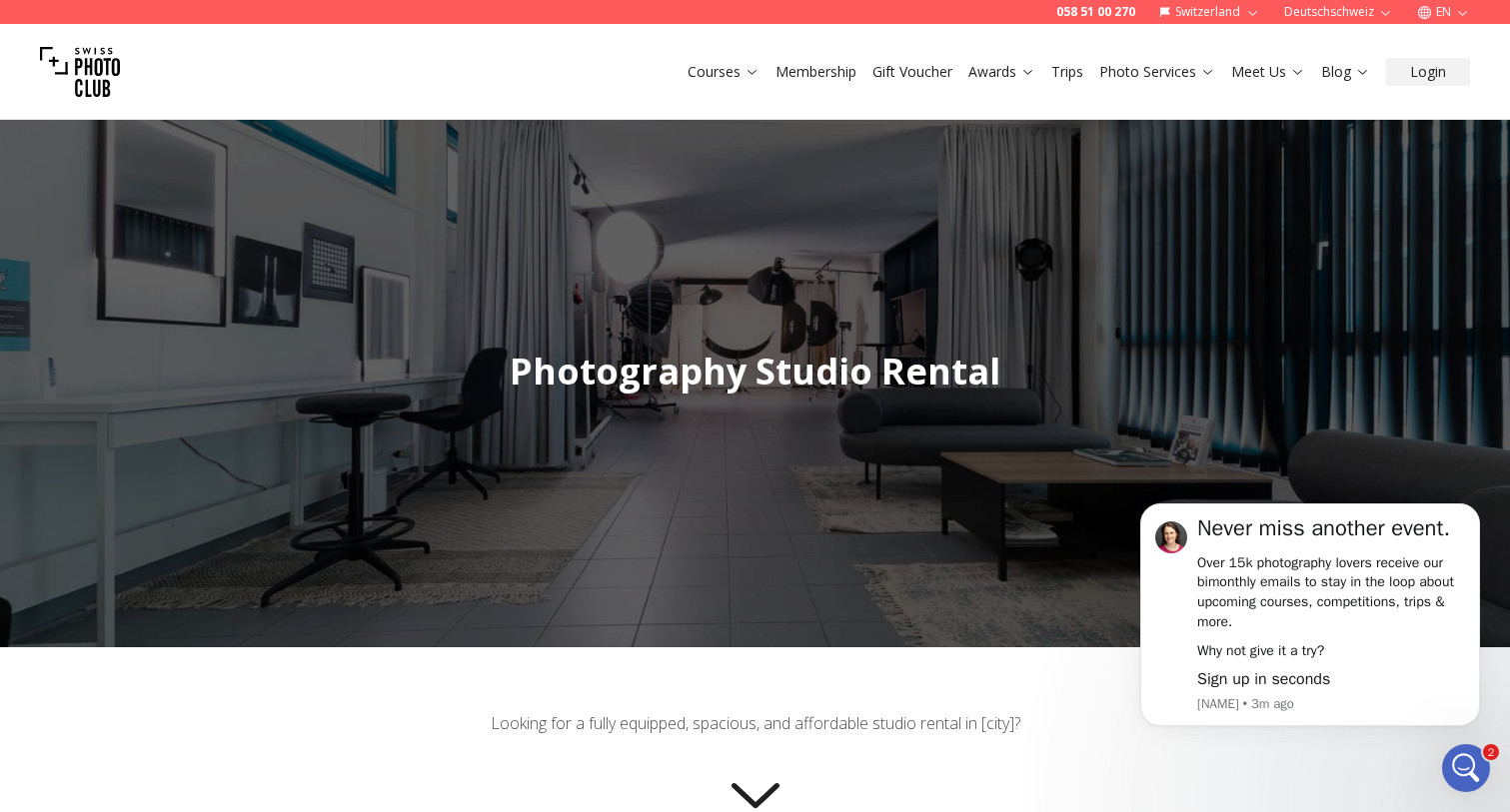 scroll, scrollTop: 0, scrollLeft: 0, axis: both 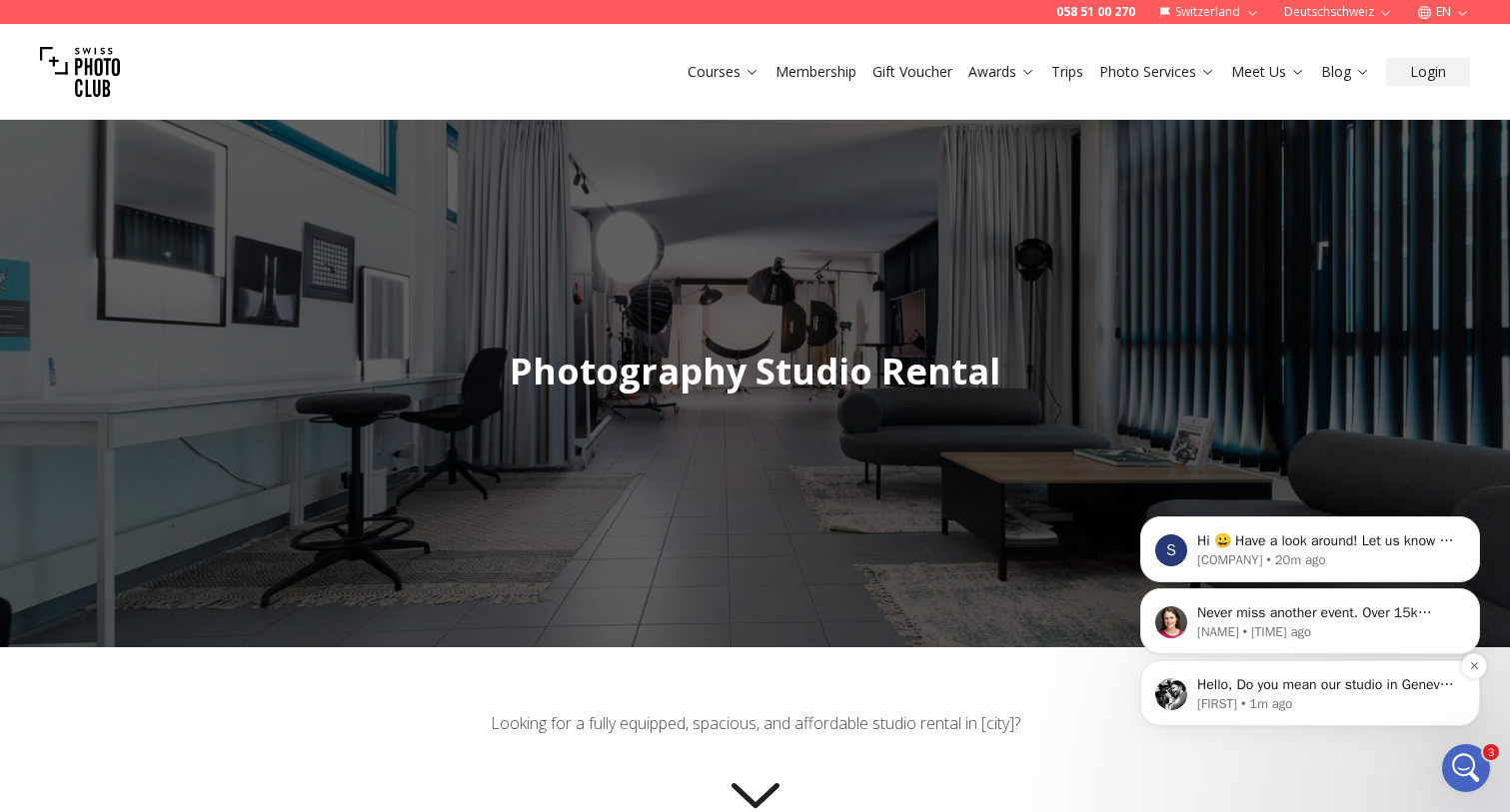 click on "[FIRST] • 1m ago" at bounding box center [1326, 704] 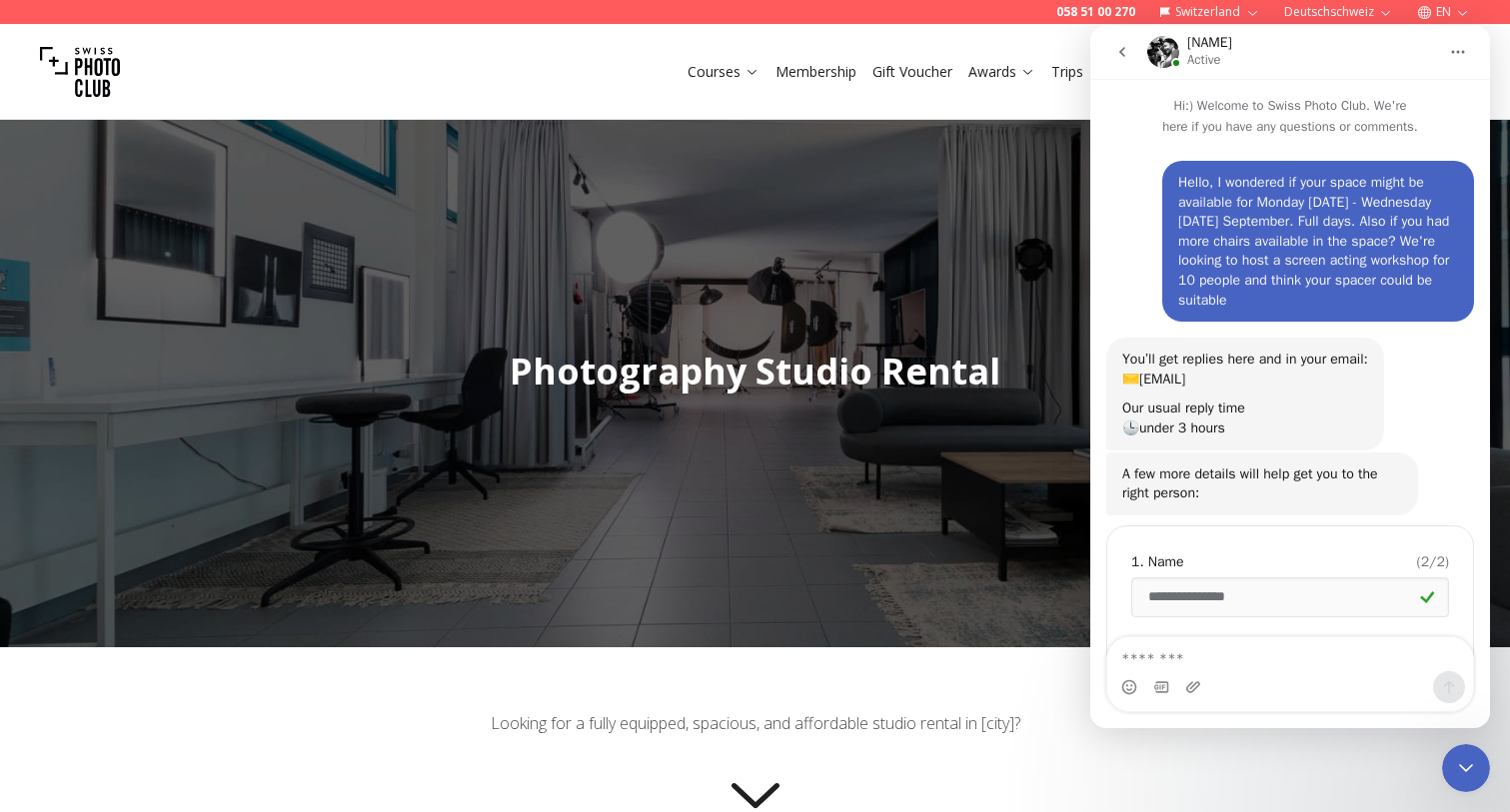 scroll, scrollTop: 184, scrollLeft: 0, axis: vertical 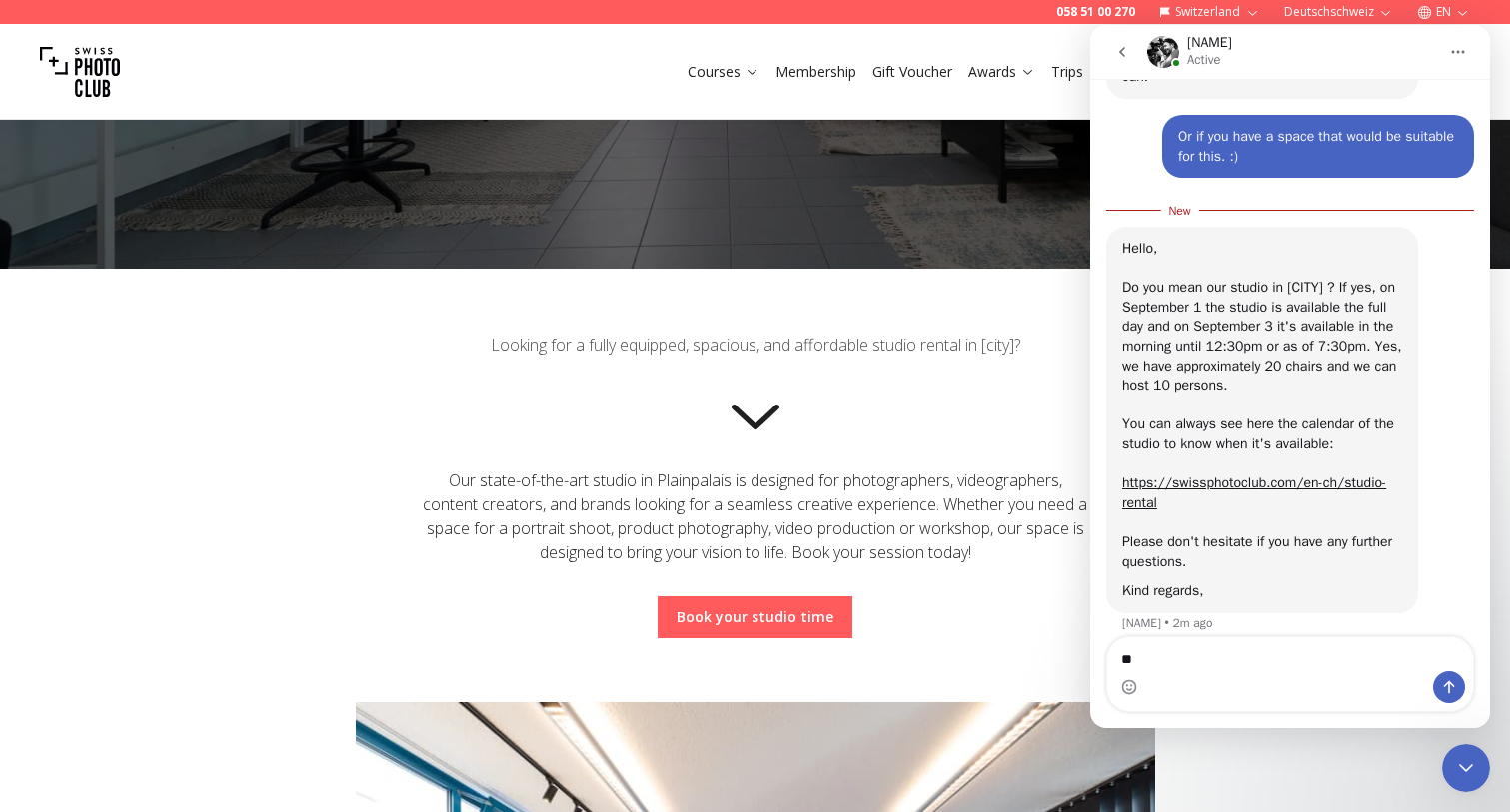 type on "*" 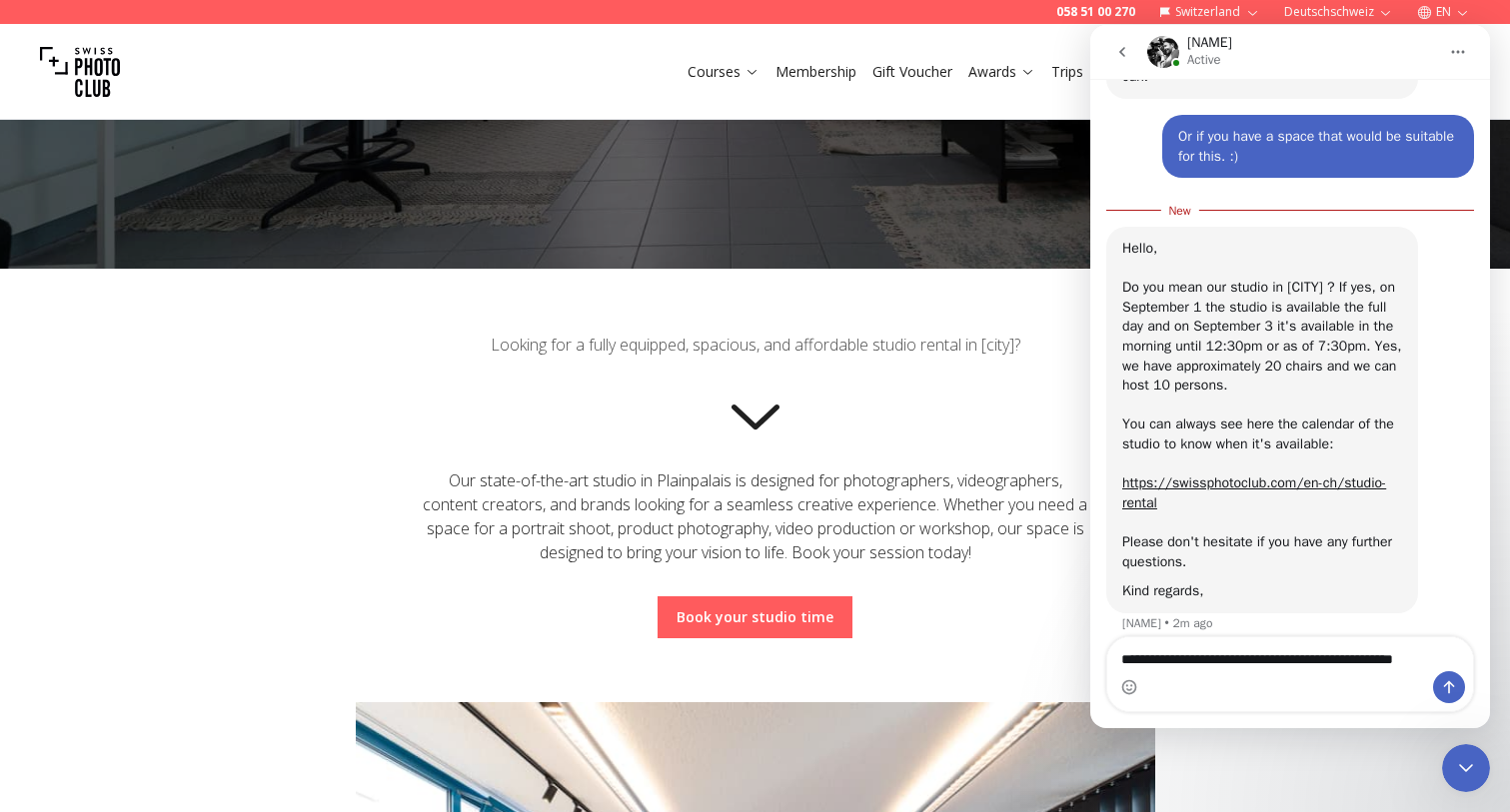scroll, scrollTop: 718, scrollLeft: 0, axis: vertical 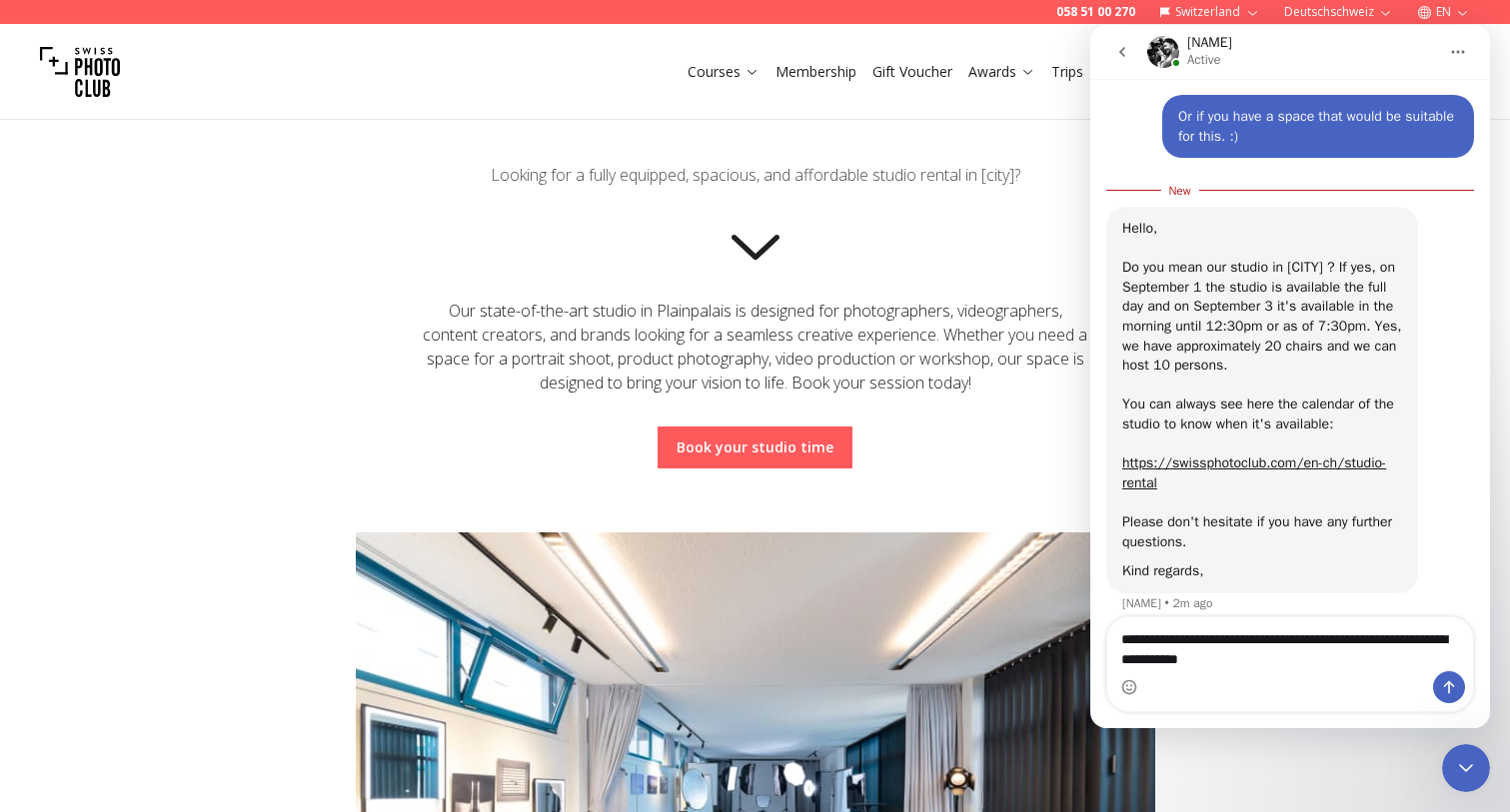 type on "**********" 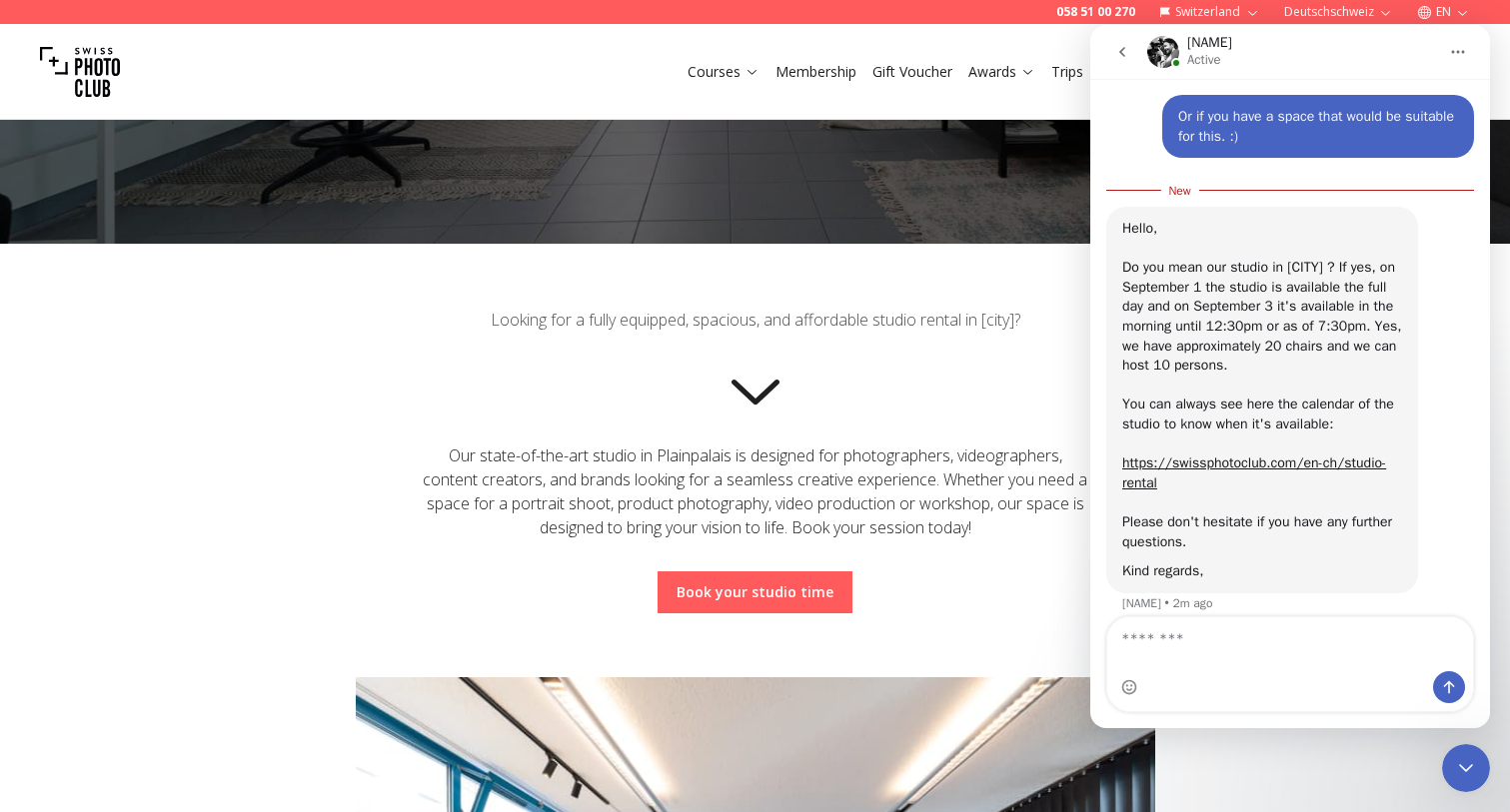 scroll, scrollTop: 743, scrollLeft: 0, axis: vertical 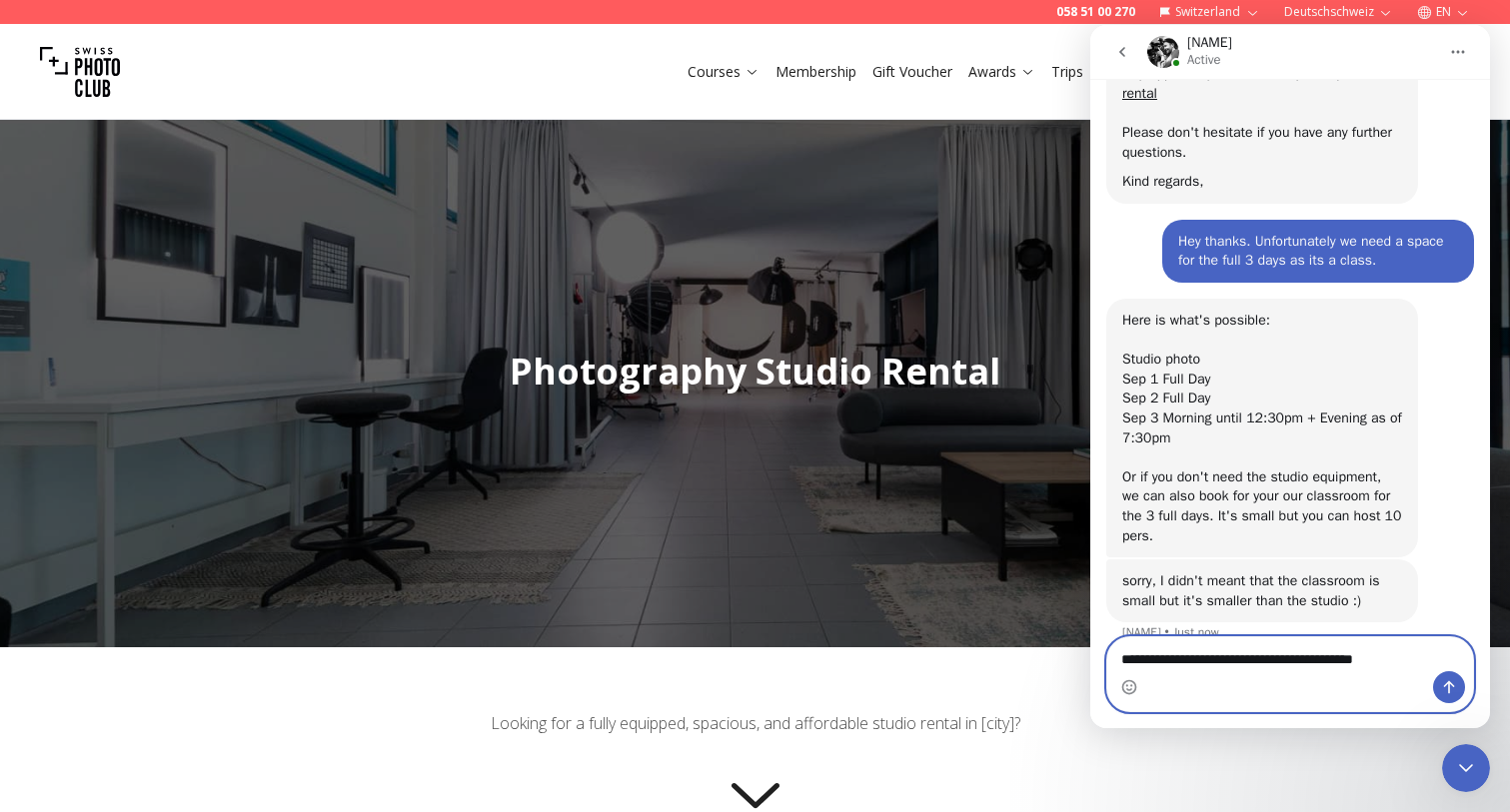 type on "**********" 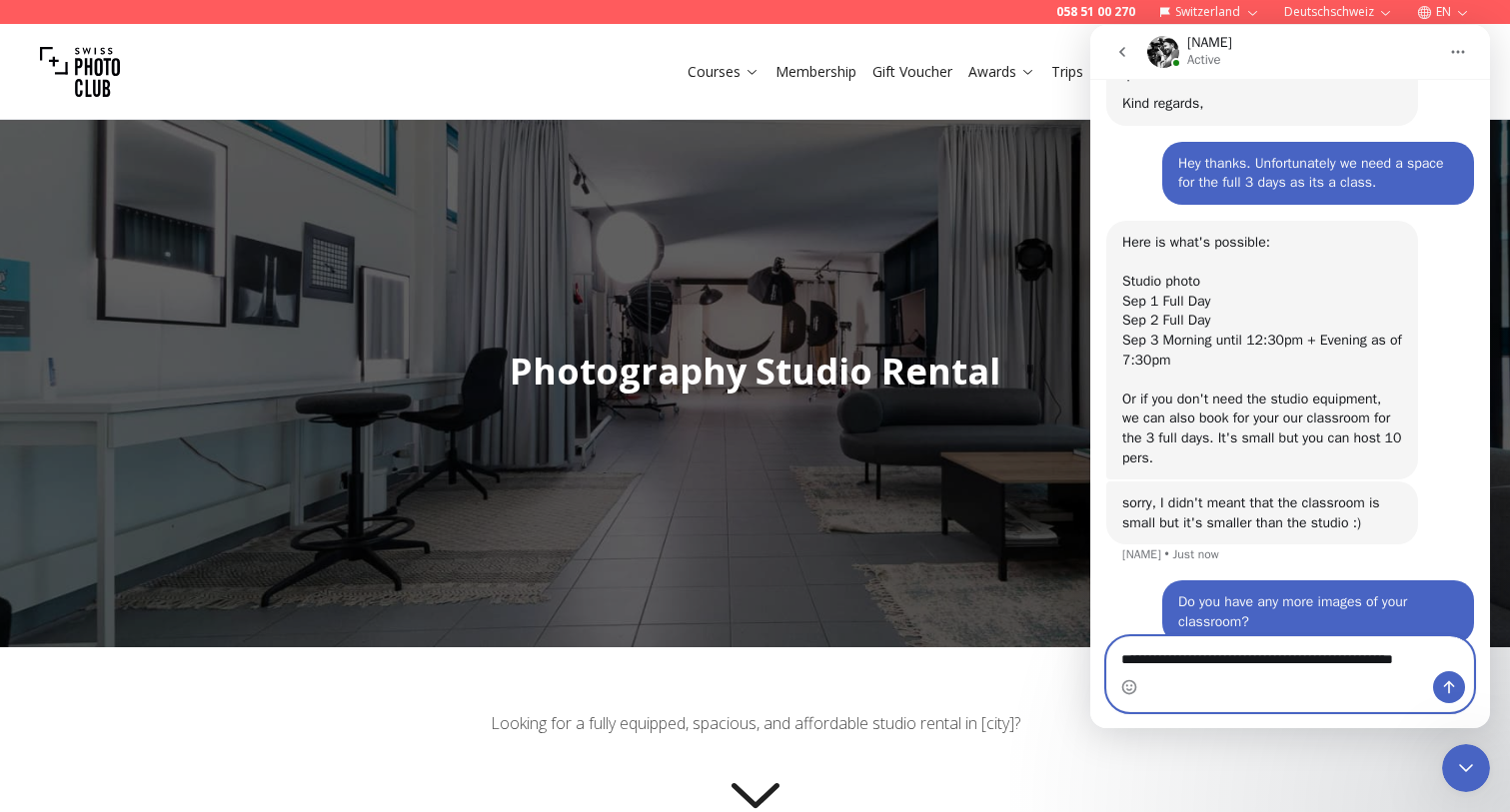 scroll, scrollTop: 1173, scrollLeft: 0, axis: vertical 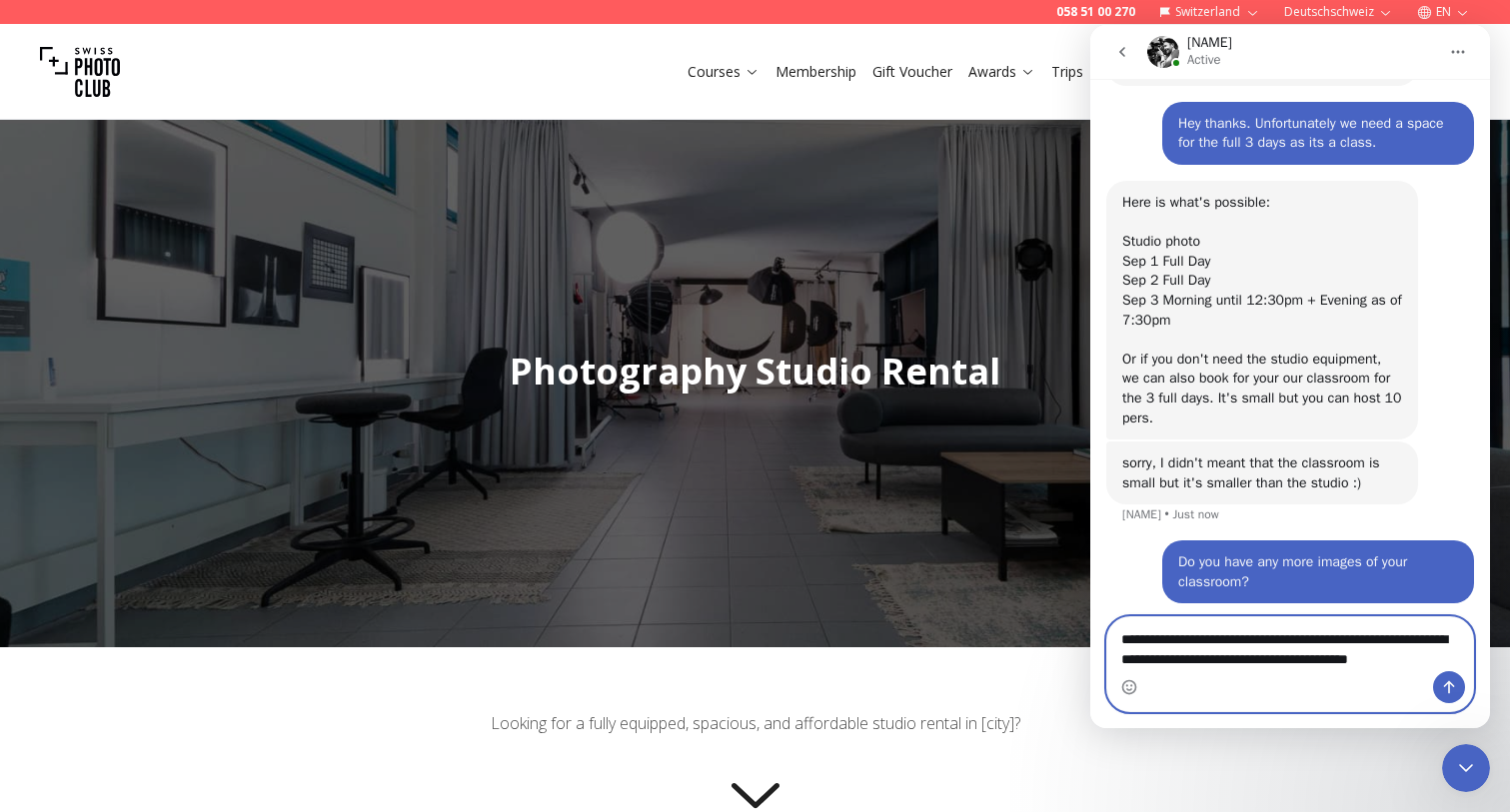 type on "**********" 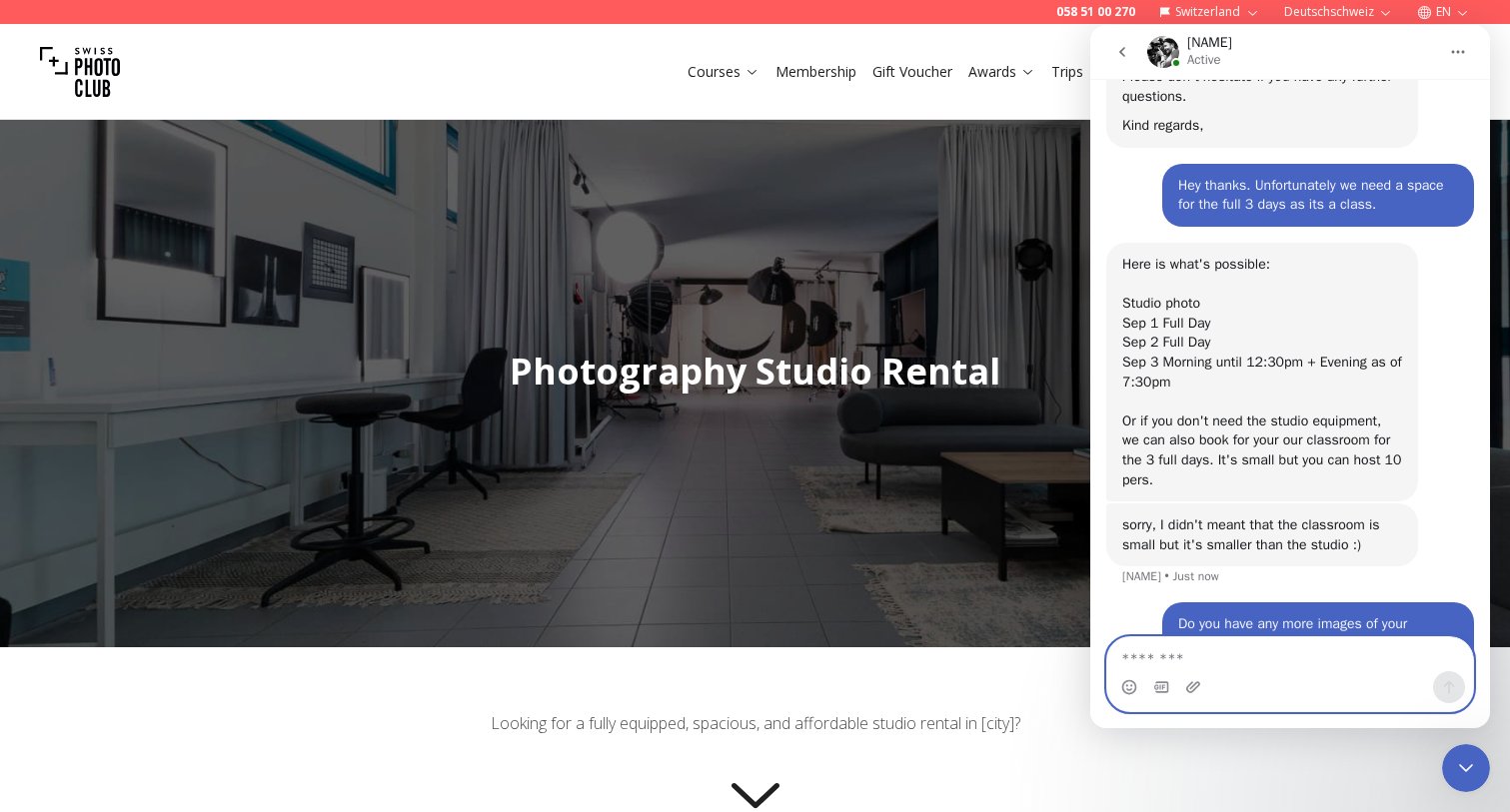 scroll, scrollTop: 1235, scrollLeft: 0, axis: vertical 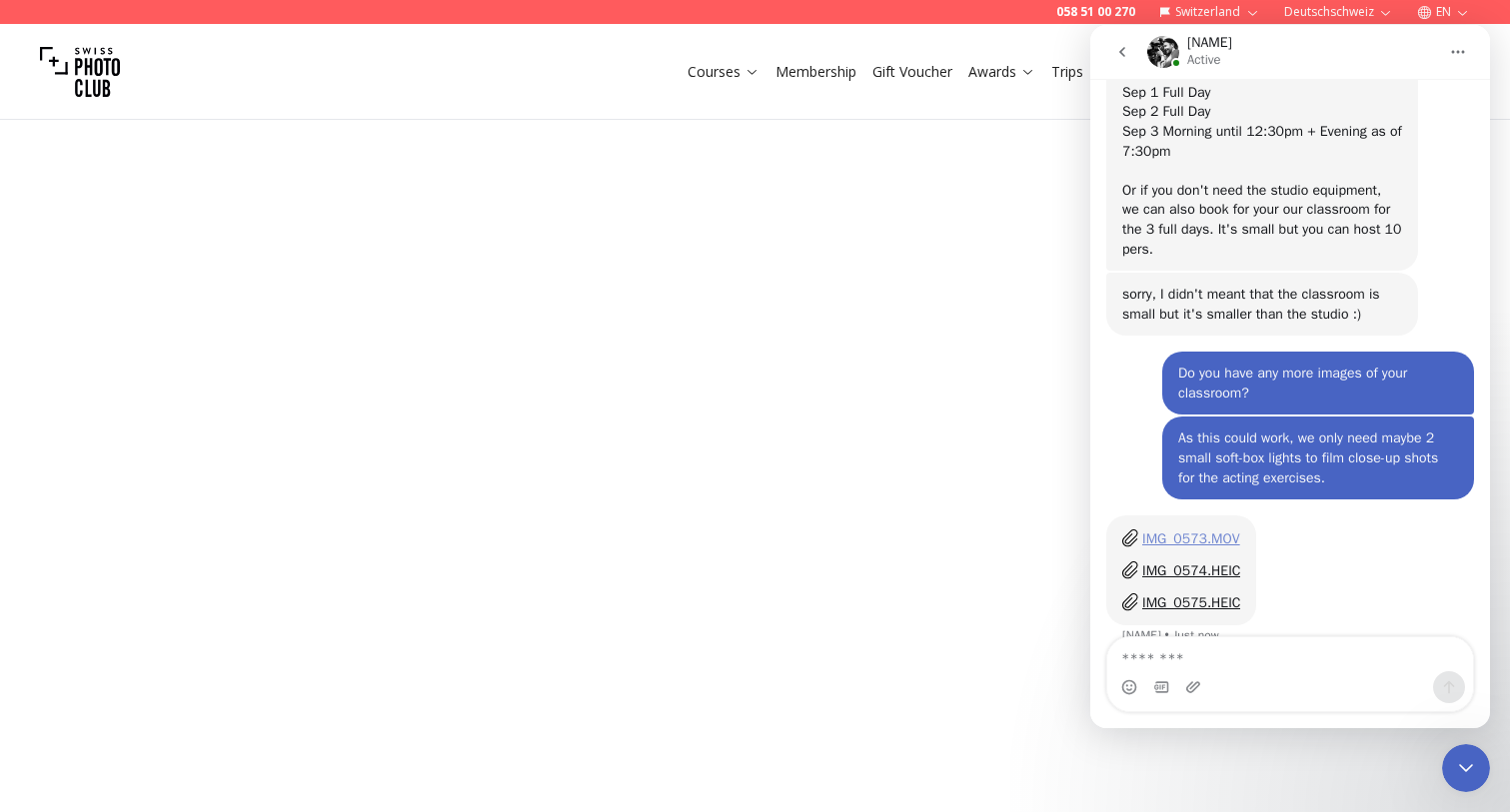 click on "IMG_0573.MOV" at bounding box center (1191, 538) 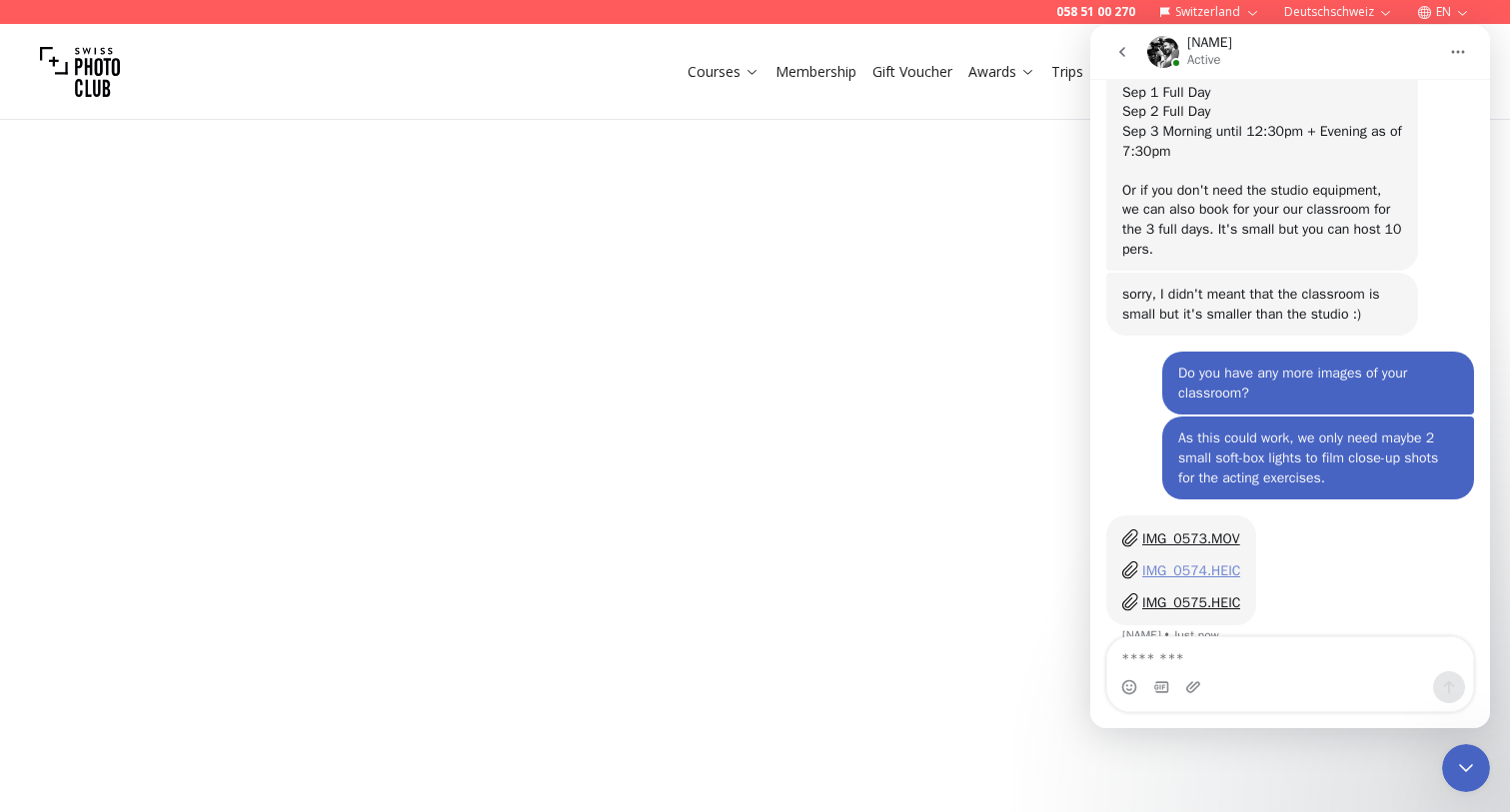 click on "IMG_0574.HEIC" at bounding box center (1191, 570) 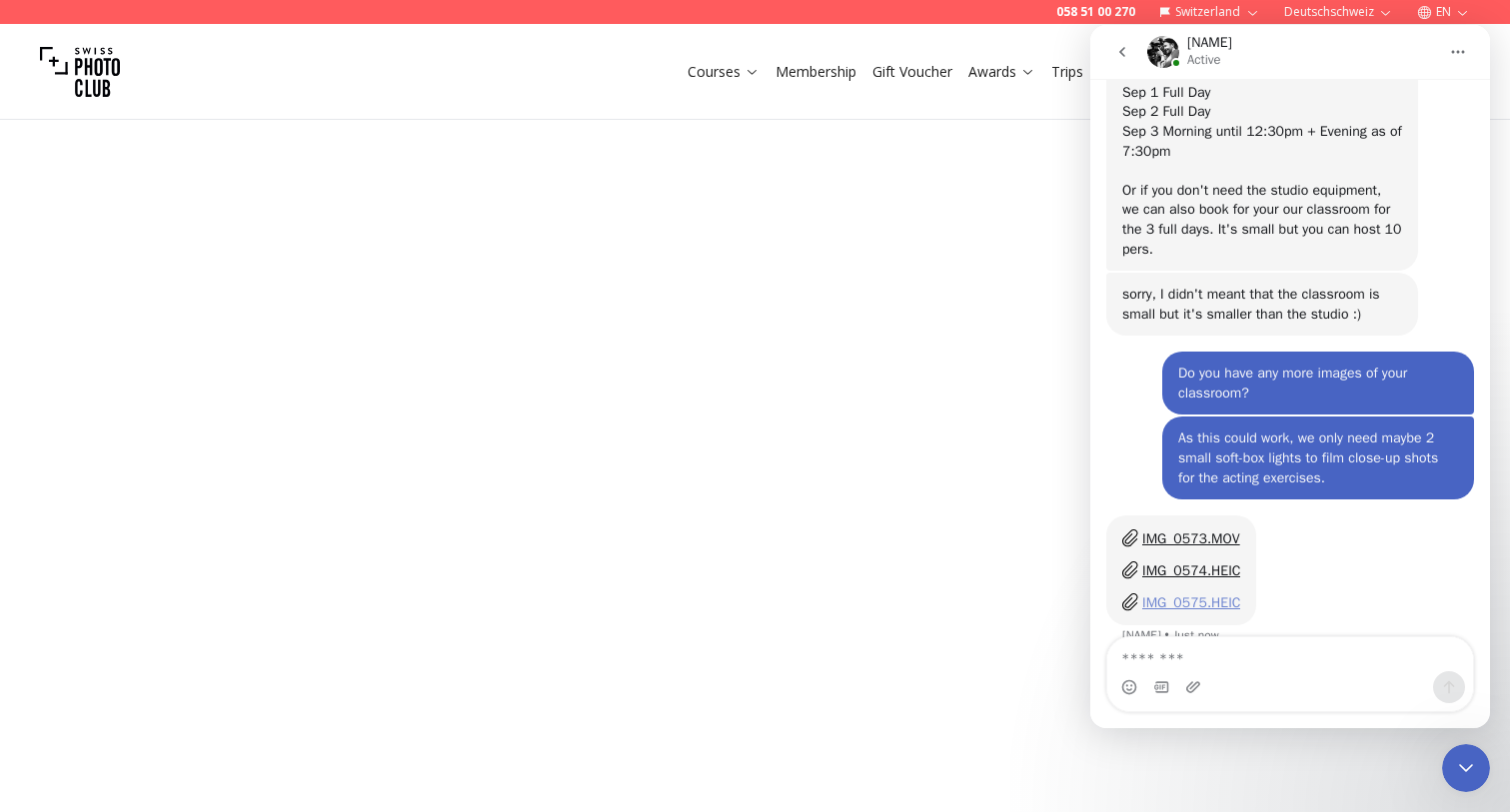 click on "IMG_0575.HEIC" at bounding box center [1191, 602] 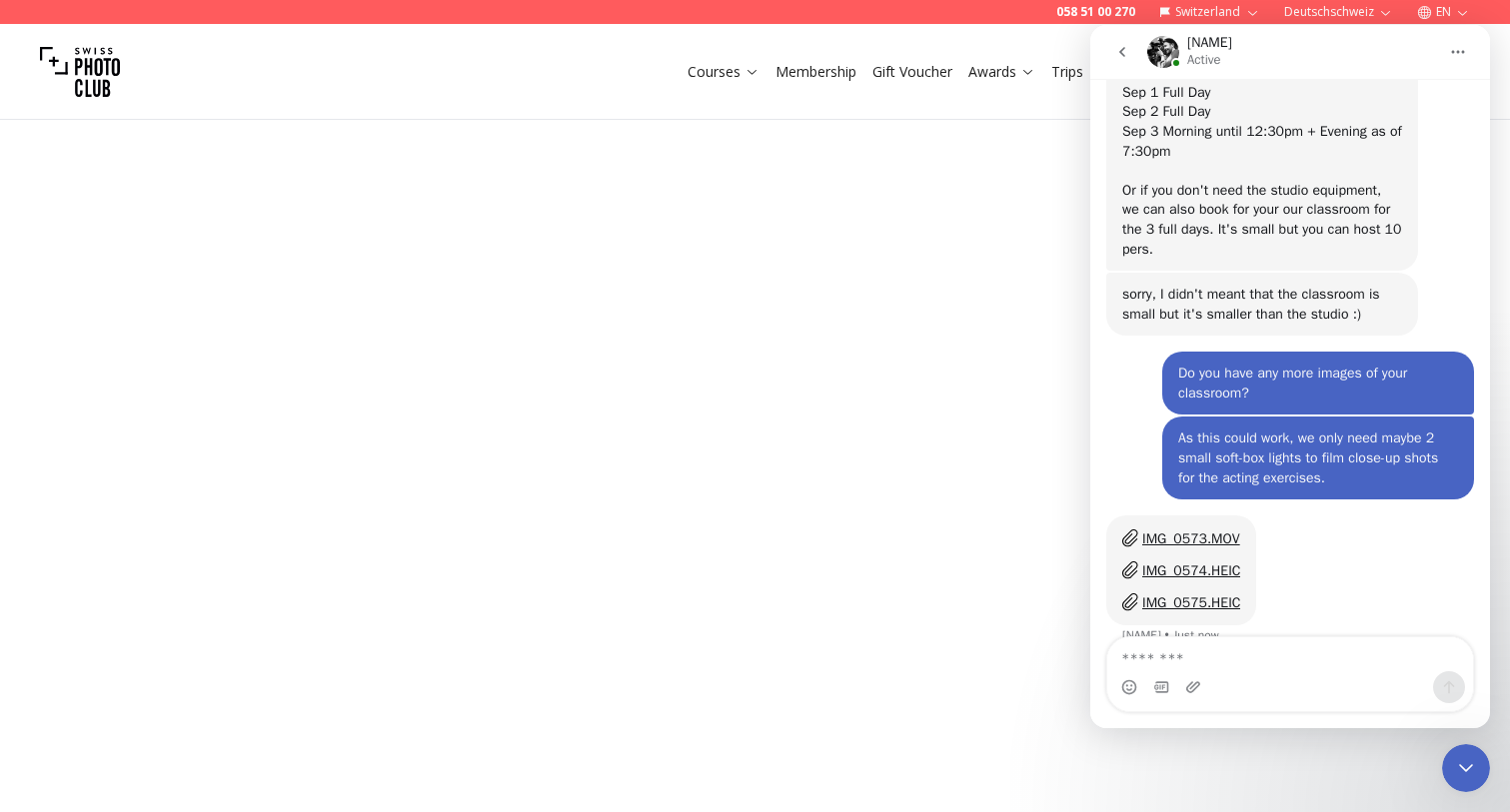 scroll, scrollTop: 1438, scrollLeft: 0, axis: vertical 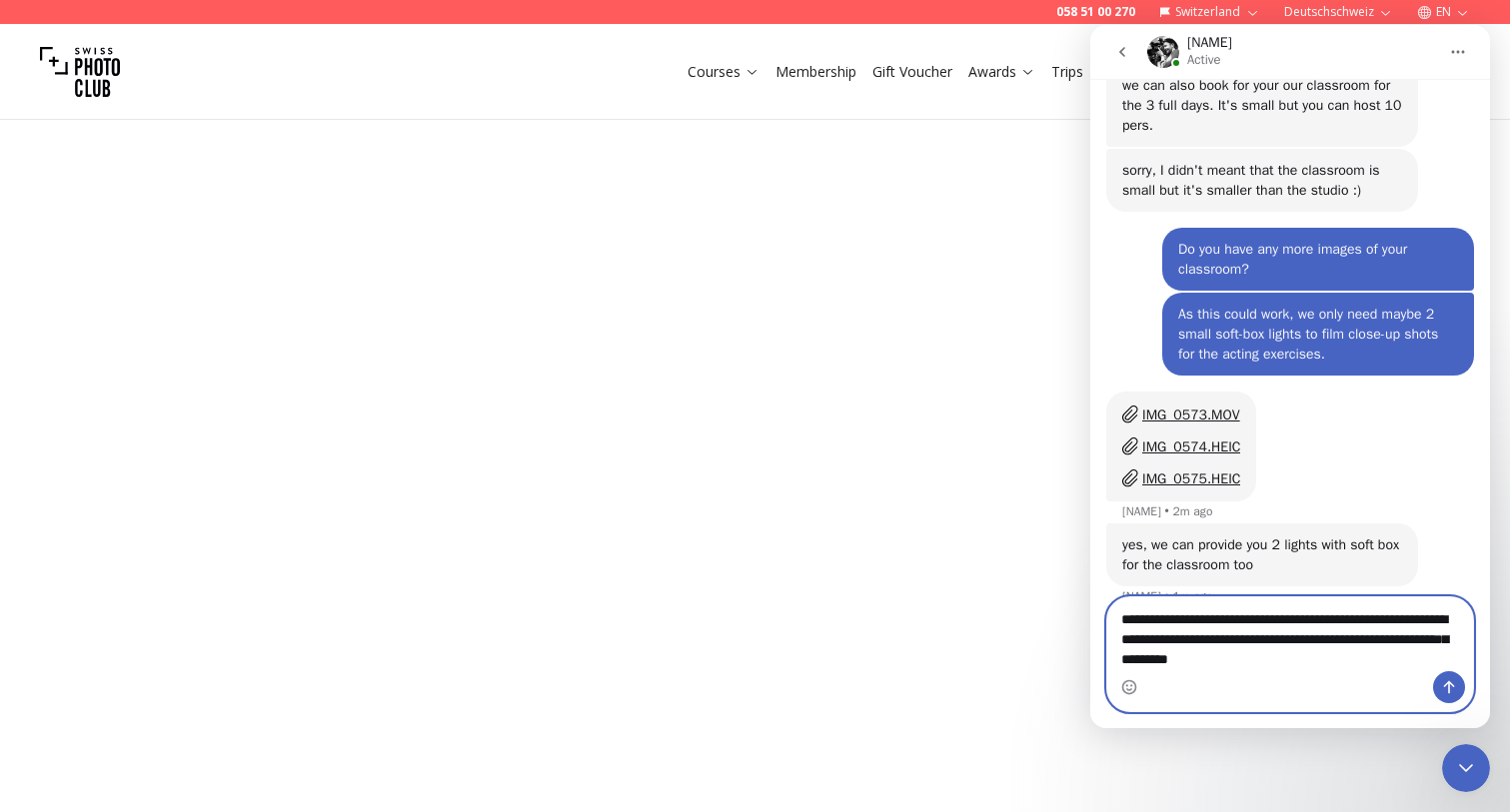type on "**********" 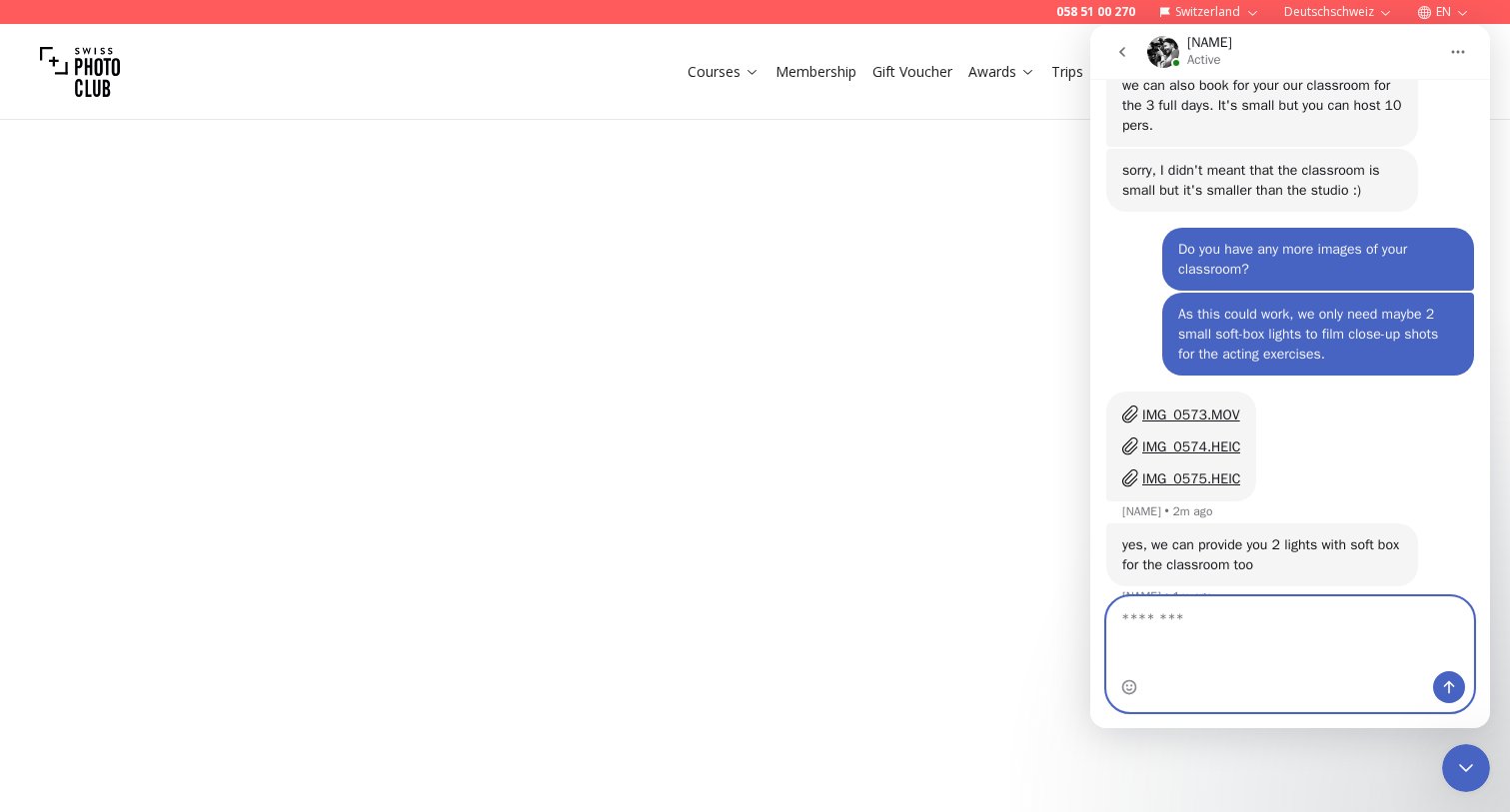 scroll, scrollTop: 1561, scrollLeft: 0, axis: vertical 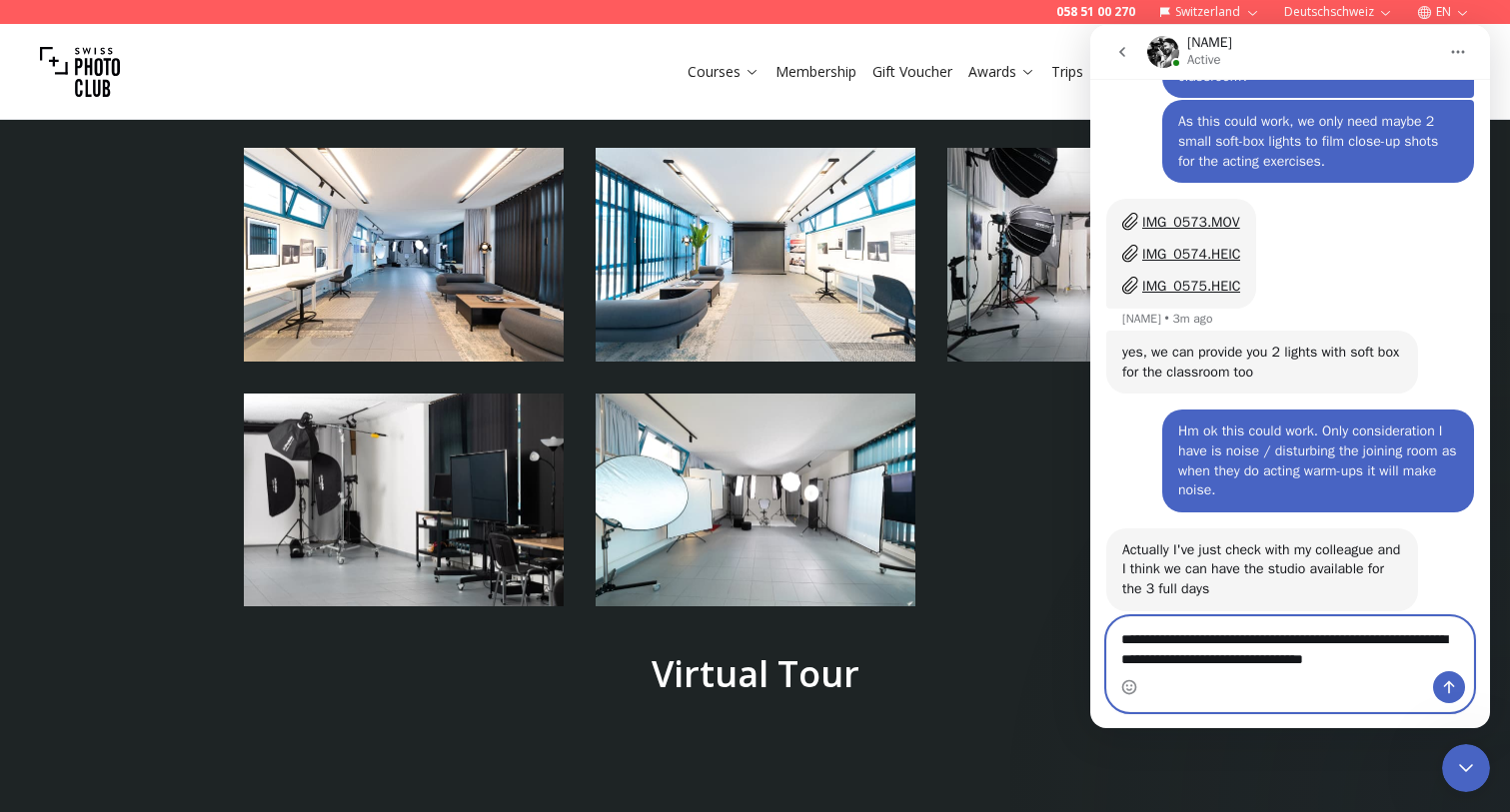 type on "**********" 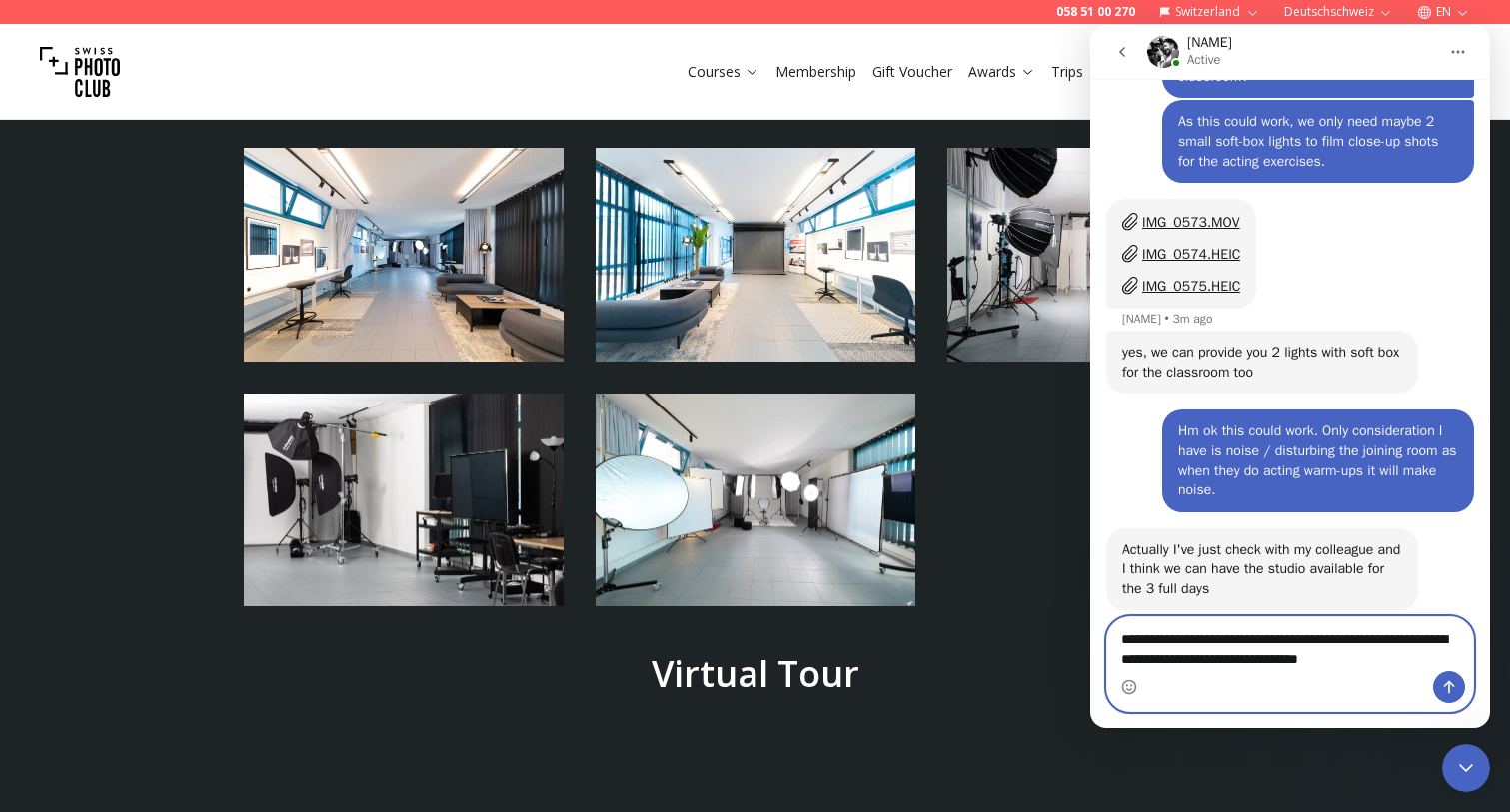 drag, startPoint x: 1125, startPoint y: 639, endPoint x: 1397, endPoint y: 674, distance: 274.24259 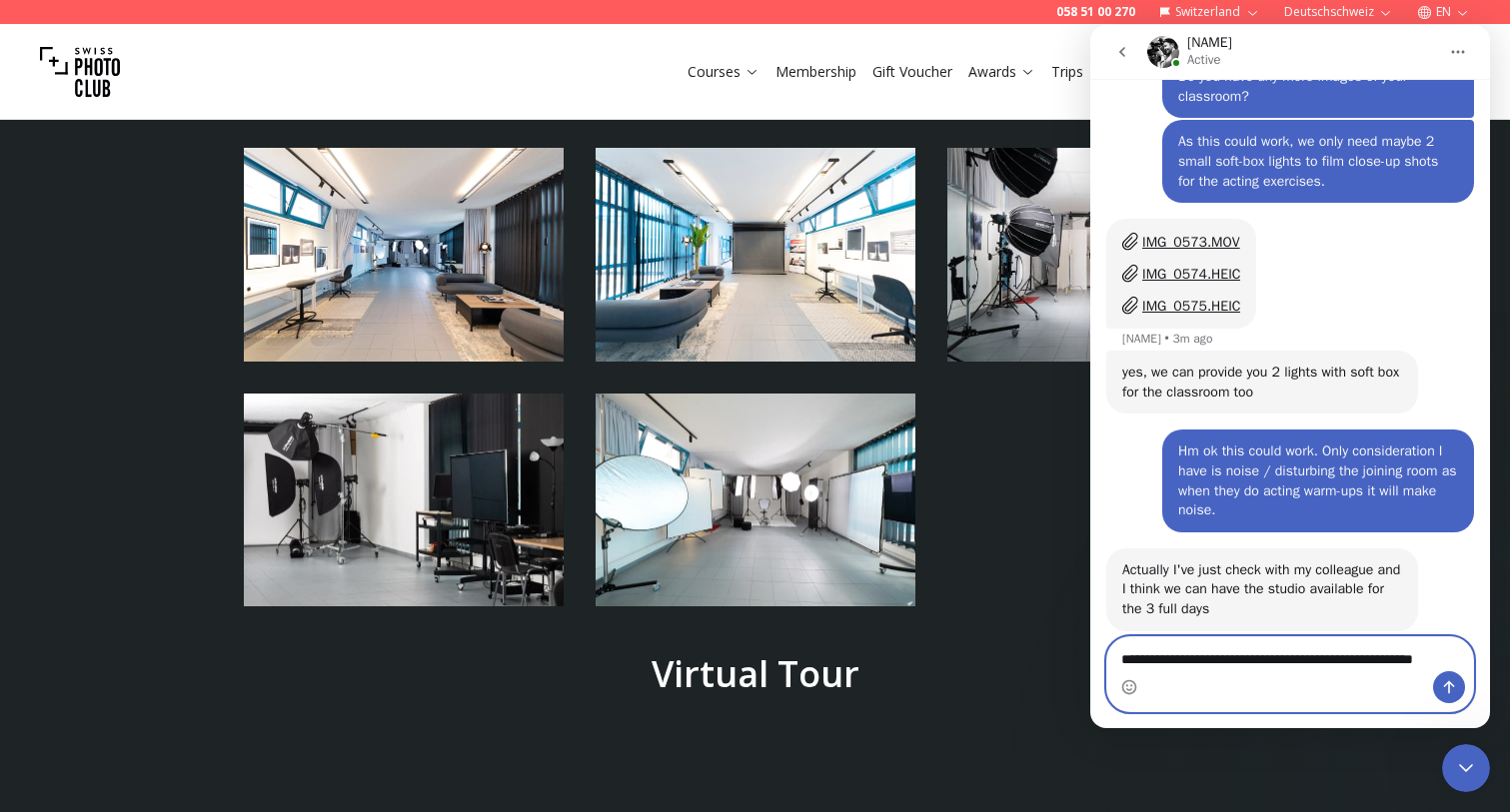 scroll, scrollTop: 1678, scrollLeft: 0, axis: vertical 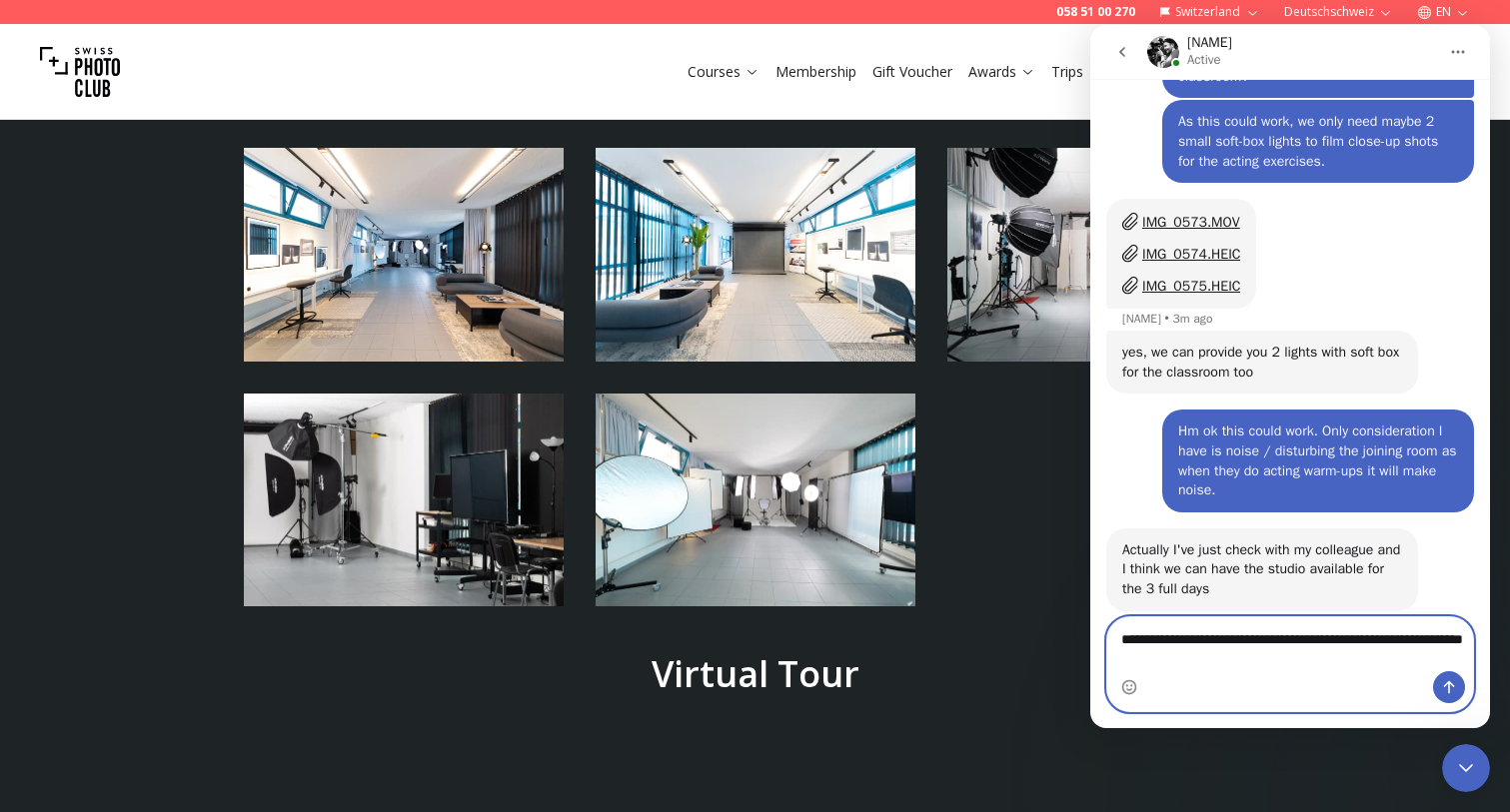 type on "**********" 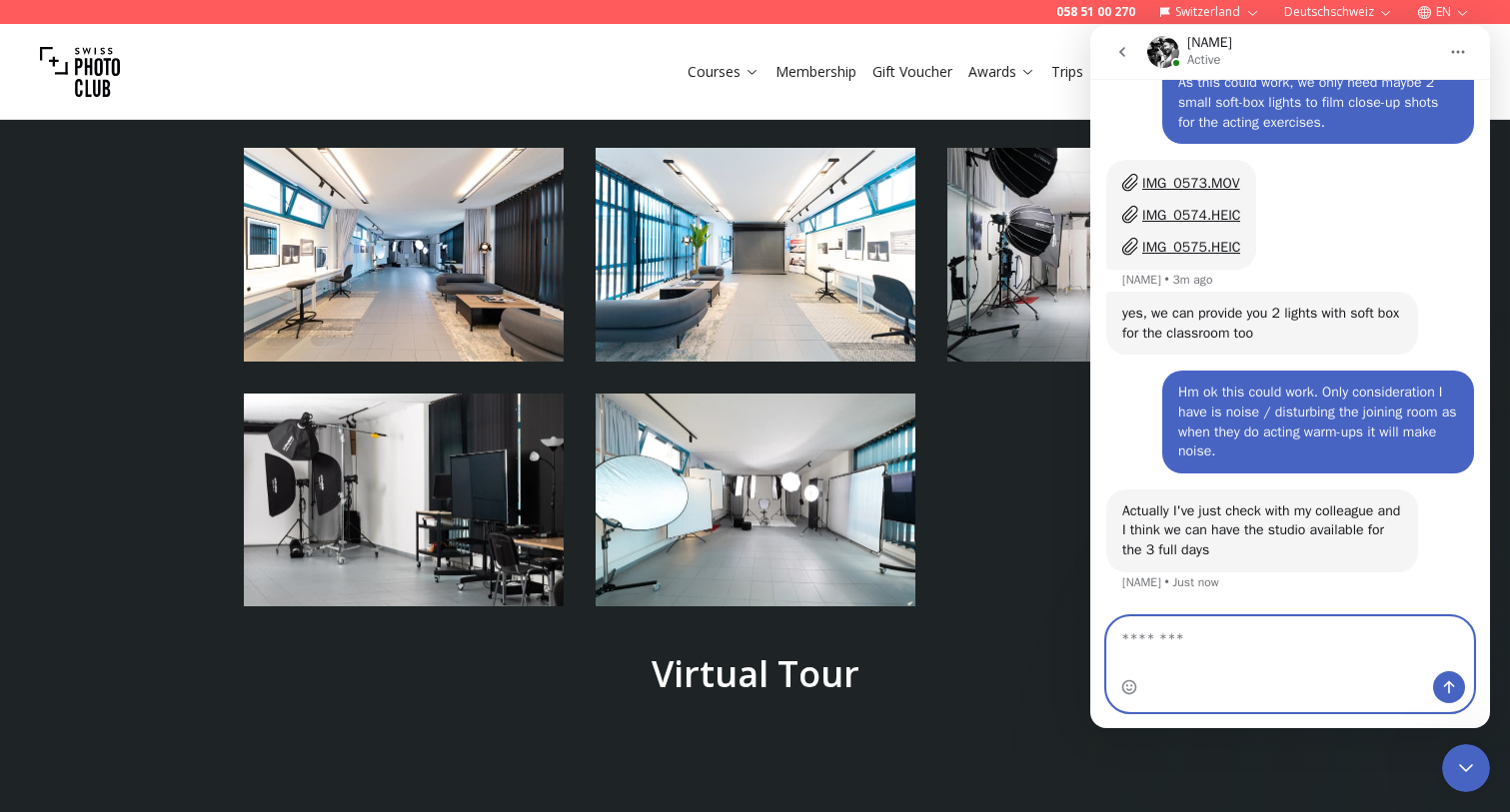 scroll, scrollTop: 4445, scrollLeft: 0, axis: vertical 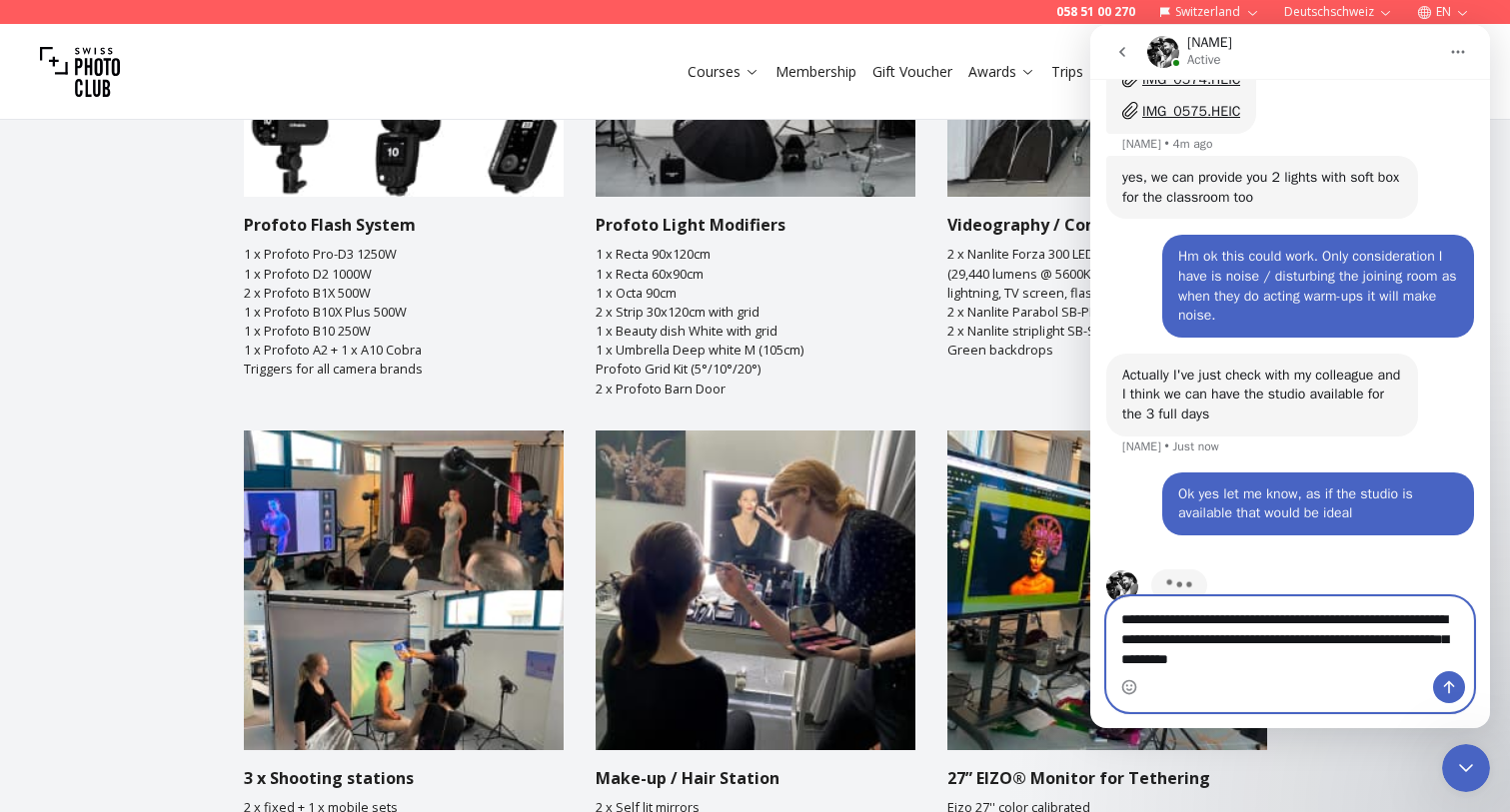 type on "**********" 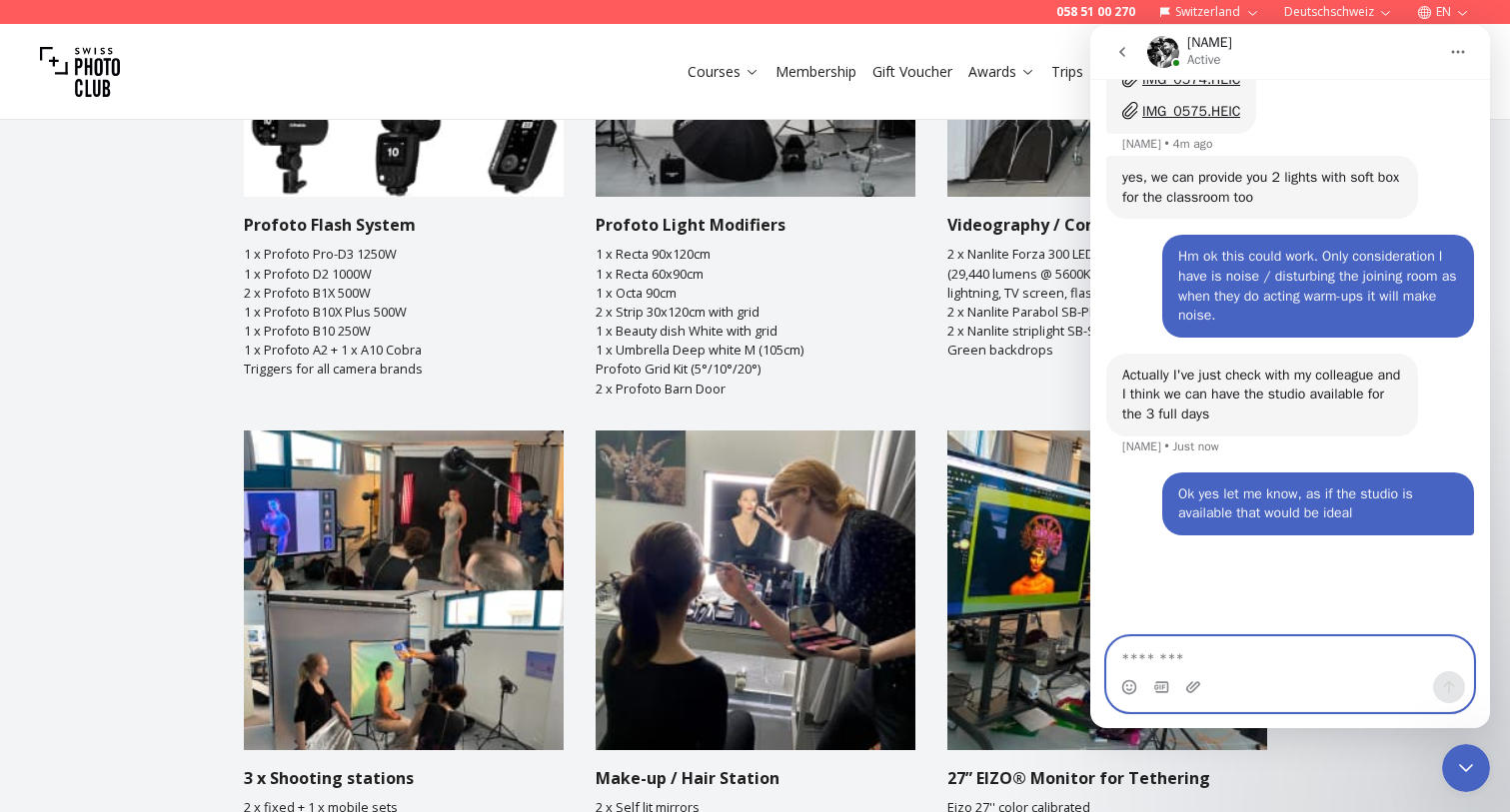 scroll, scrollTop: 2608, scrollLeft: 0, axis: vertical 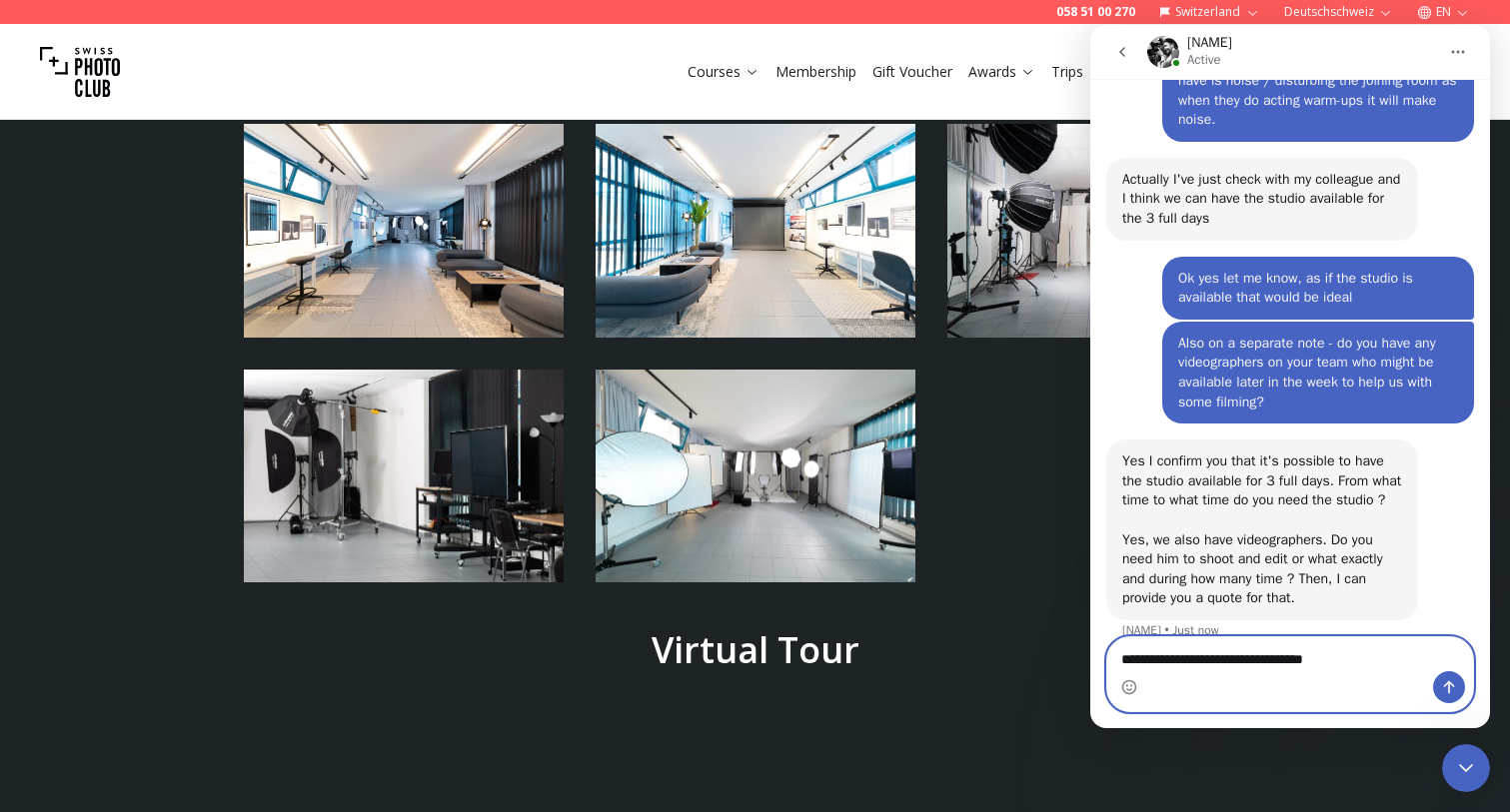 type on "**********" 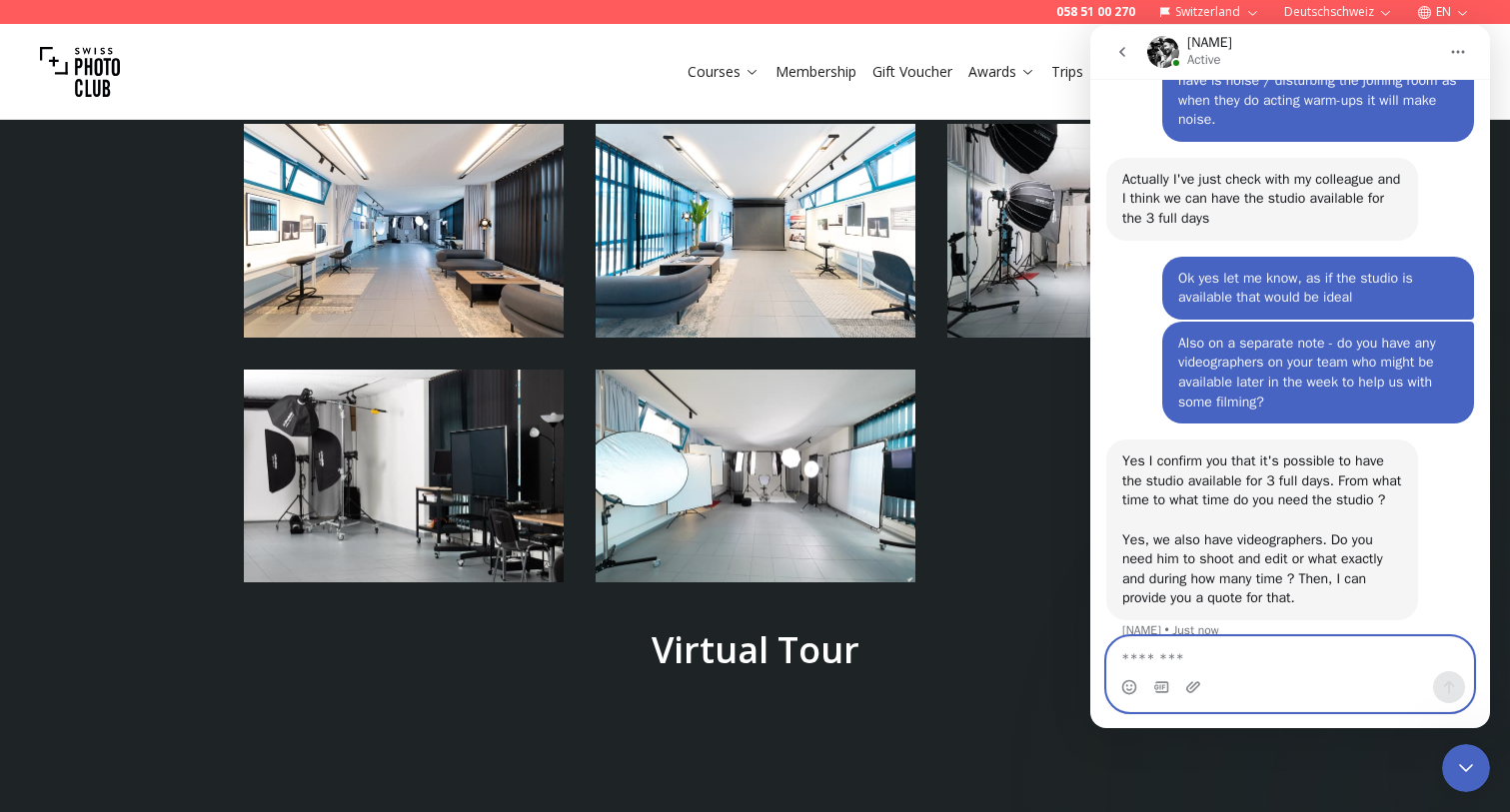 scroll, scrollTop: 4481, scrollLeft: 0, axis: vertical 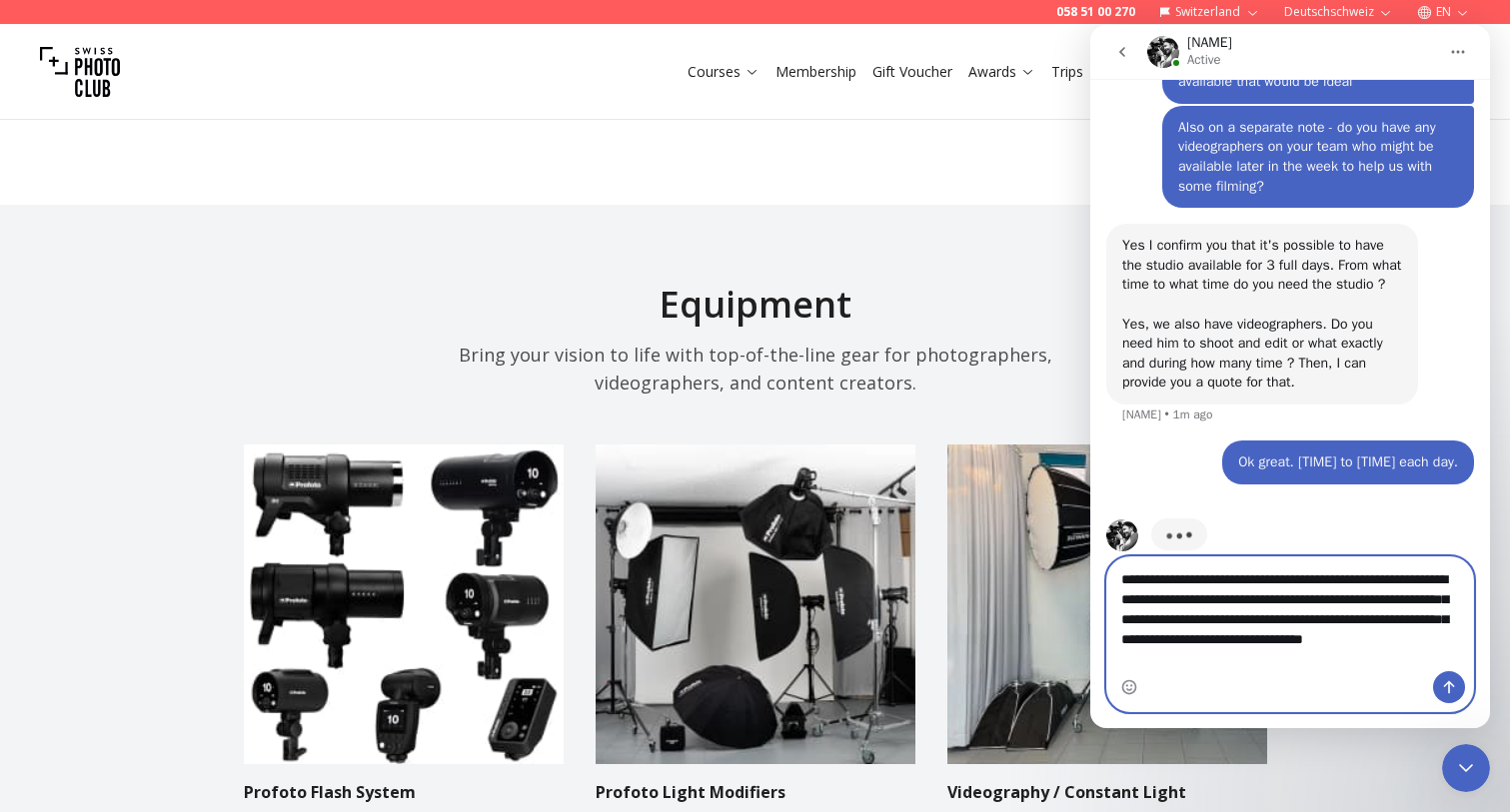 type on "**********" 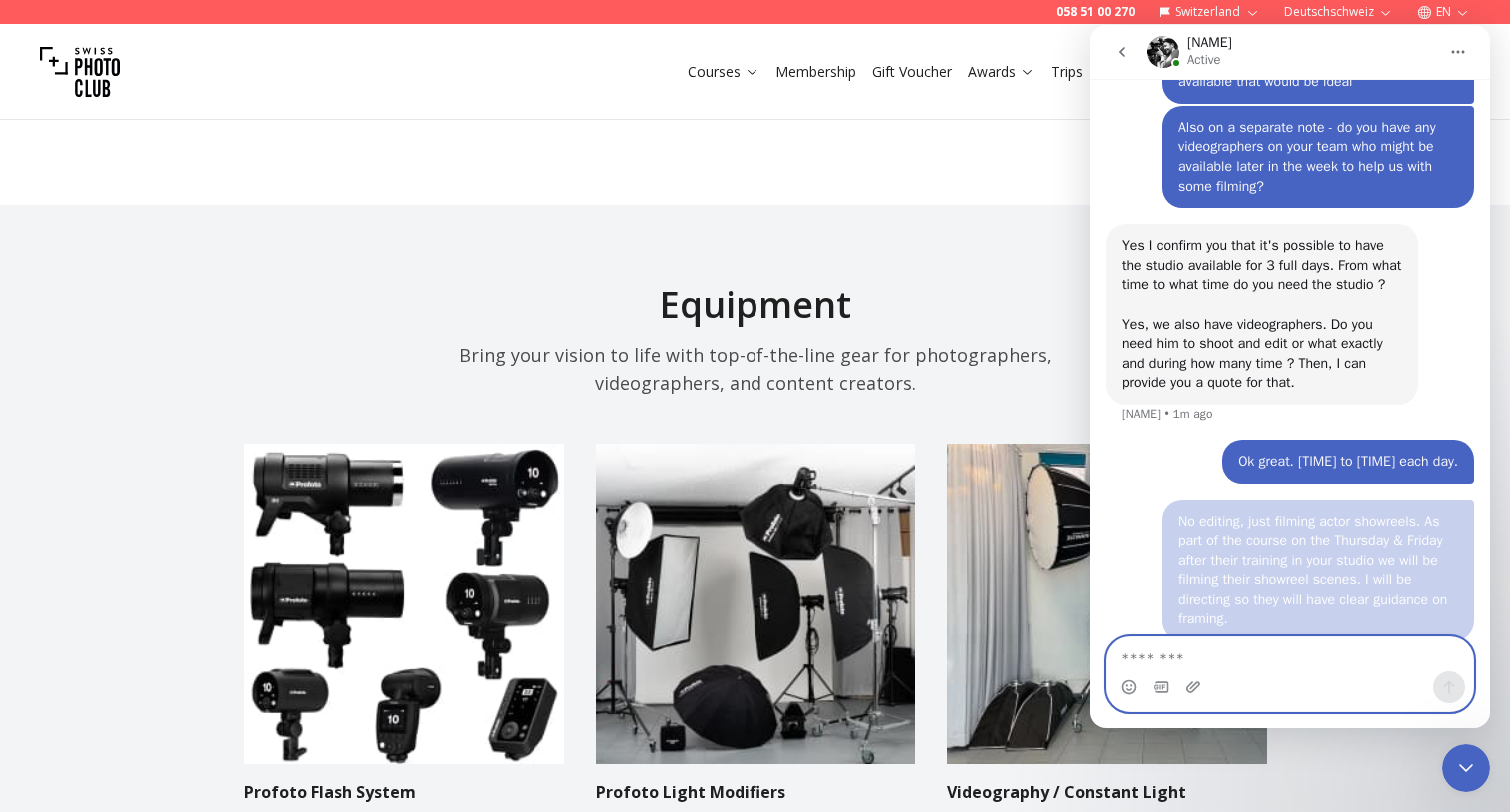 scroll, scrollTop: 2042, scrollLeft: 0, axis: vertical 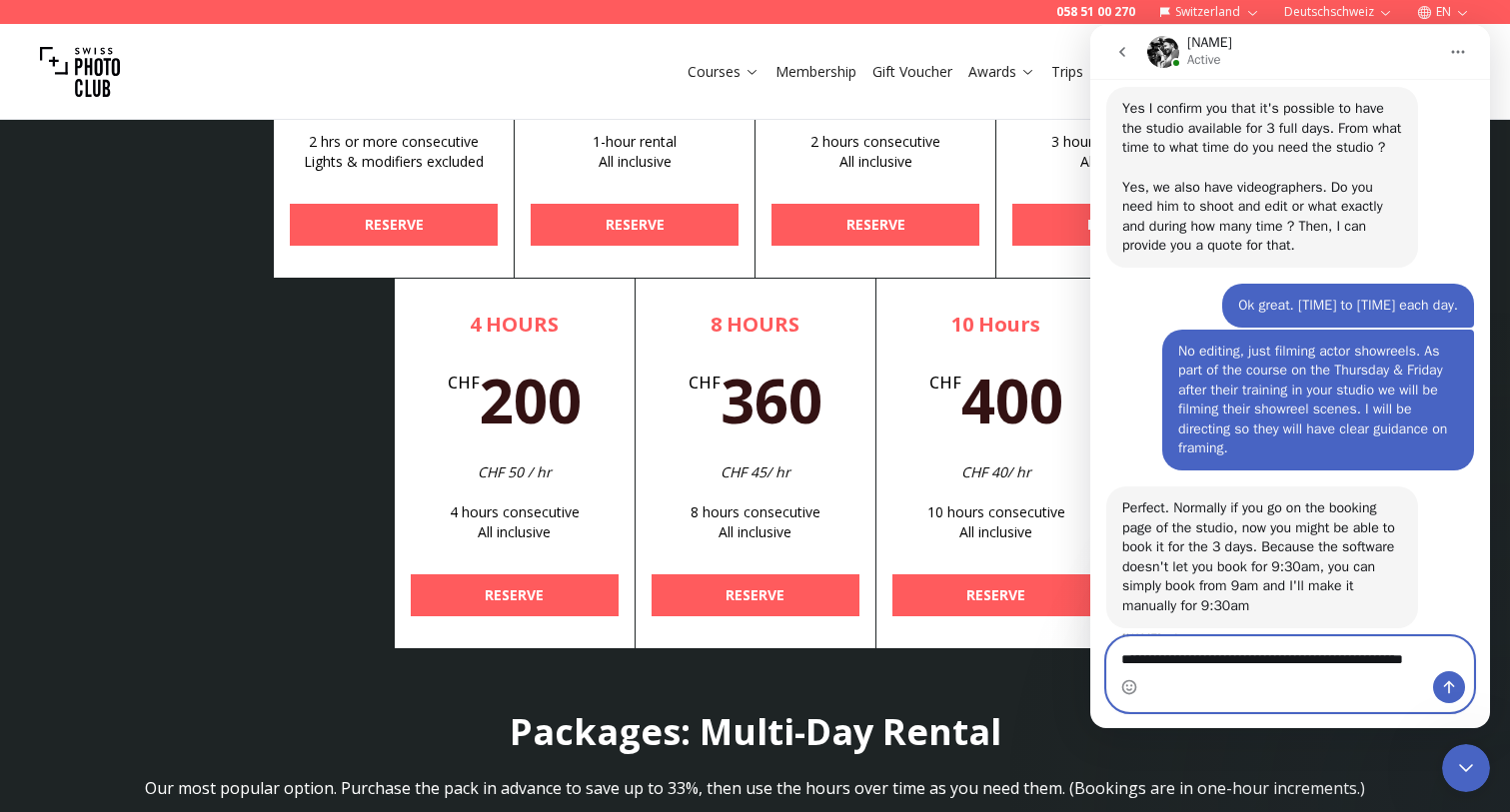 type on "**********" 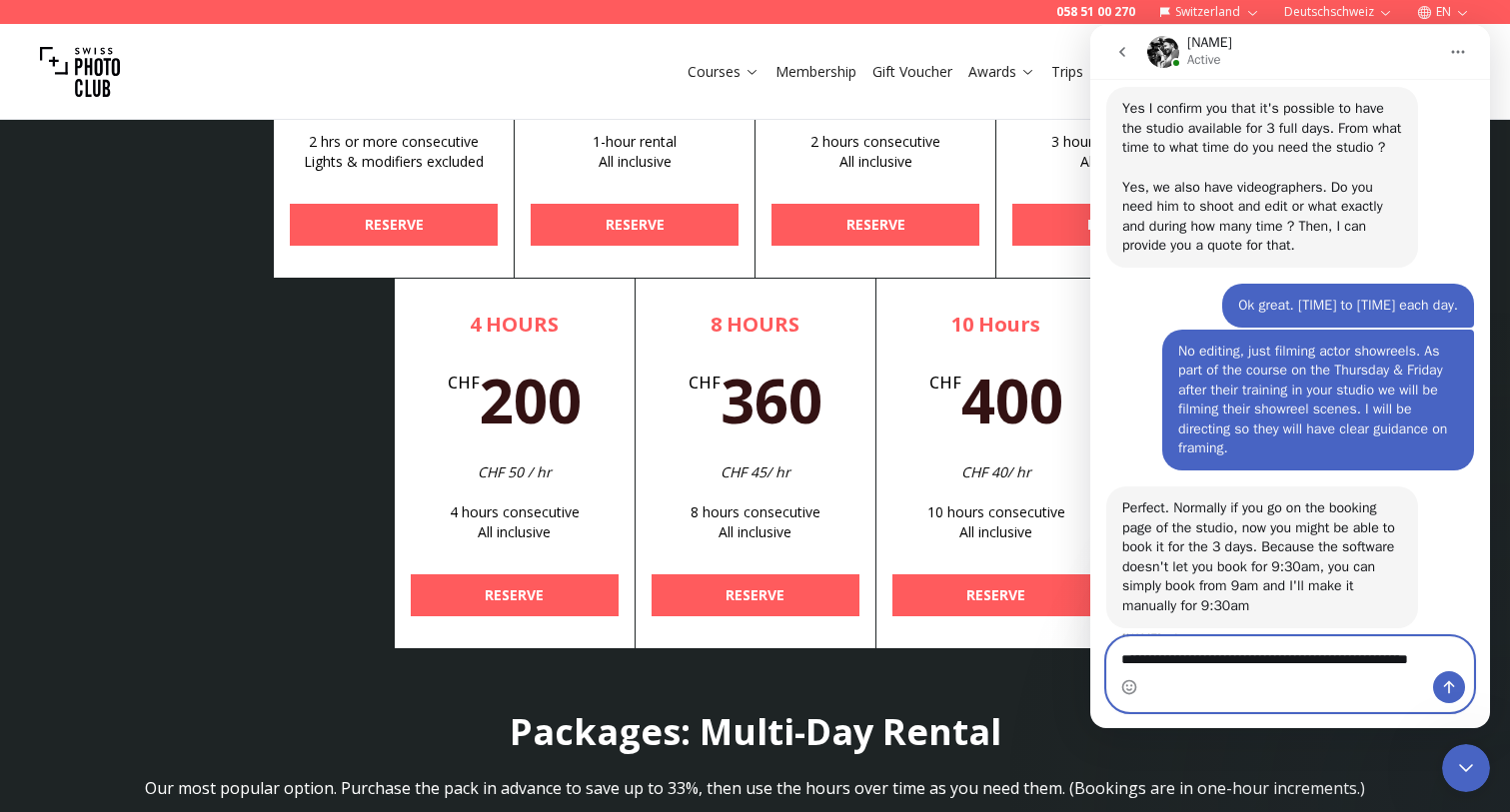 scroll, scrollTop: 2421, scrollLeft: 0, axis: vertical 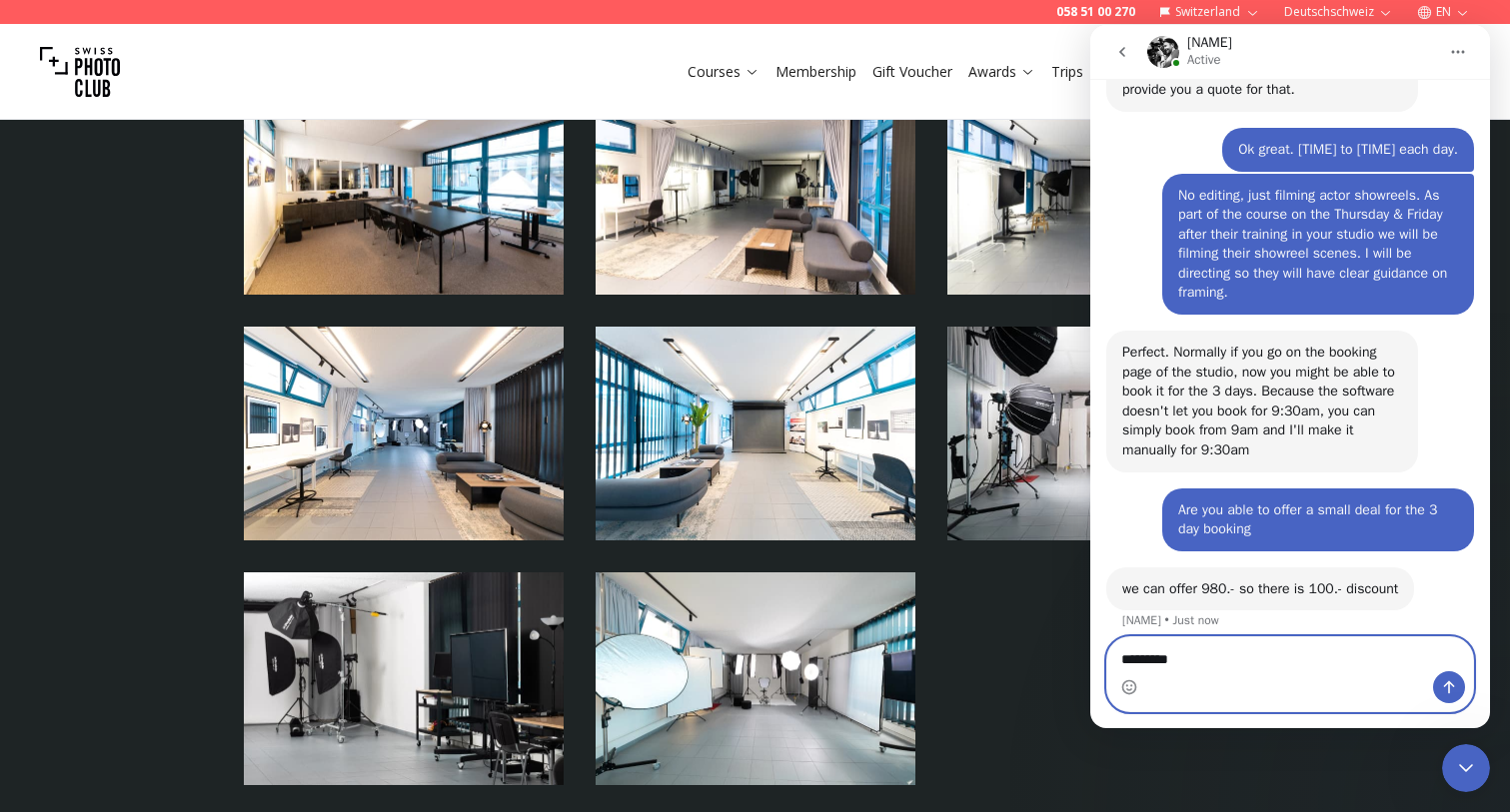 type on "*********" 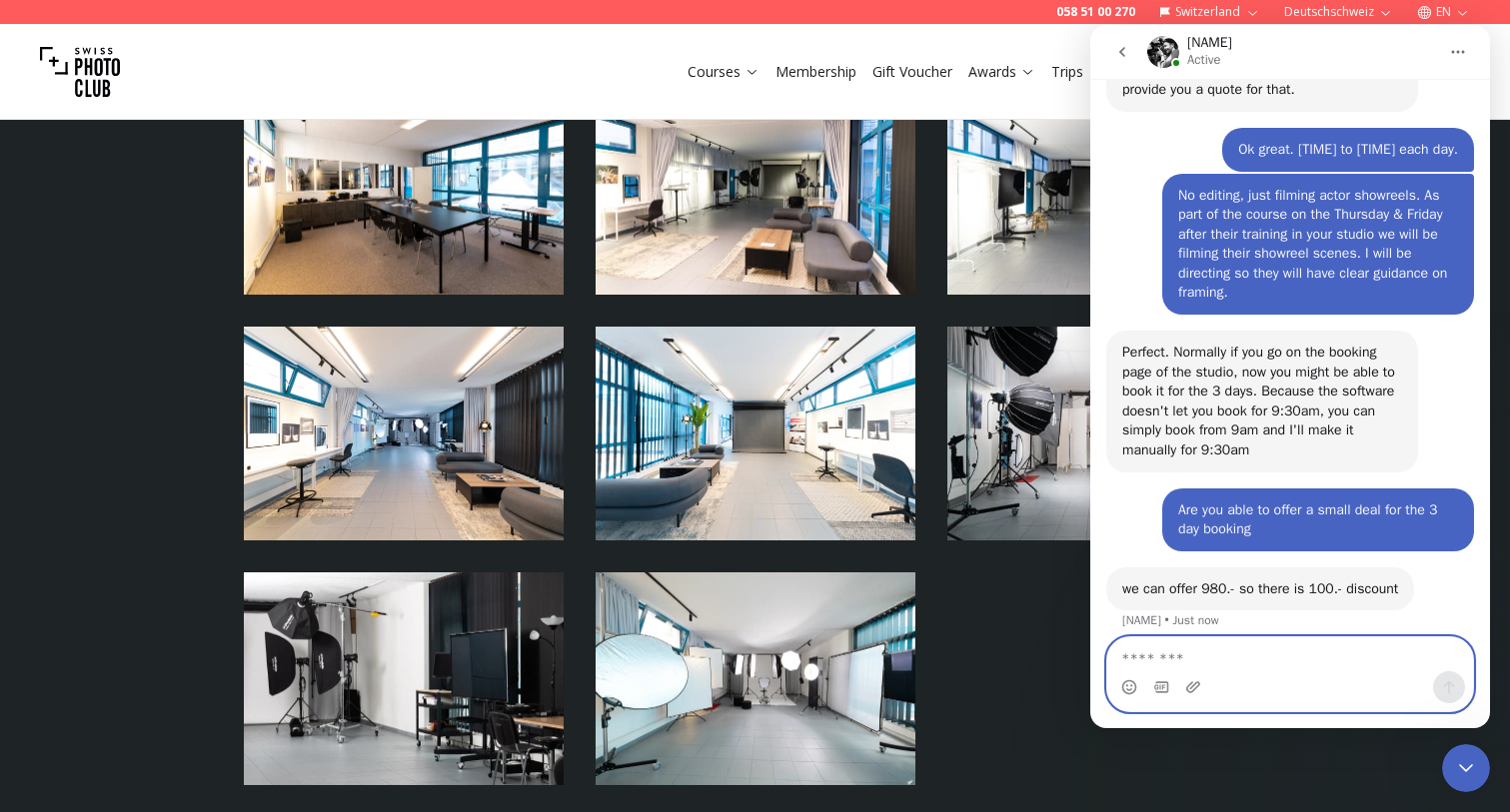 scroll, scrollTop: 4258, scrollLeft: 0, axis: vertical 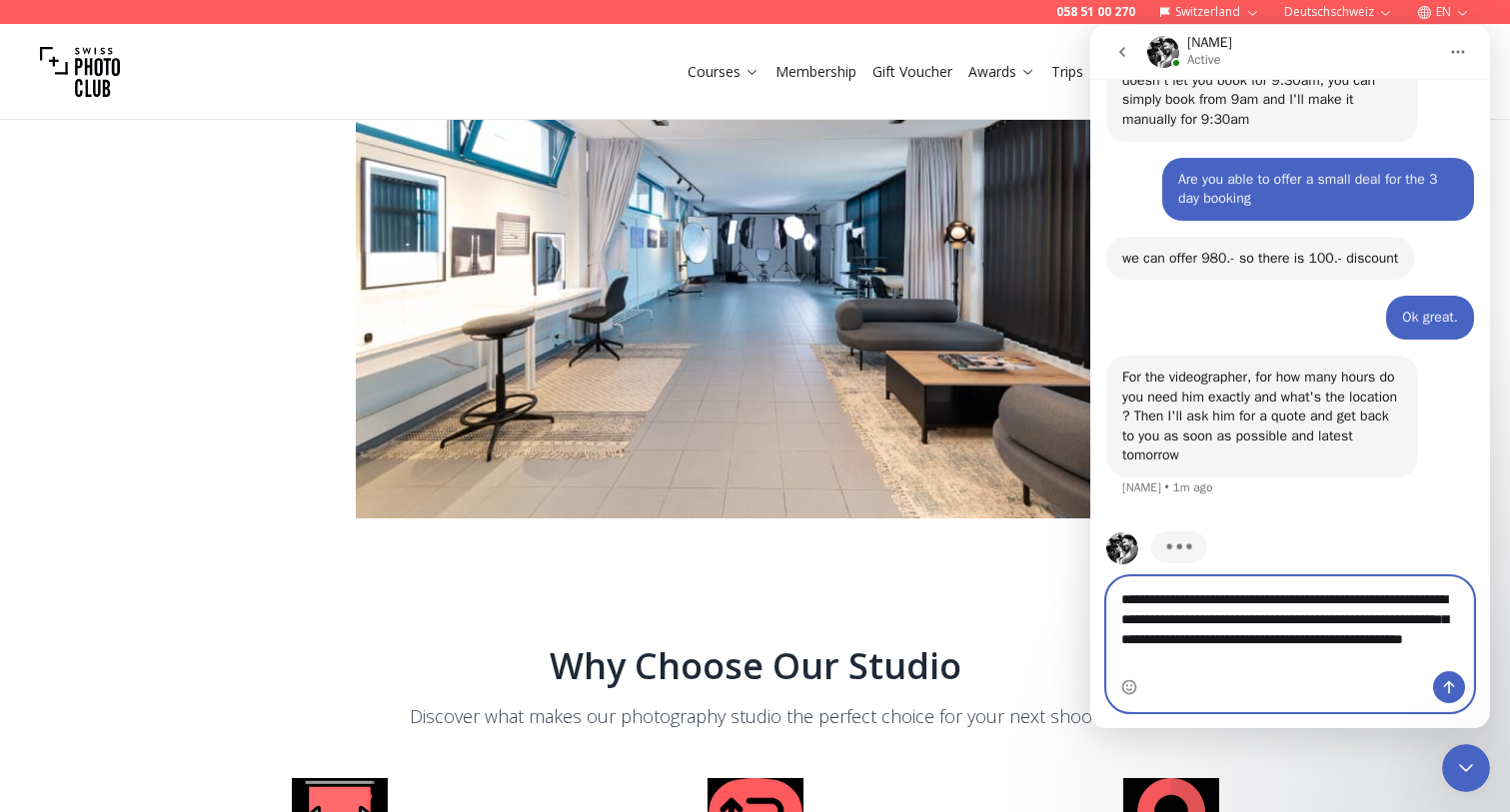 type on "**********" 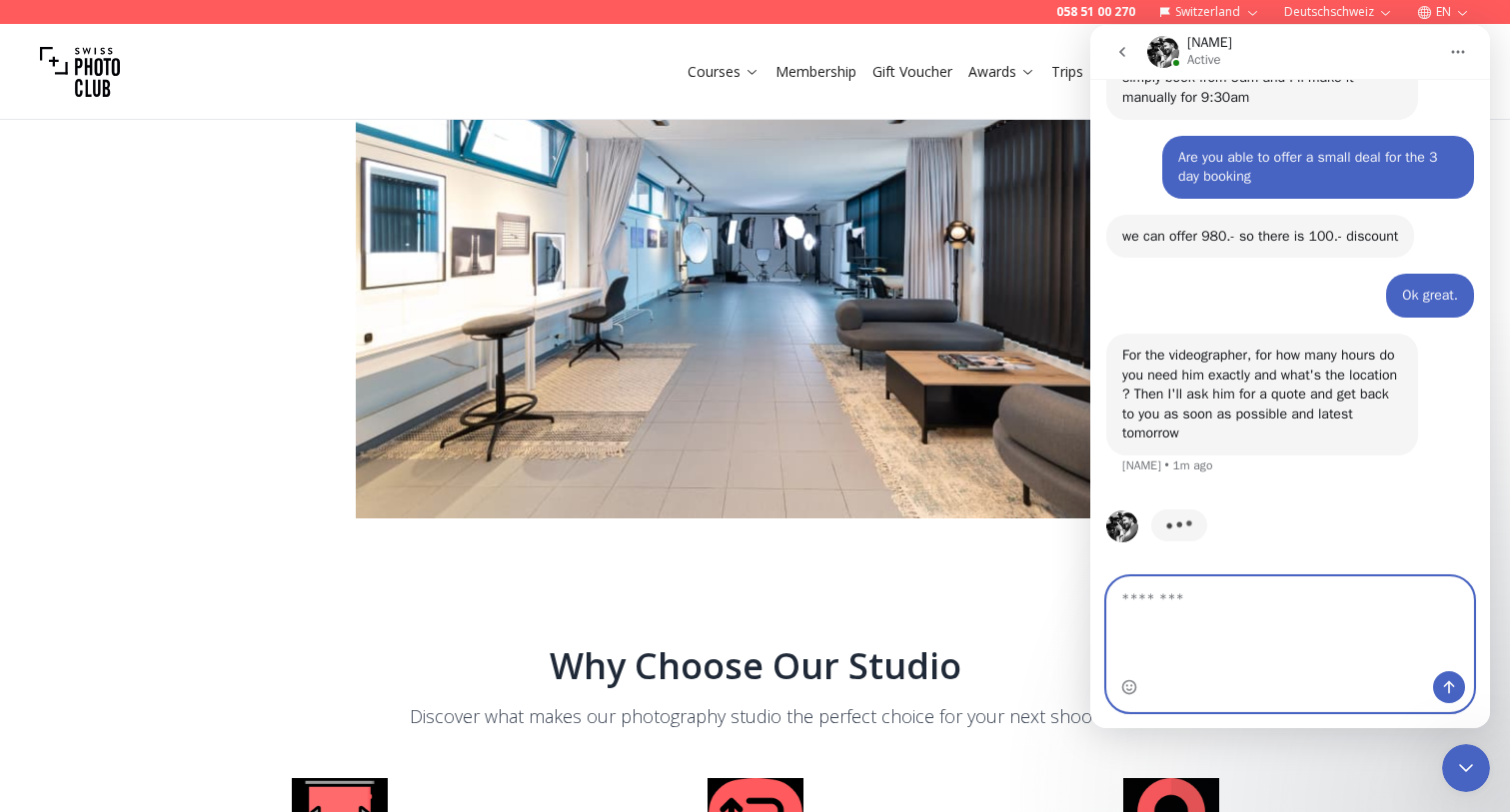 scroll, scrollTop: 962, scrollLeft: 0, axis: vertical 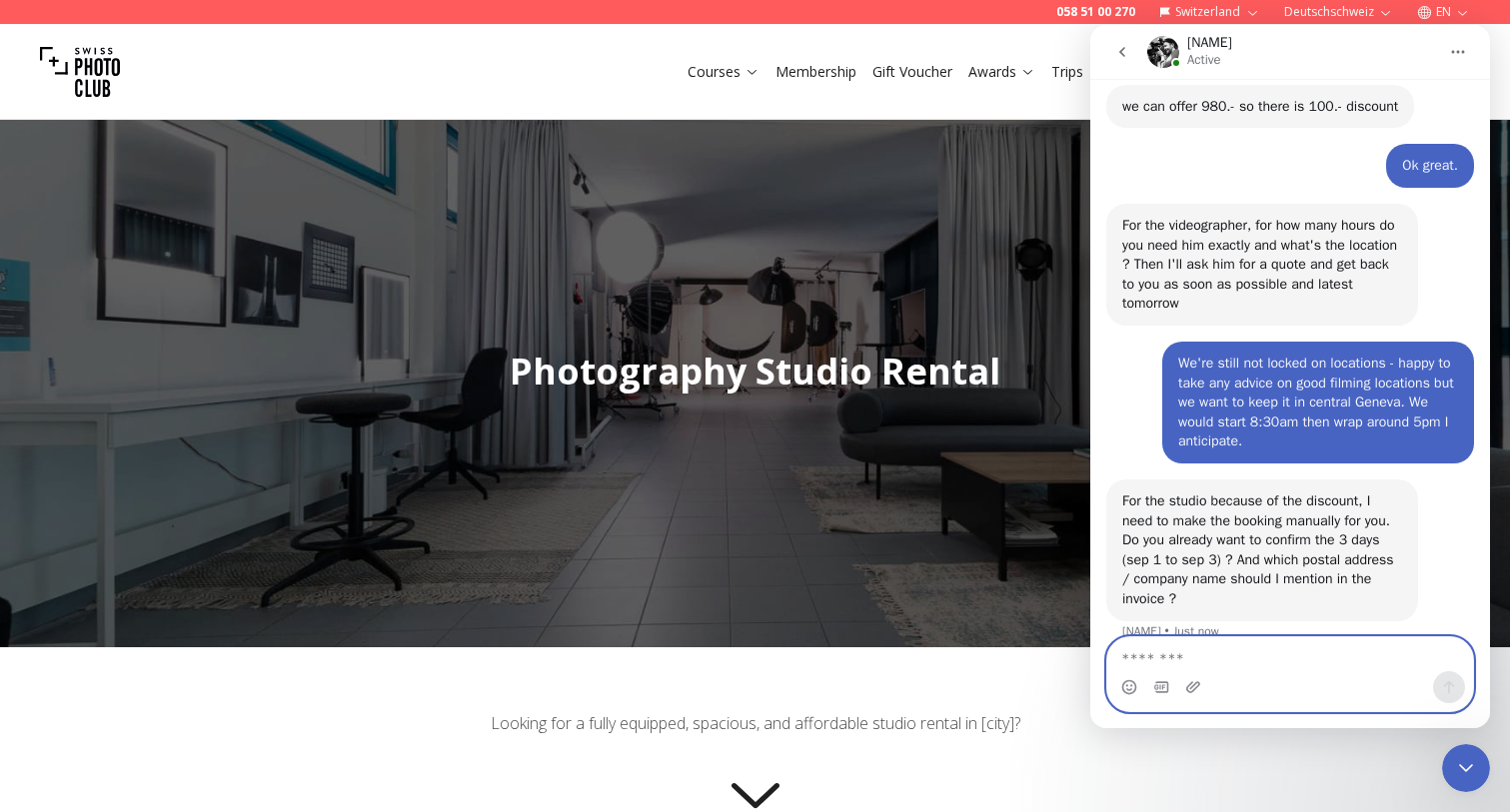 type on "*" 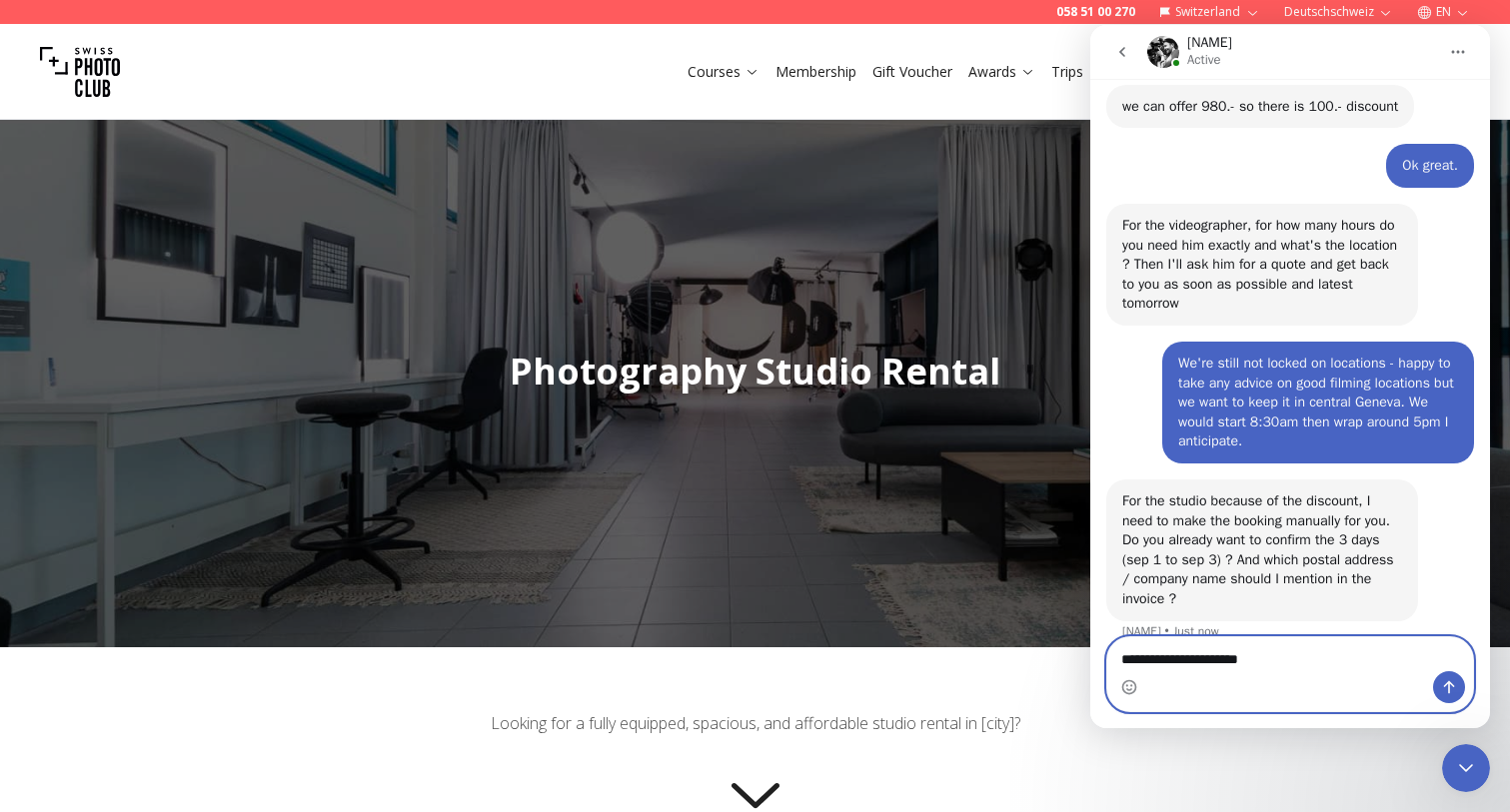 type on "**********" 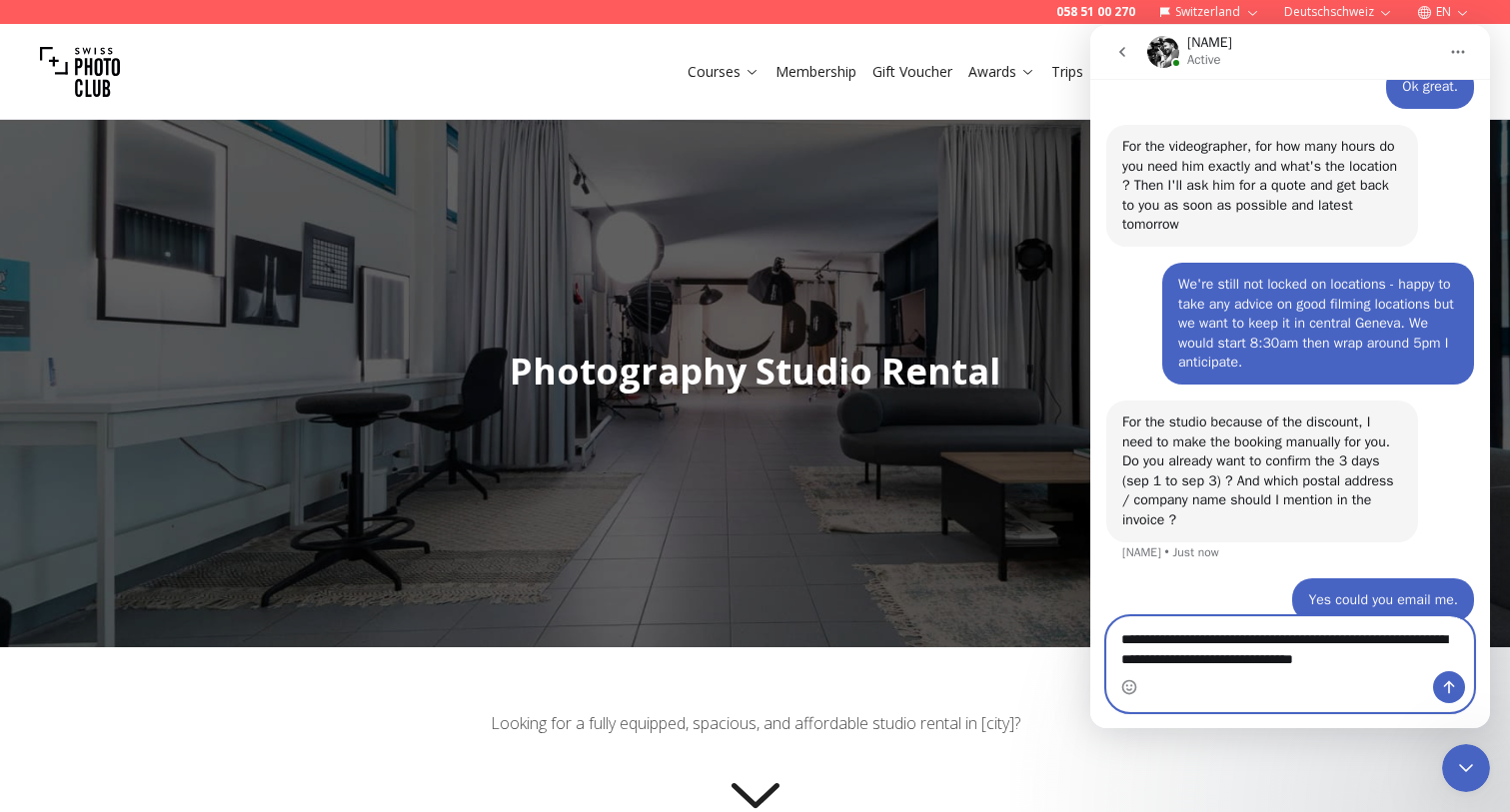 scroll, scrollTop: 3138, scrollLeft: 0, axis: vertical 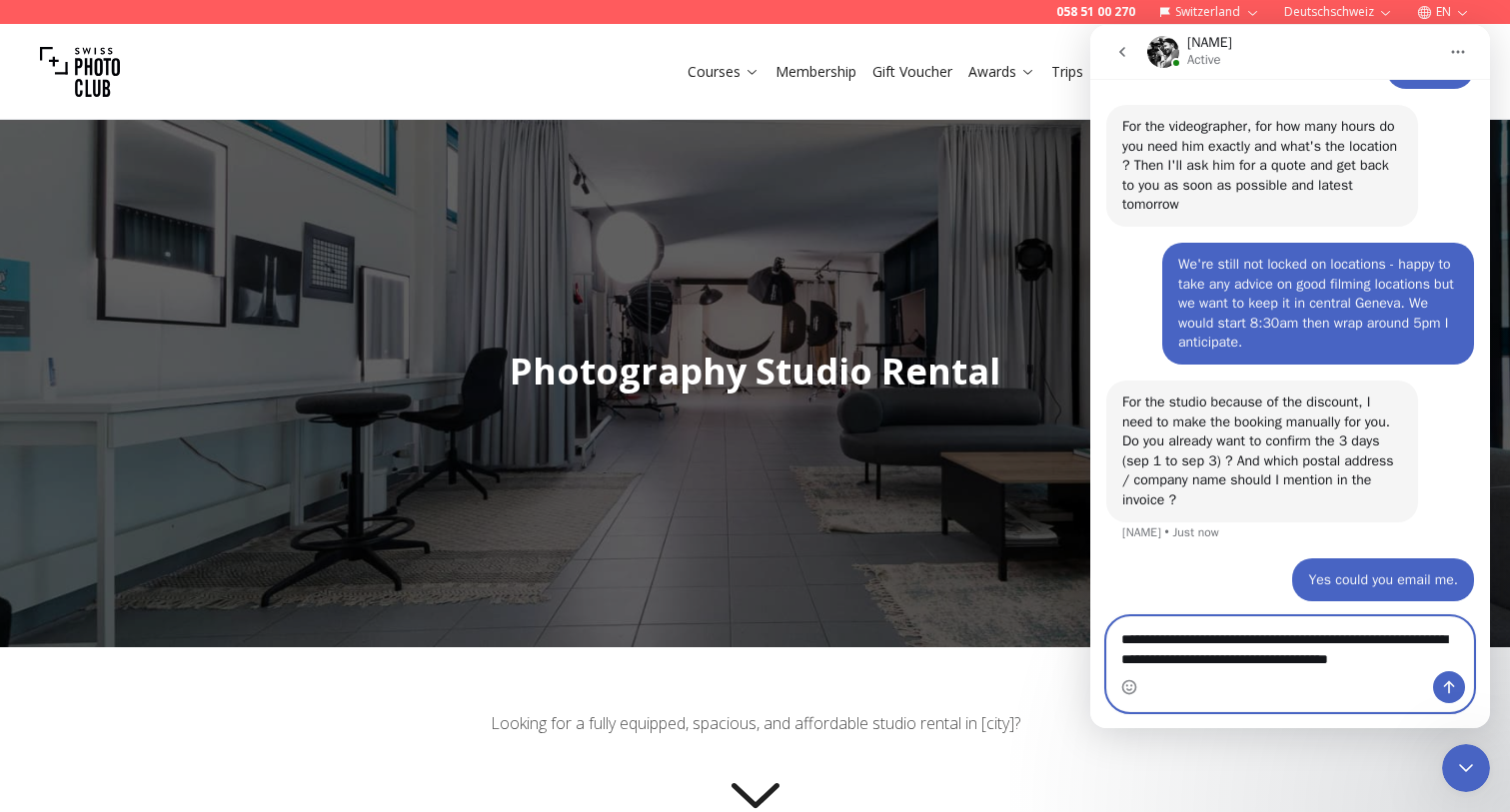 type on "**********" 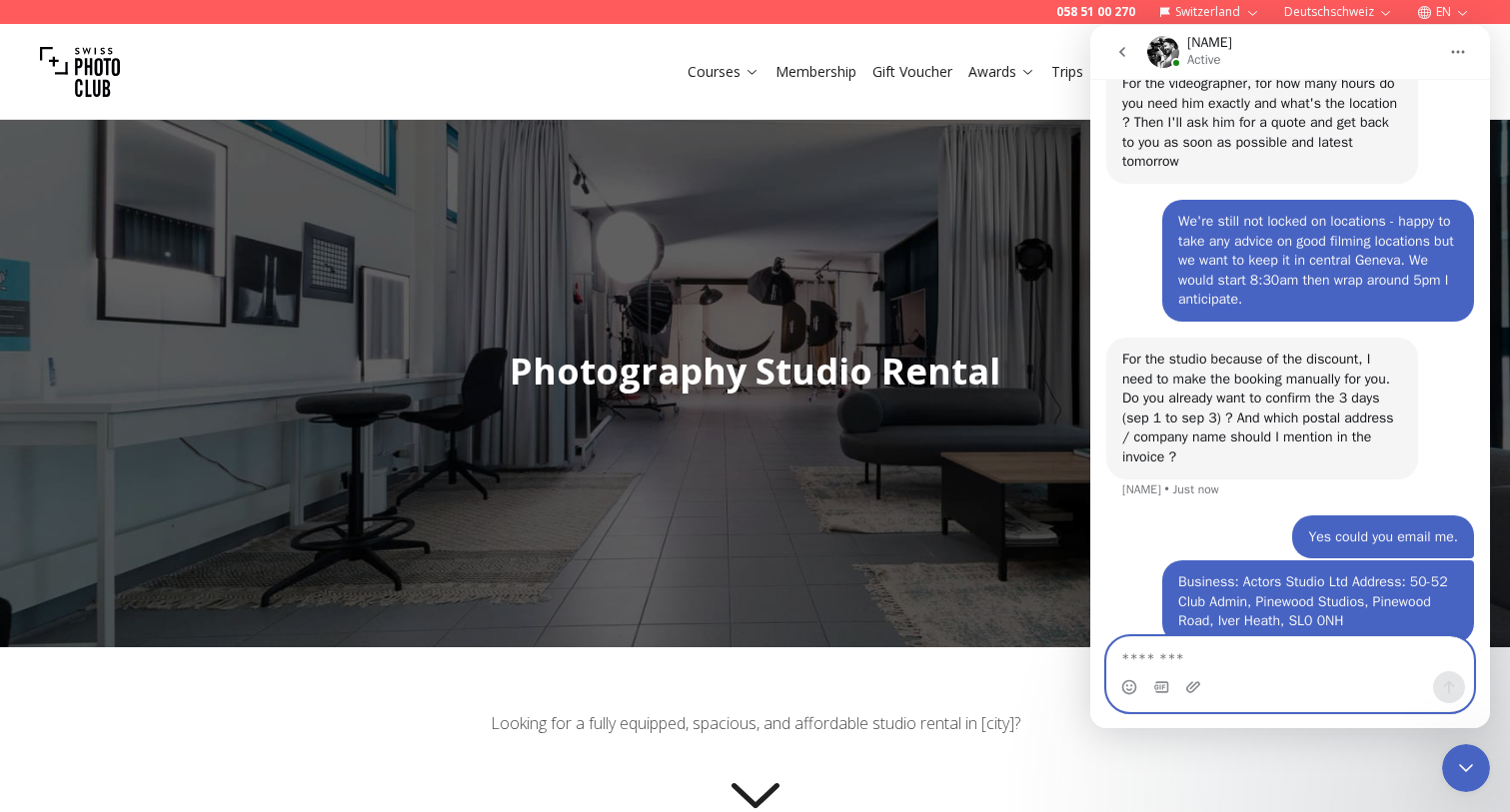 scroll, scrollTop: 3258, scrollLeft: 0, axis: vertical 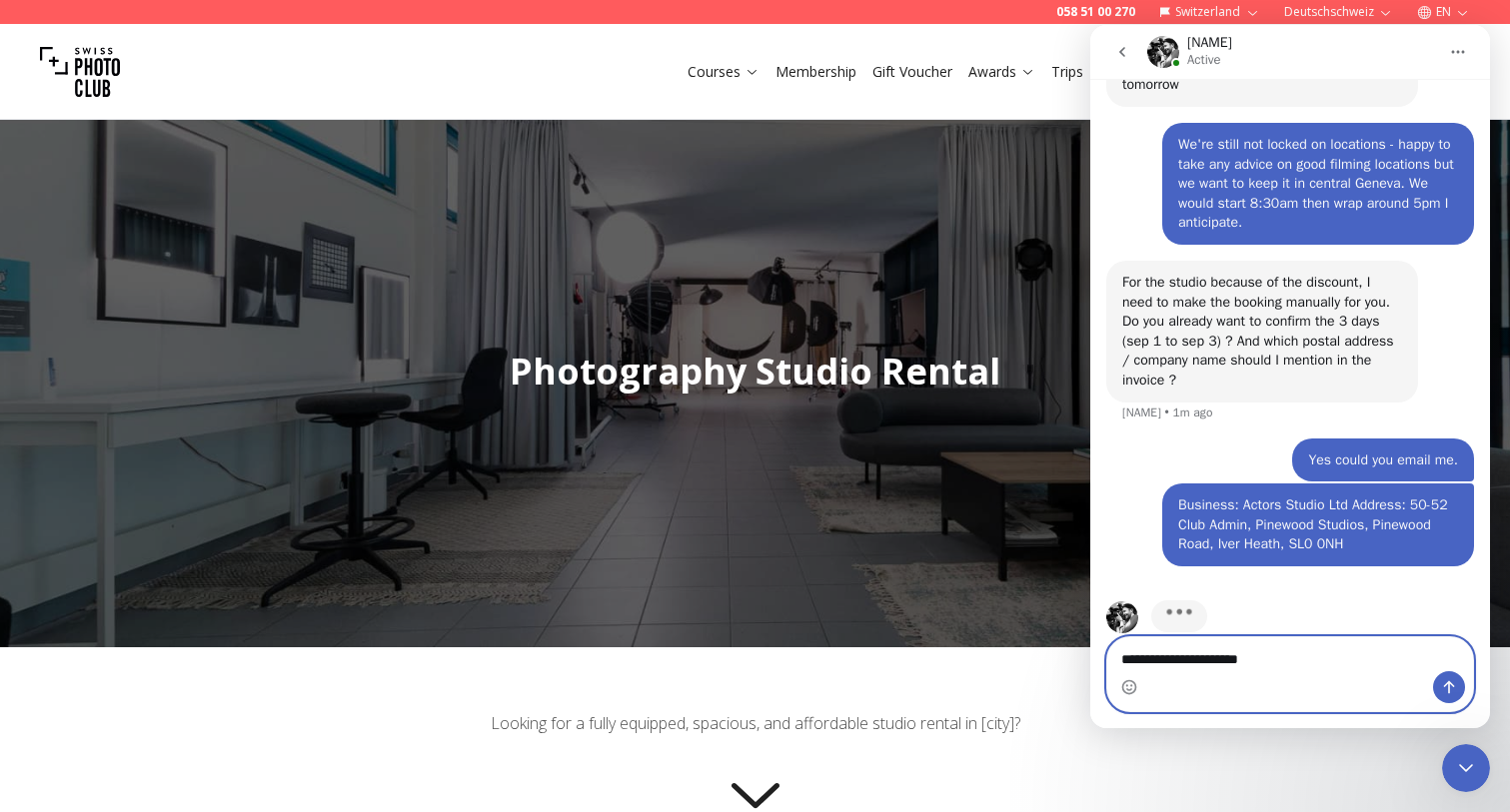type on "**********" 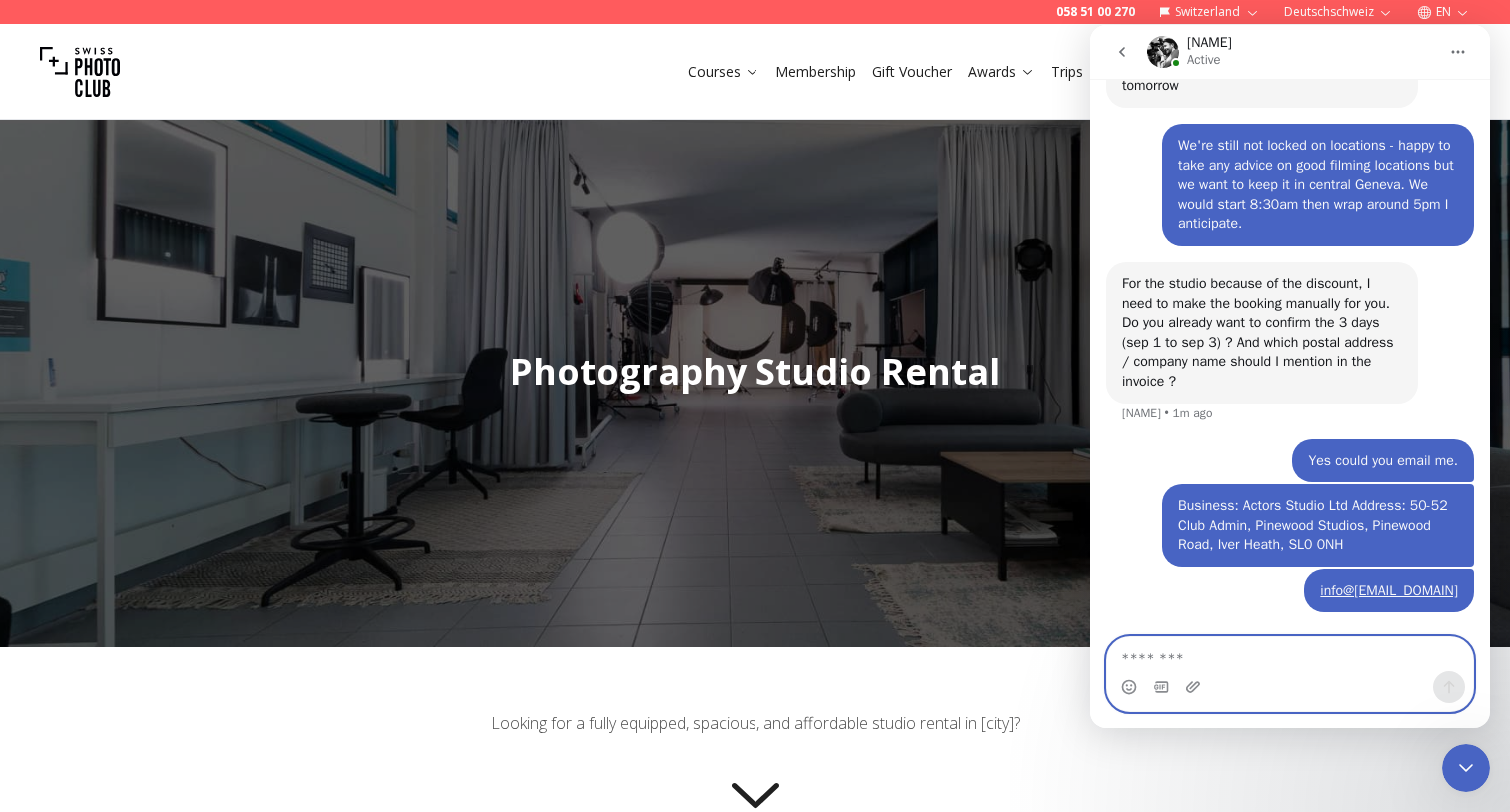 scroll, scrollTop: 3226, scrollLeft: 0, axis: vertical 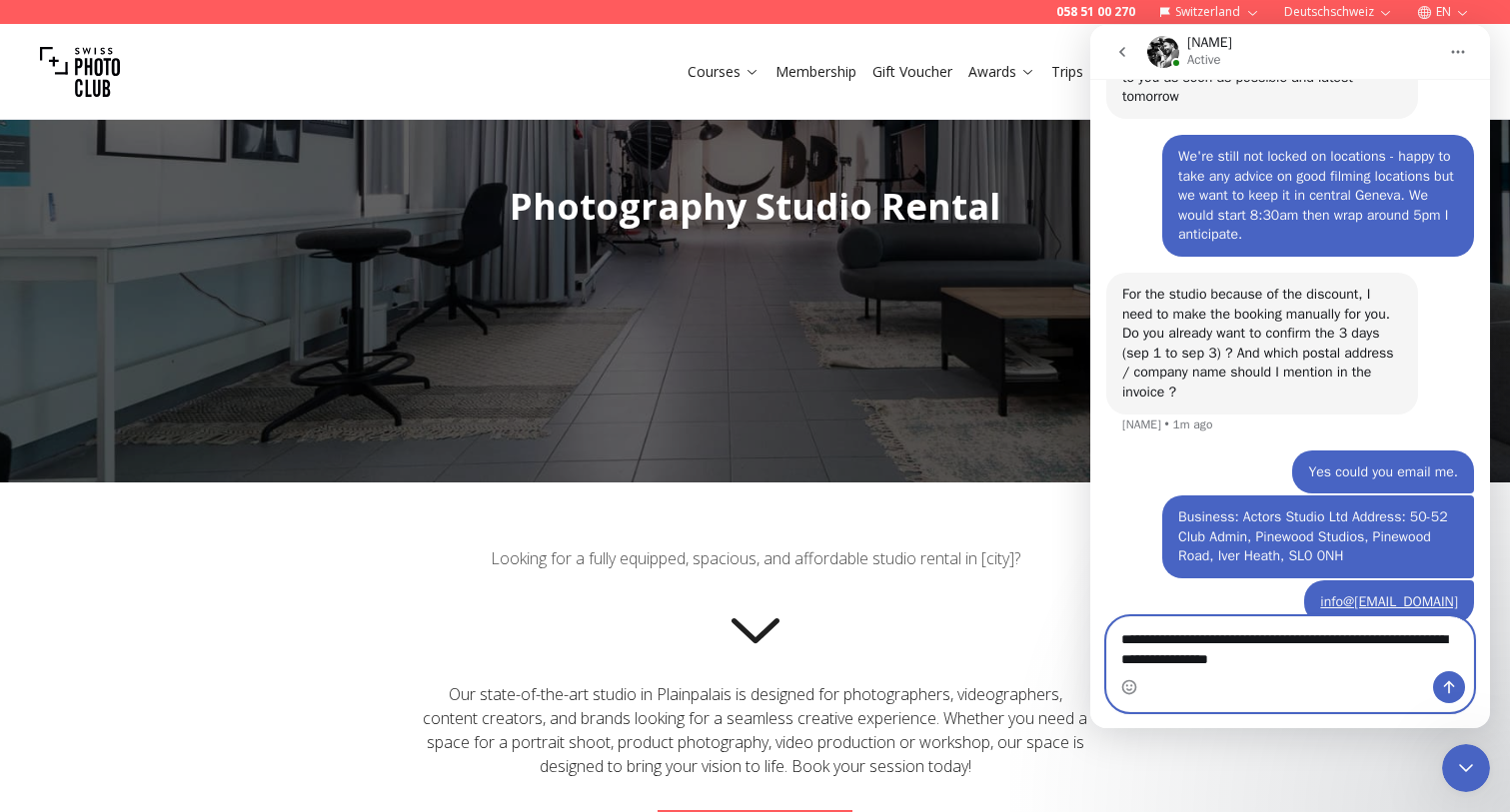type on "**********" 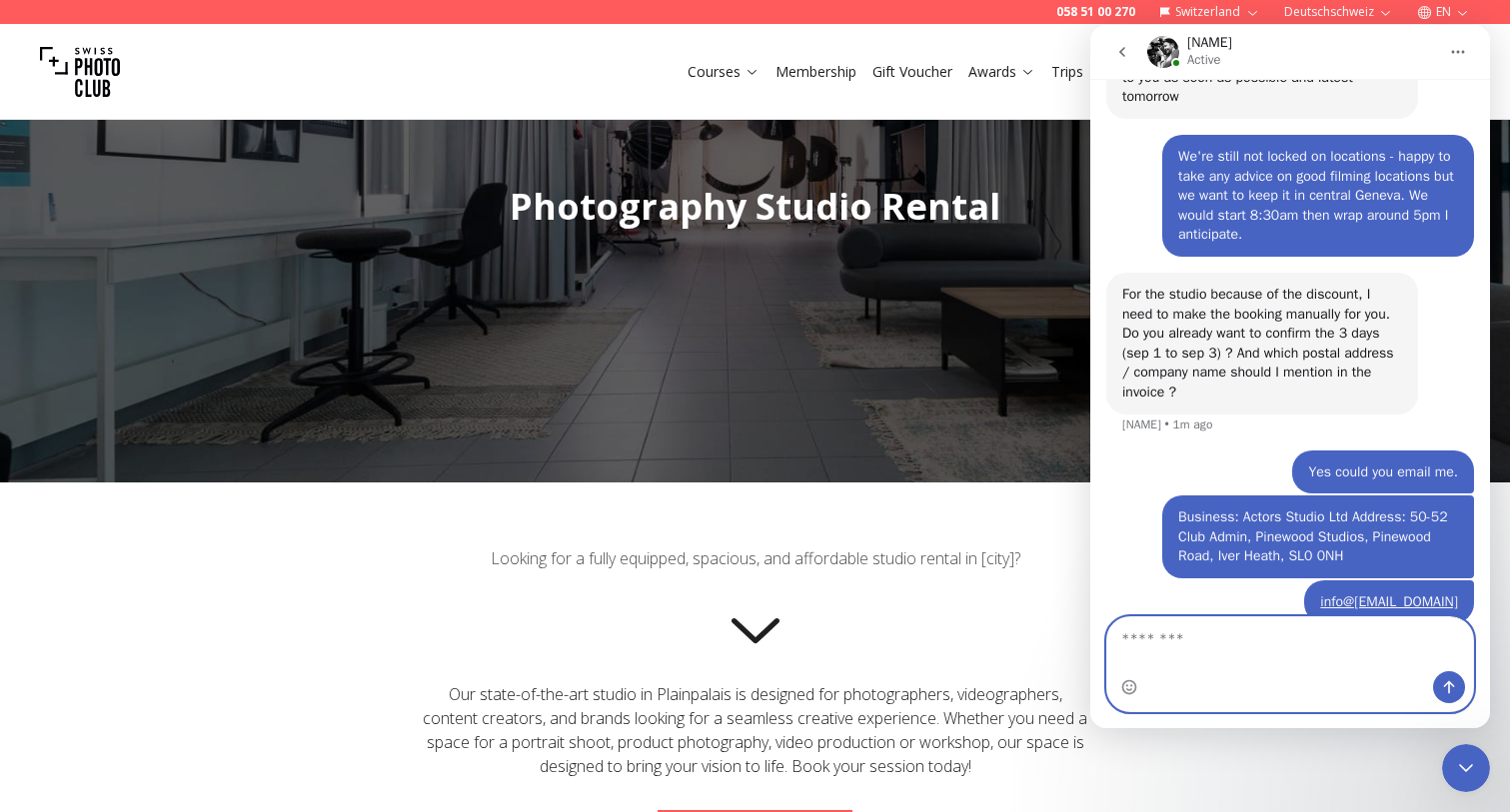 scroll, scrollTop: 21, scrollLeft: 0, axis: vertical 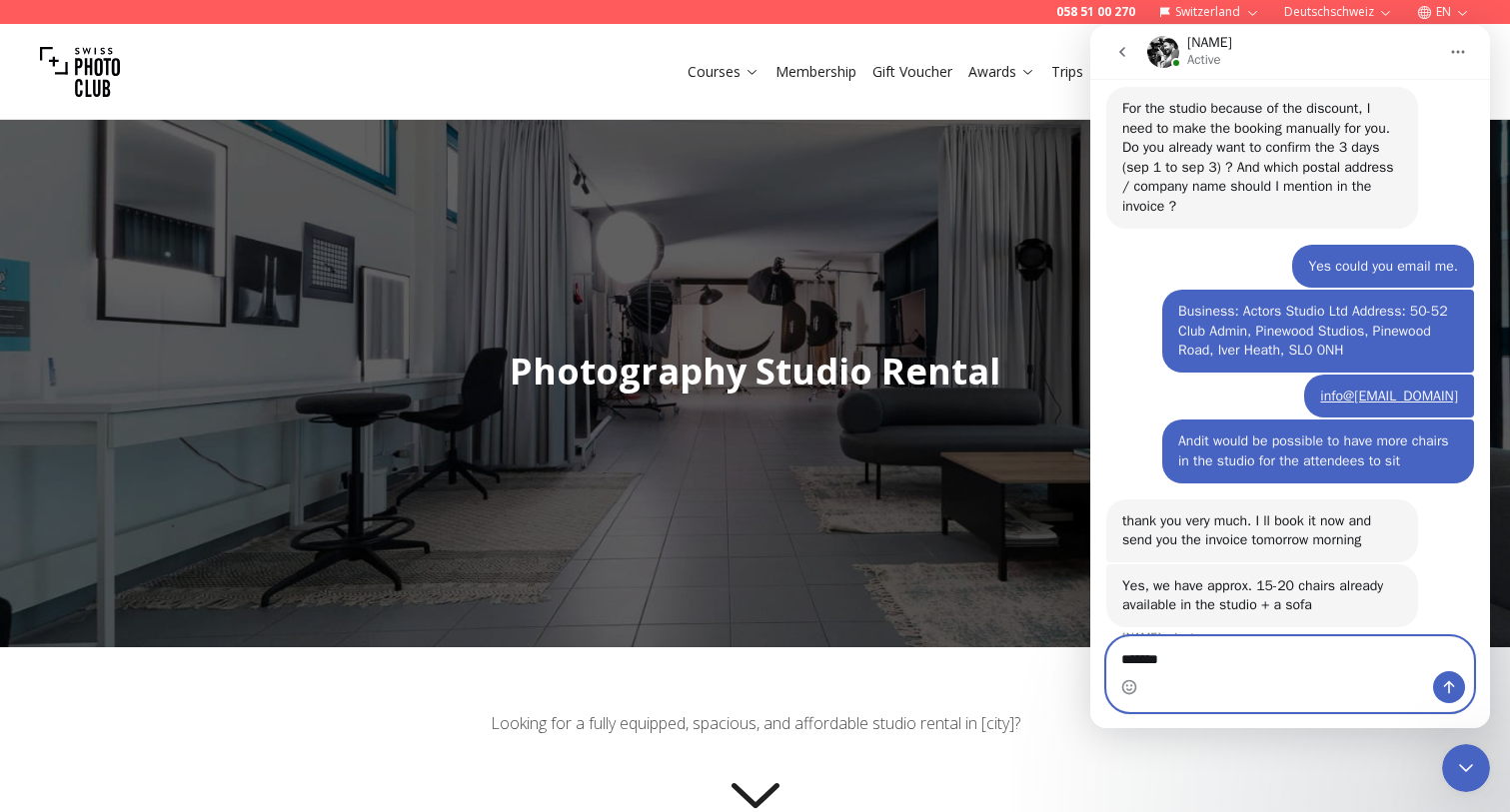 type on "********" 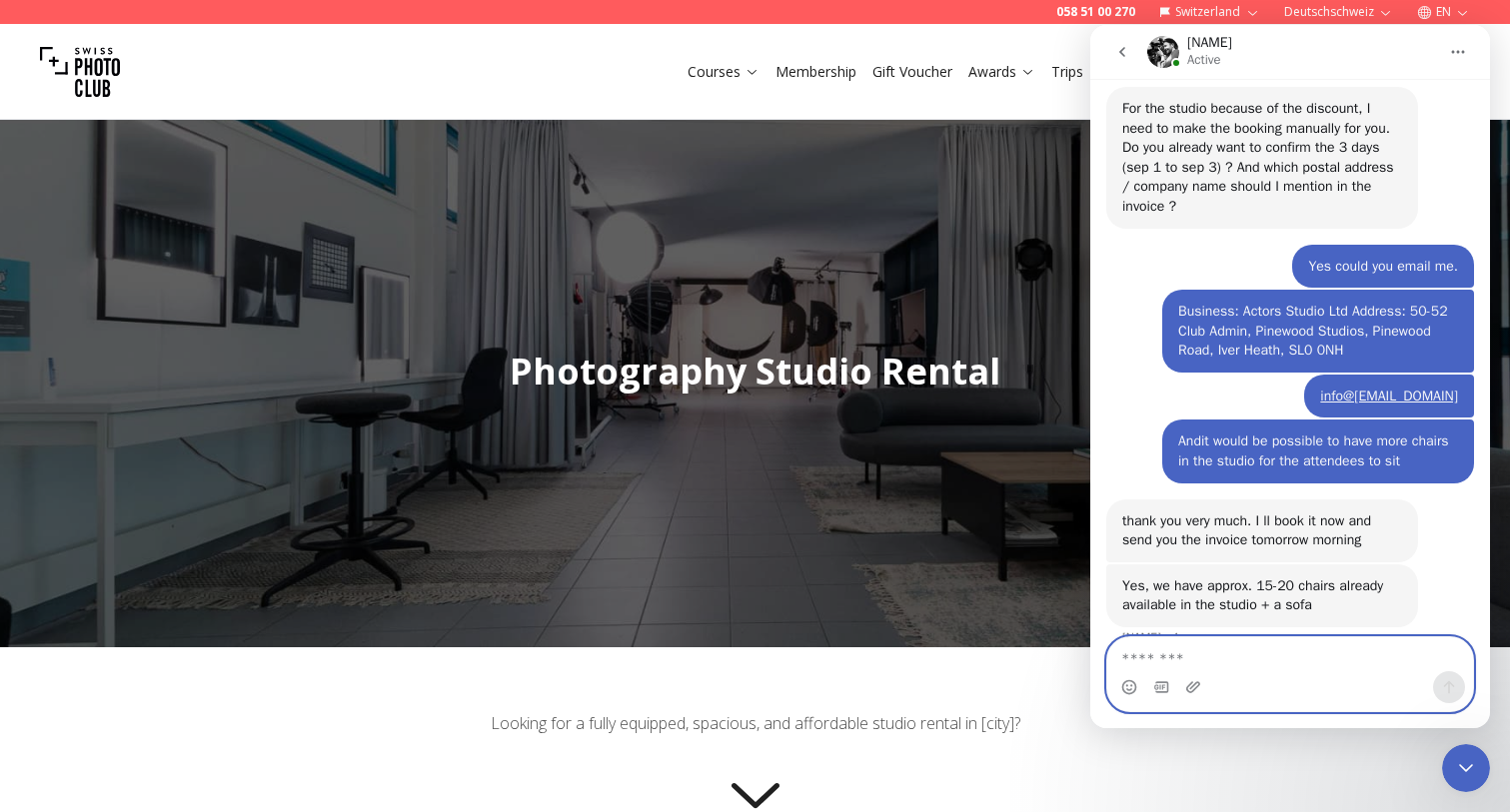 scroll, scrollTop: 3491, scrollLeft: 0, axis: vertical 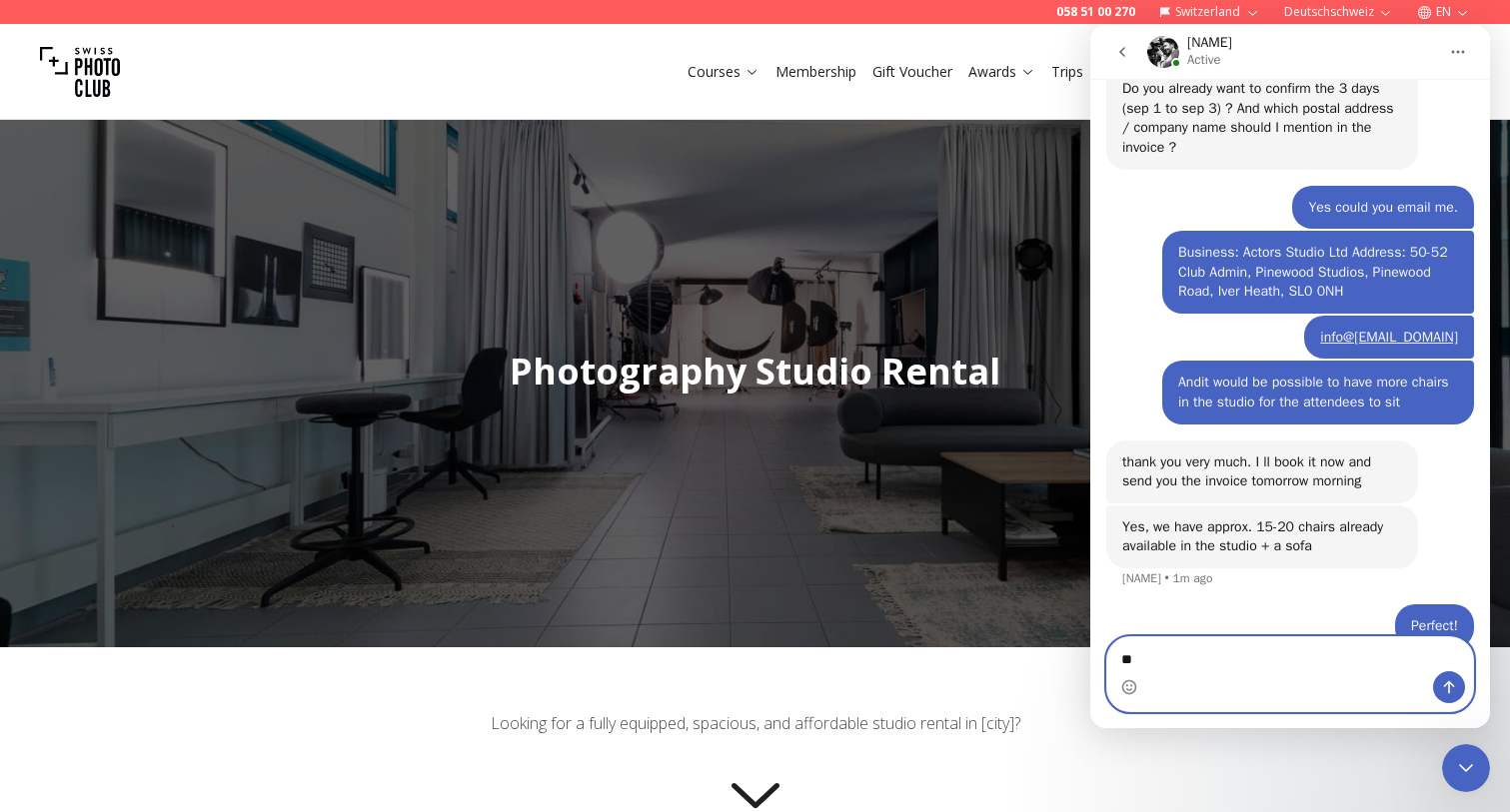 type on "*" 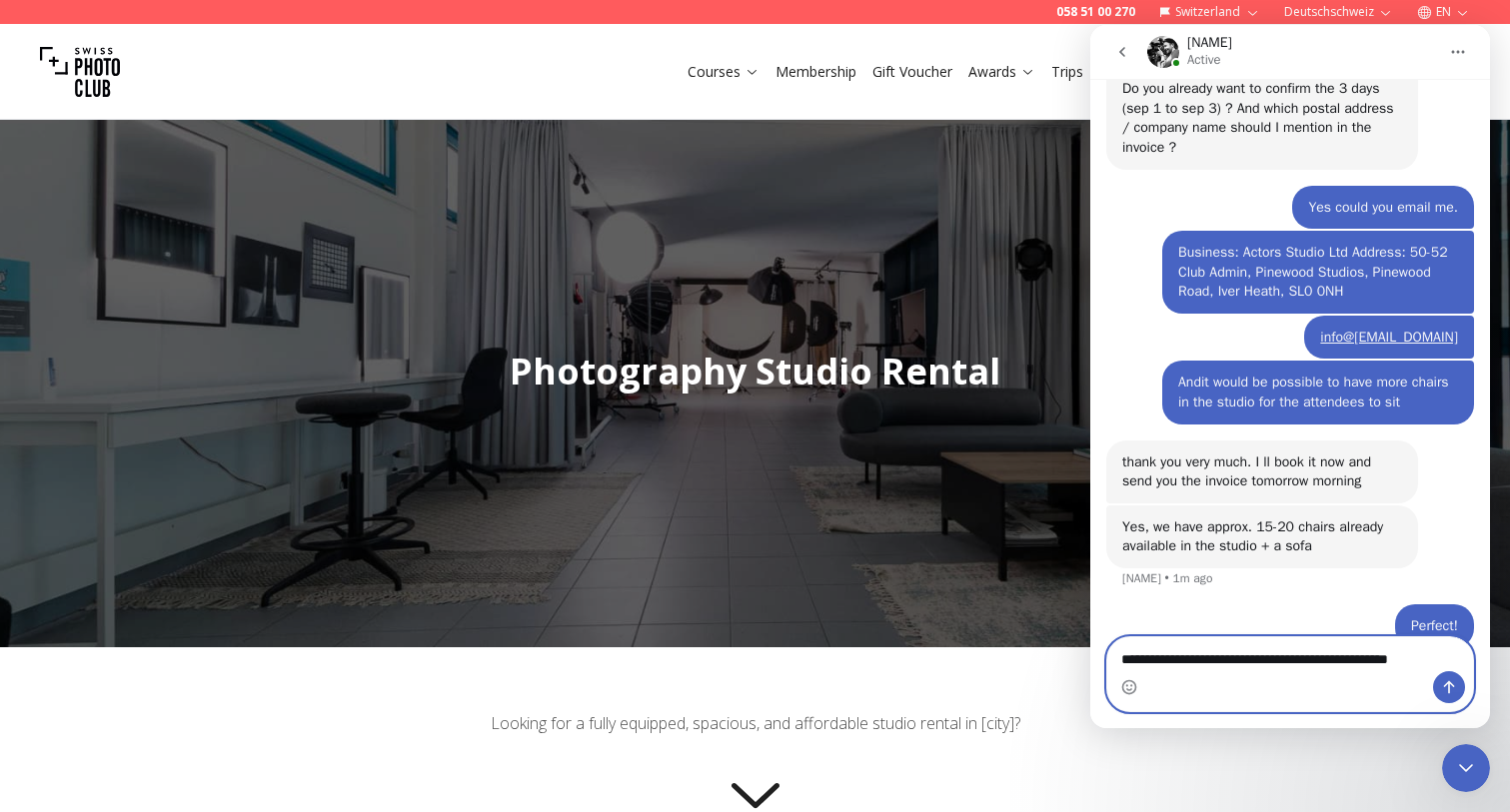 scroll, scrollTop: 3511, scrollLeft: 0, axis: vertical 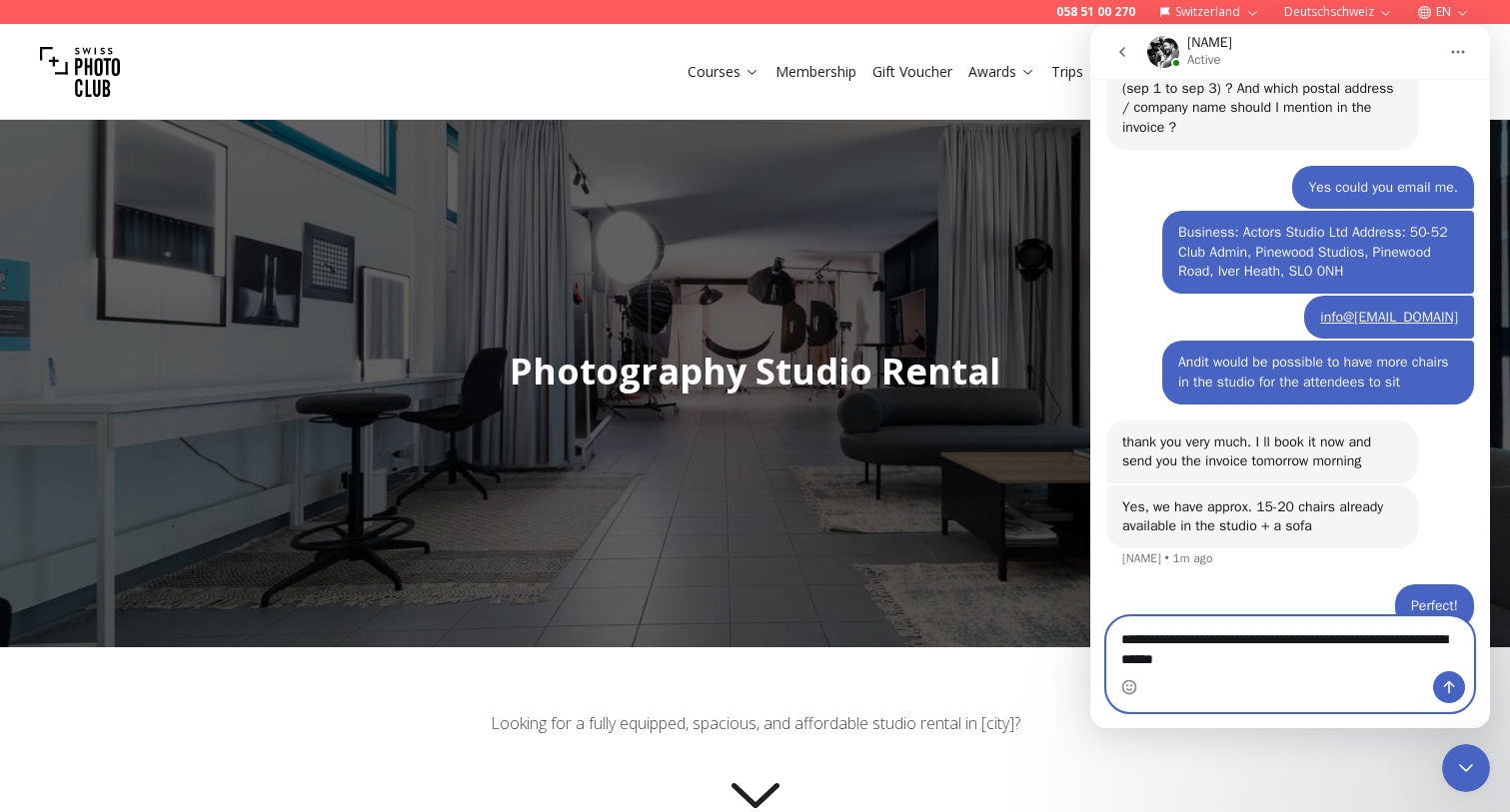 type on "**********" 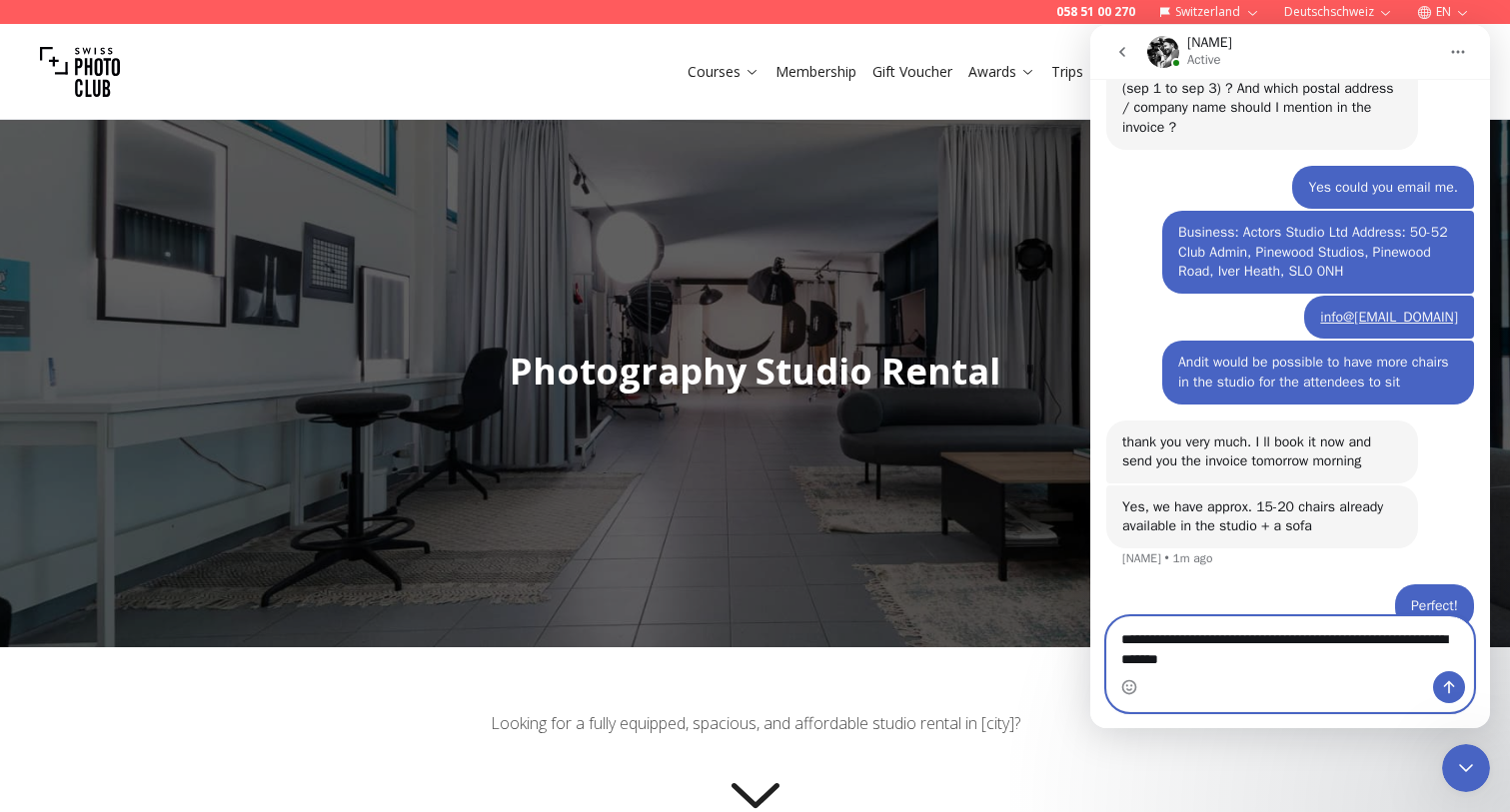 type 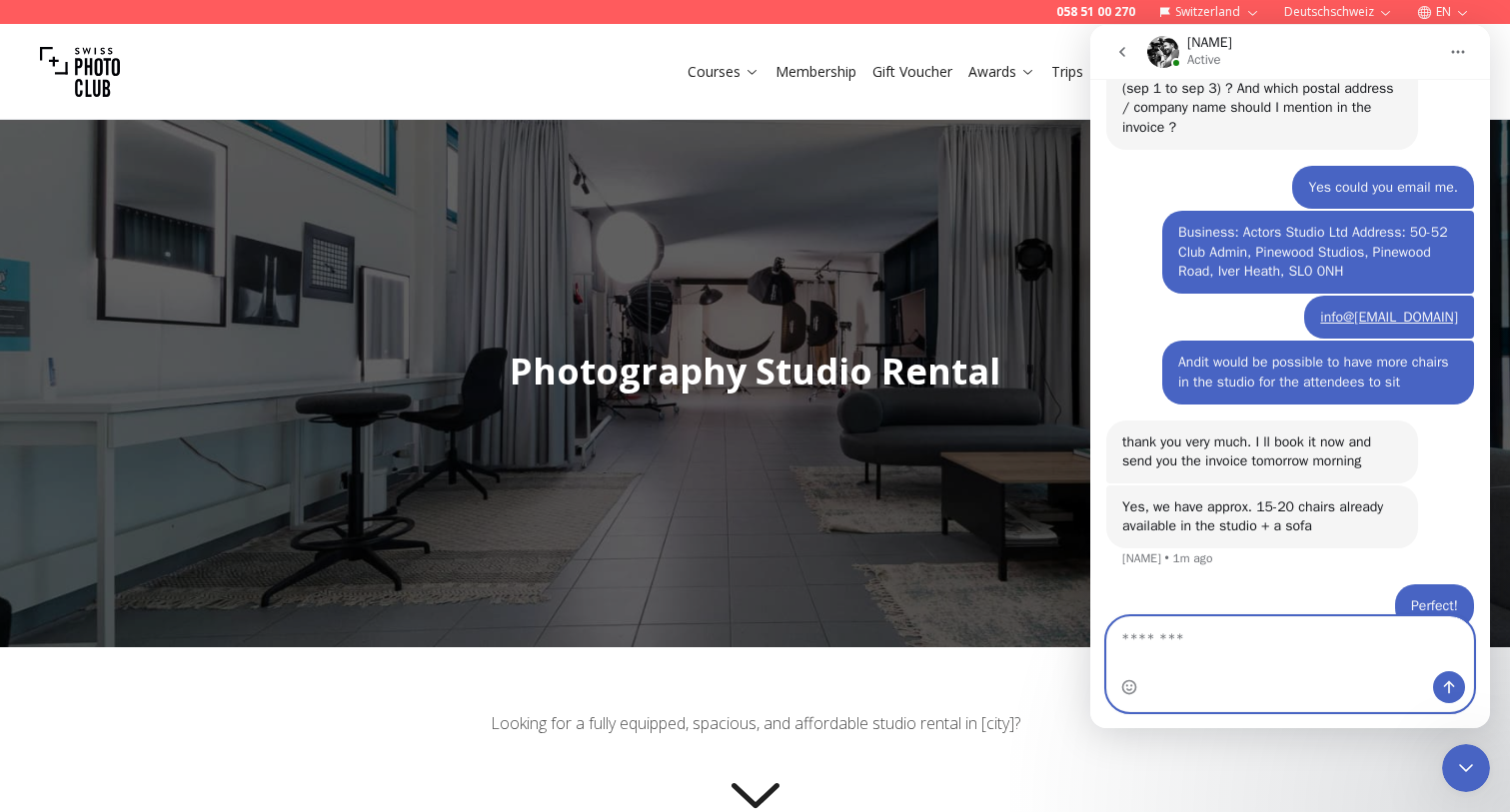 scroll, scrollTop: 3555, scrollLeft: 0, axis: vertical 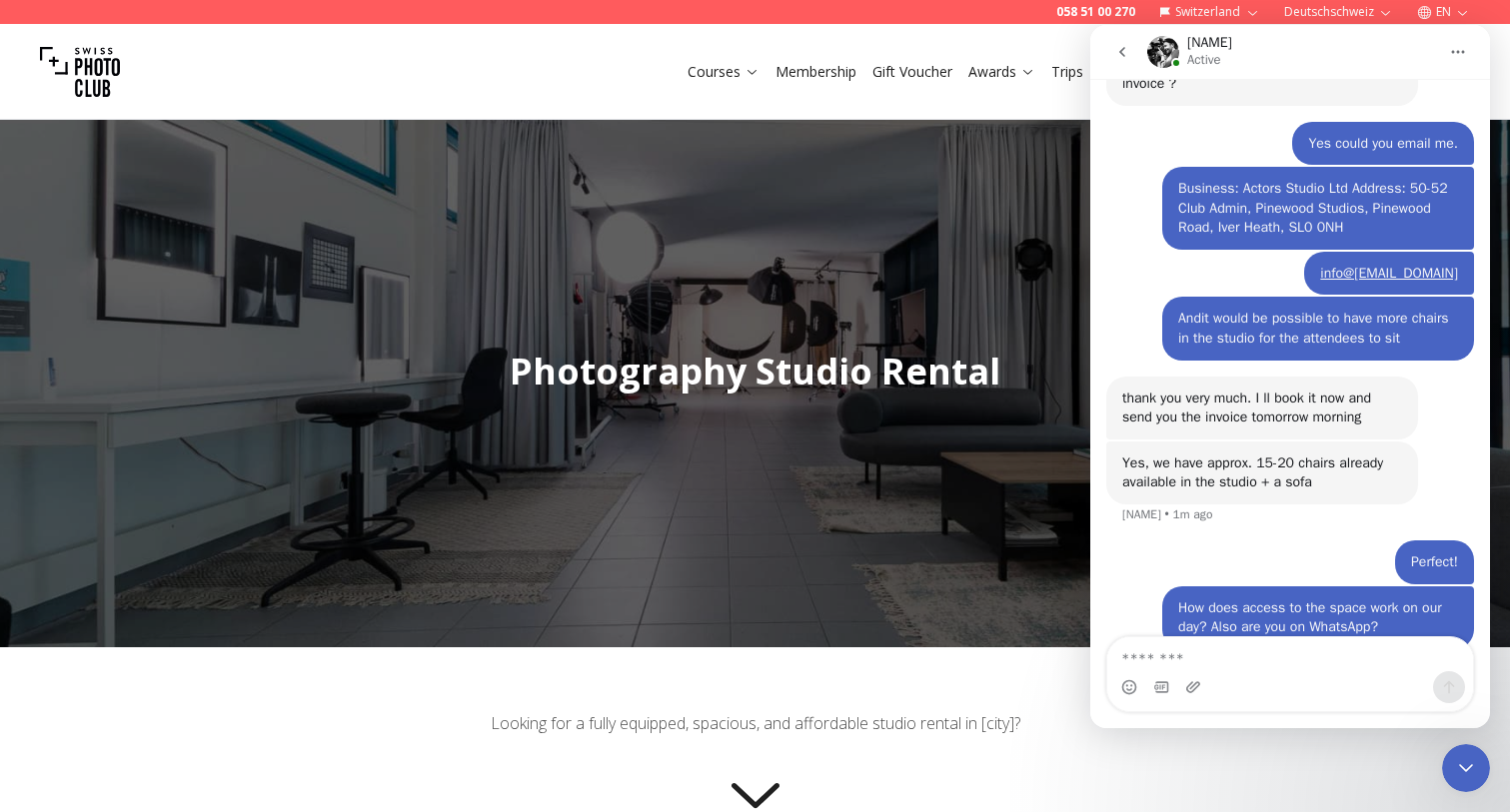 click at bounding box center [1163, 52] 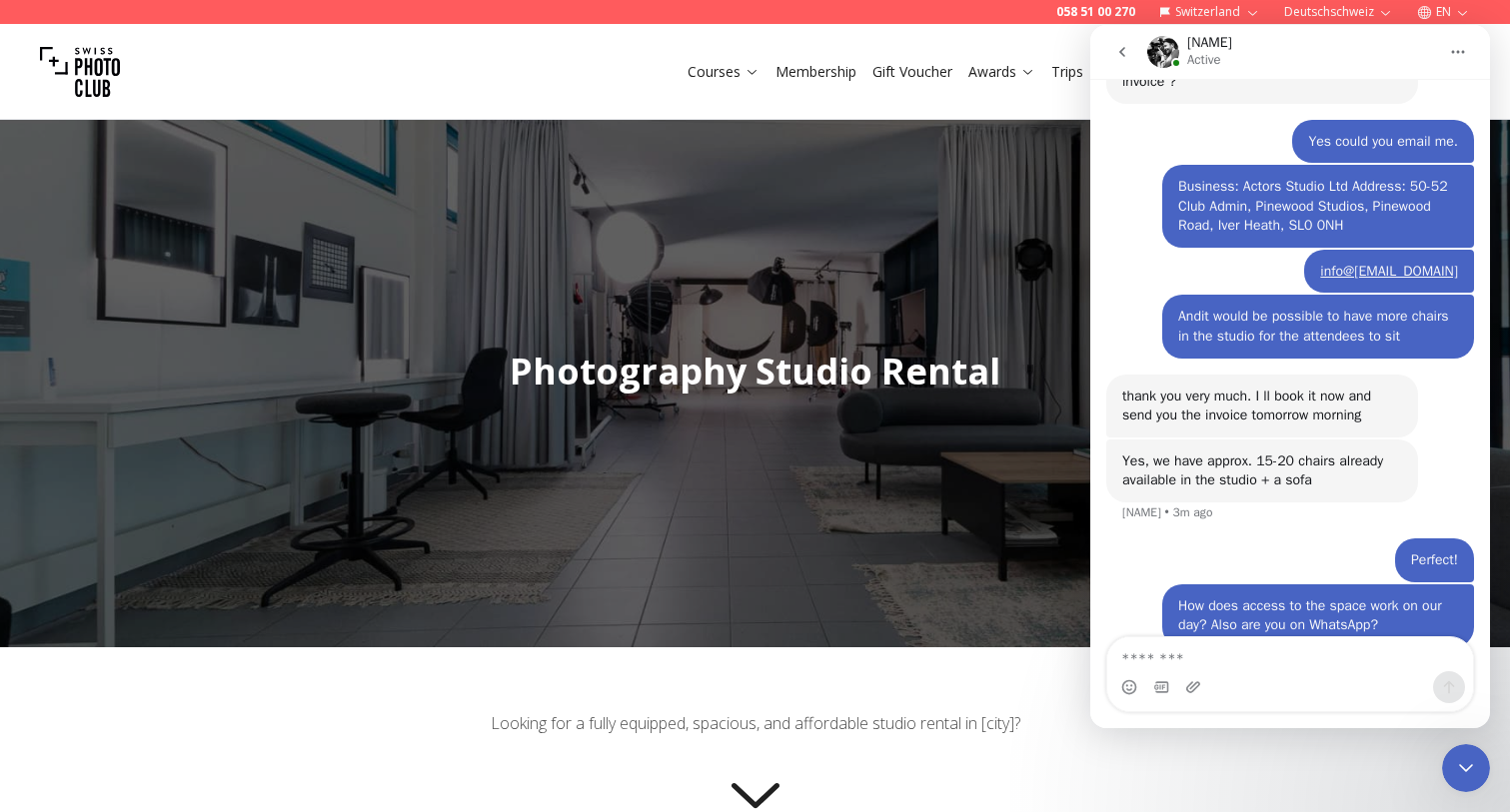 click at bounding box center (755, 372) 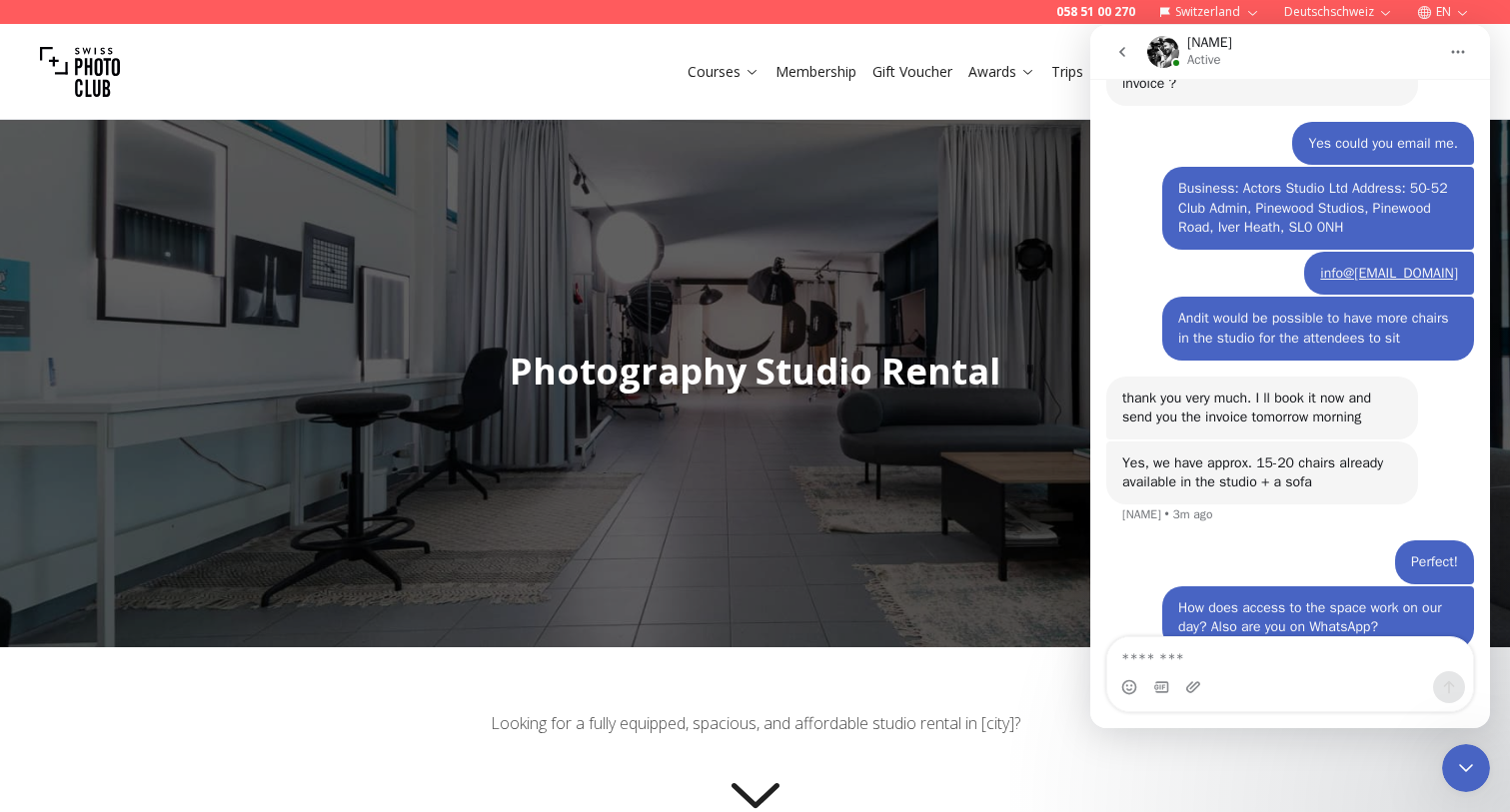 scroll, scrollTop: 746, scrollLeft: 0, axis: vertical 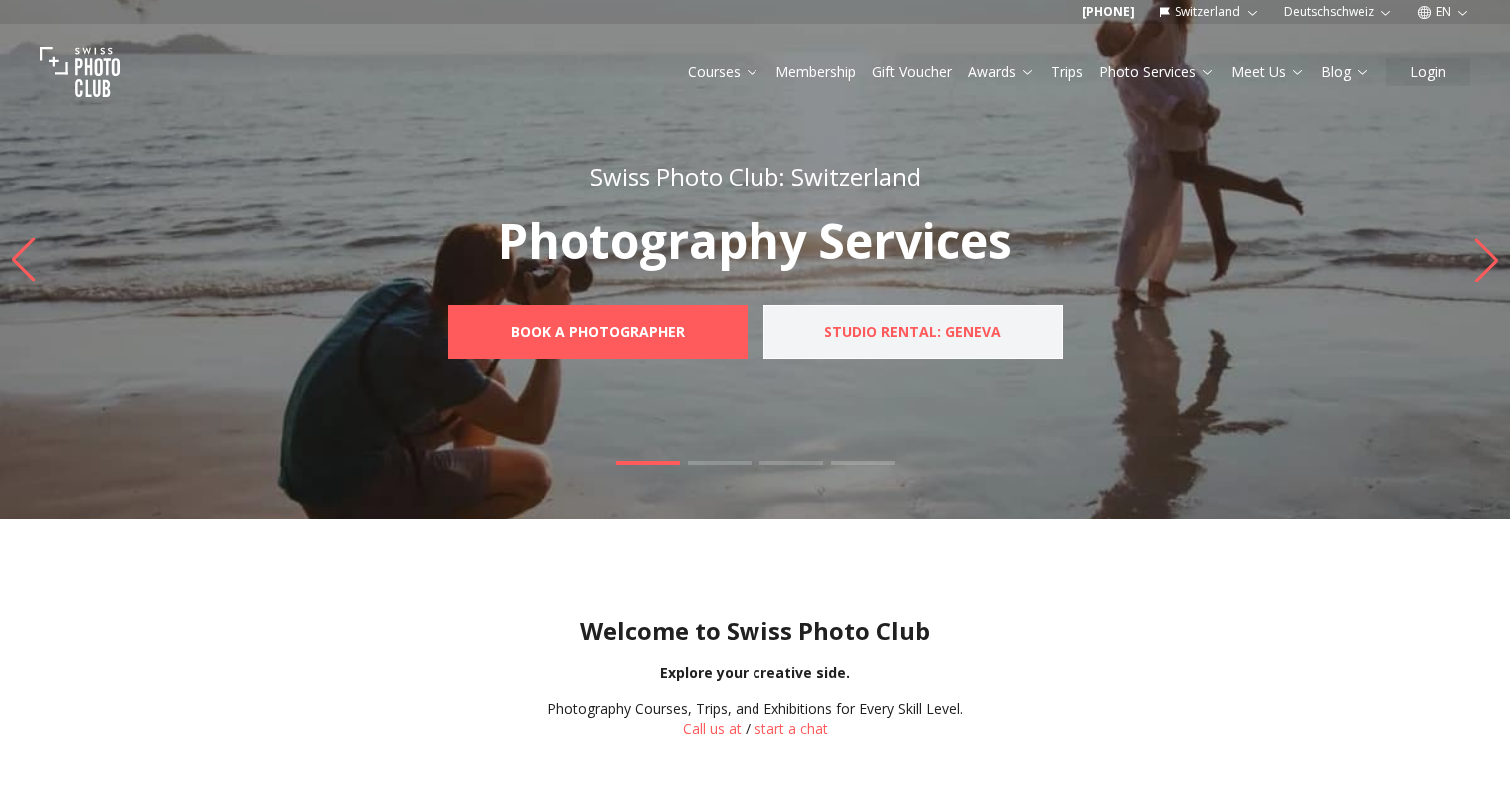 click on "Studio Rental: Geneva" at bounding box center (912, 332) 